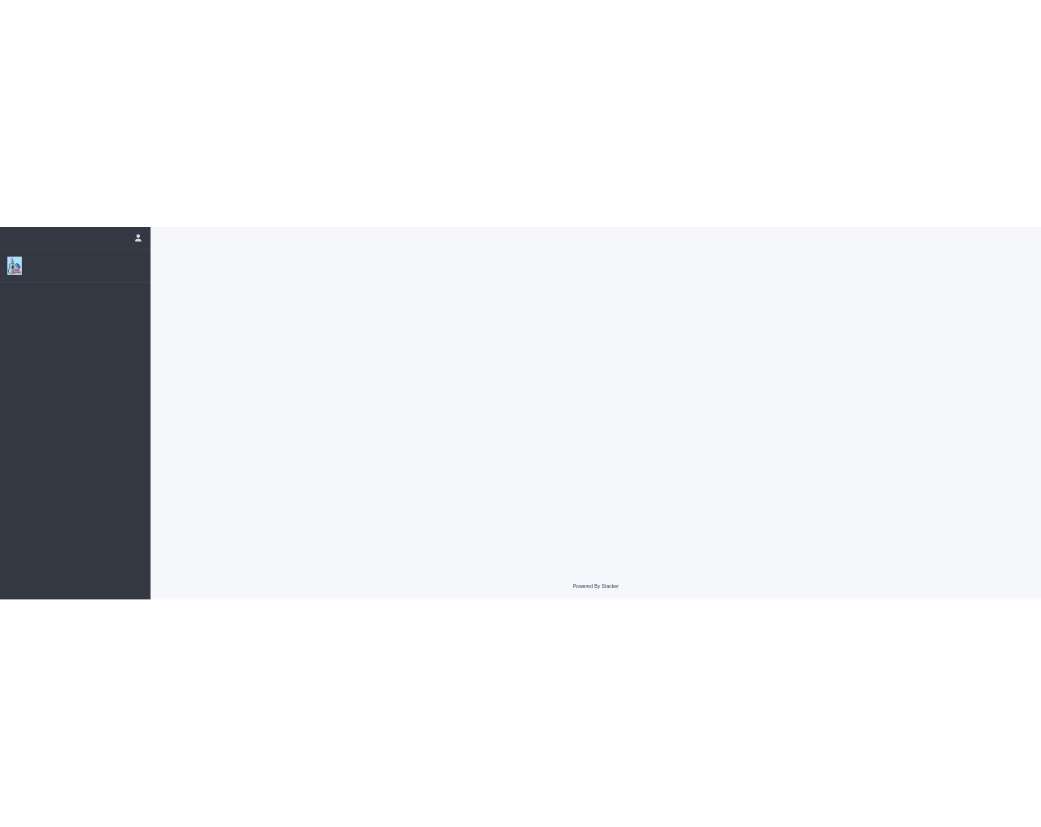 scroll, scrollTop: 0, scrollLeft: 0, axis: both 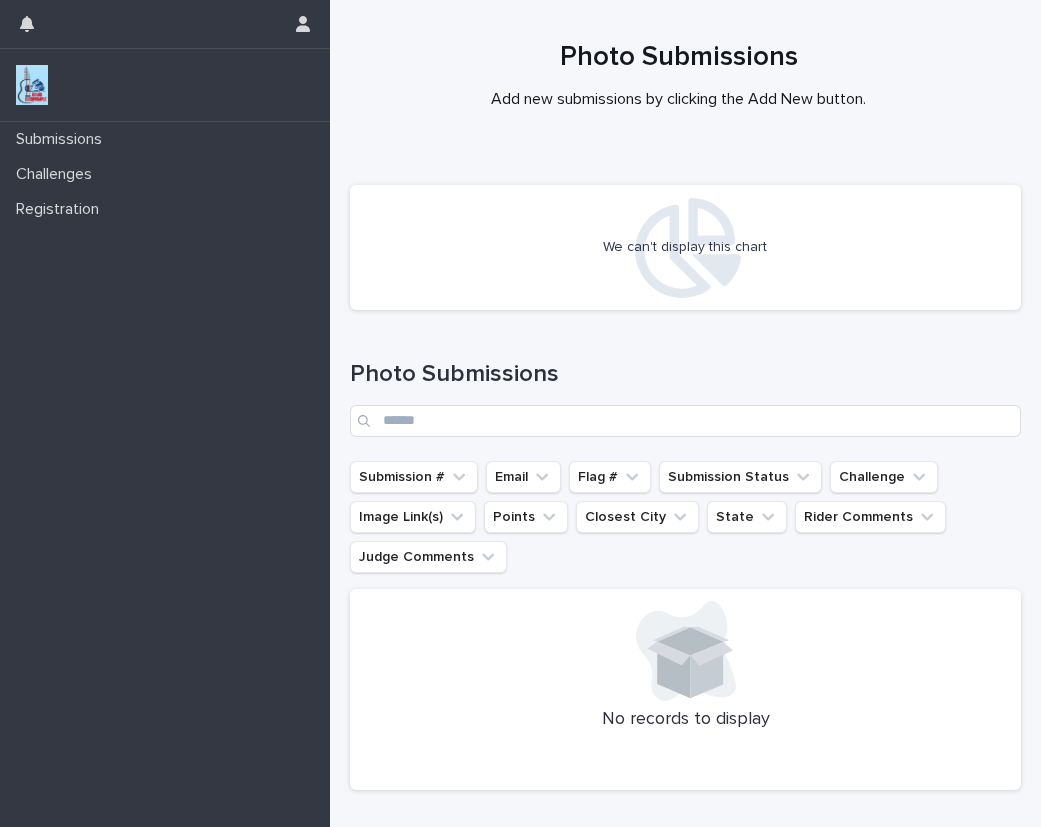 click at bounding box center [32, 85] 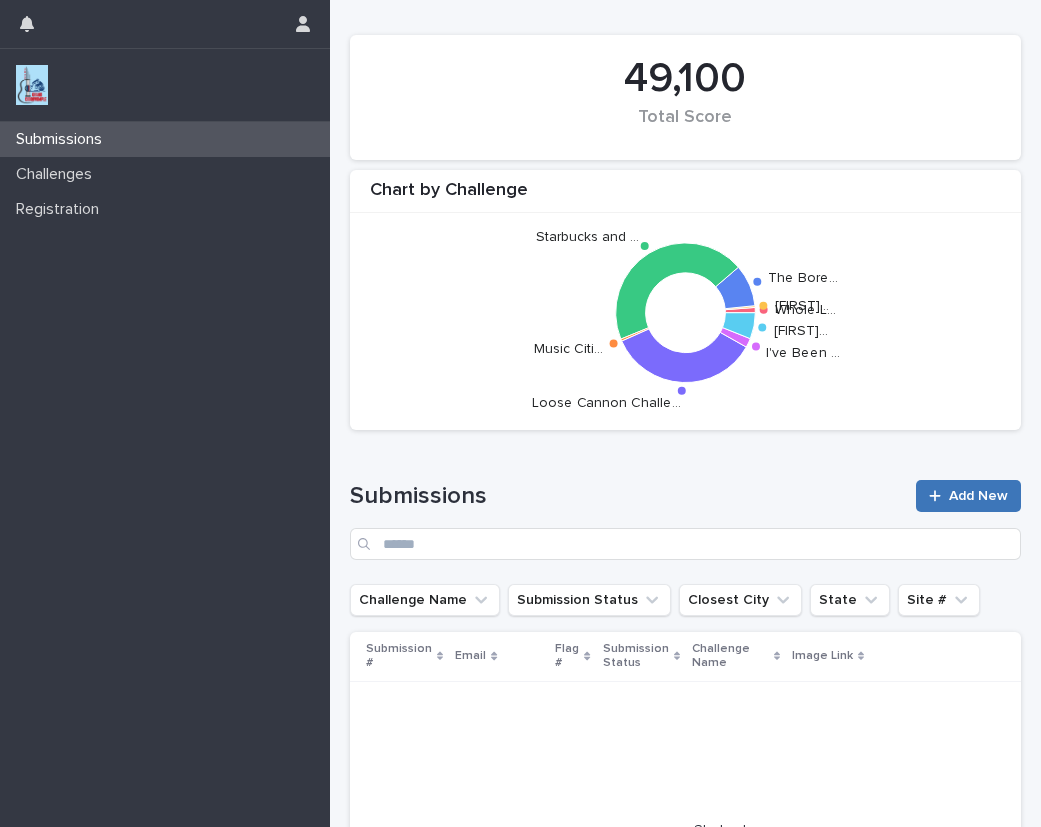 click on "Add New" at bounding box center [978, 496] 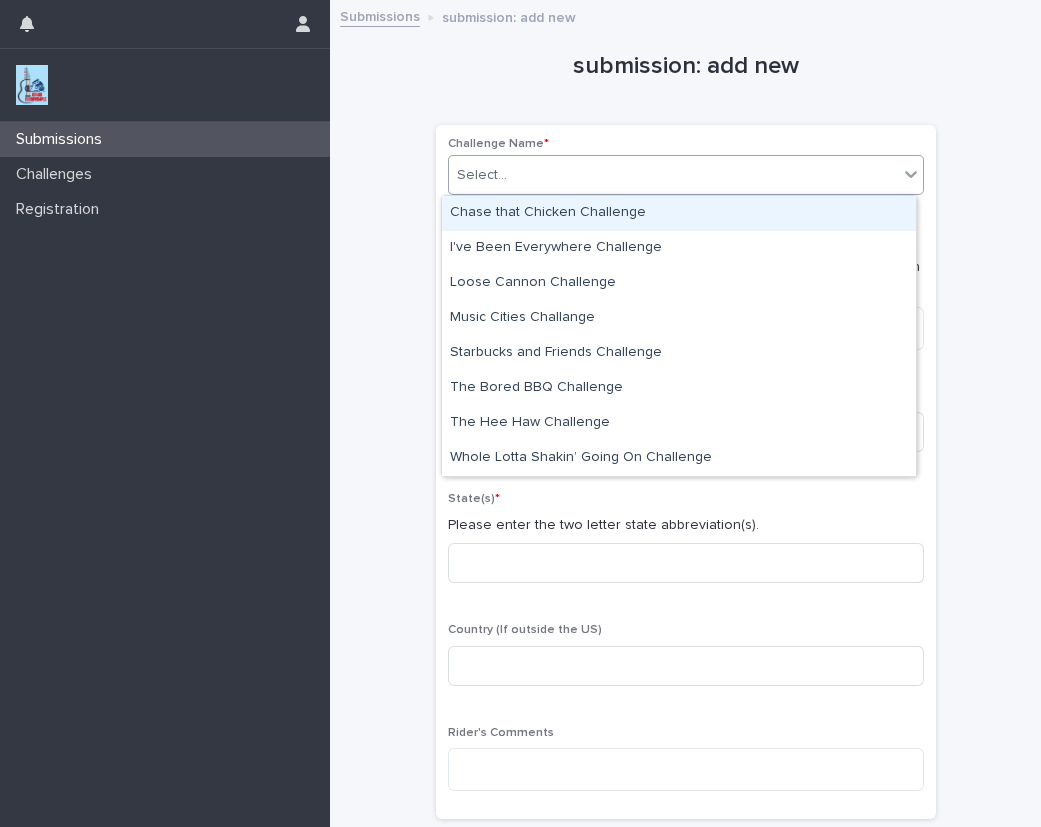 click on "Select..." at bounding box center [673, 175] 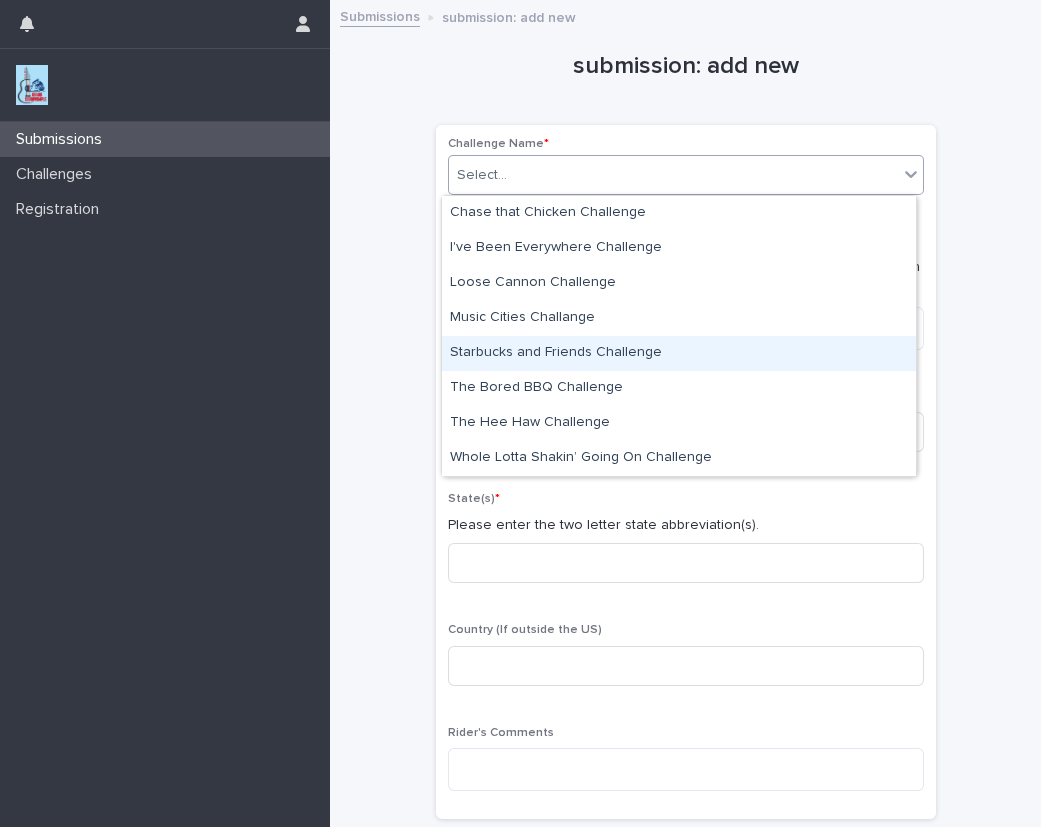 click on "Starbucks and Friends Challenge" at bounding box center (679, 353) 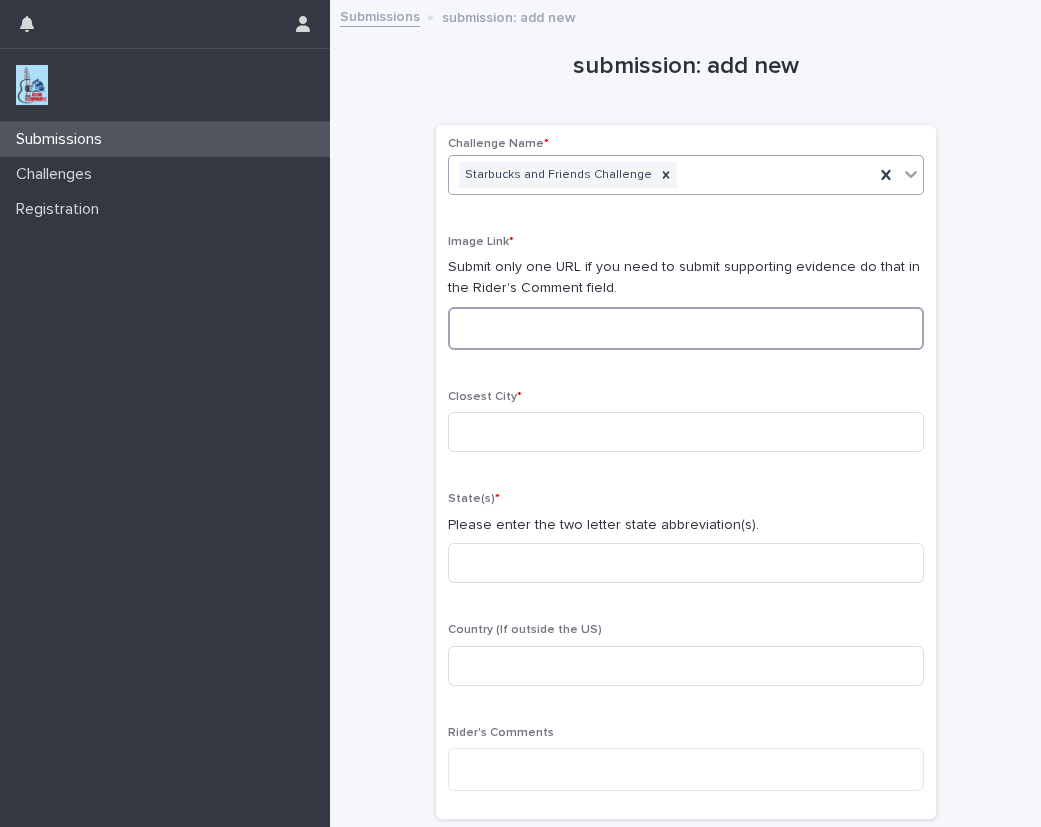 click at bounding box center [686, 328] 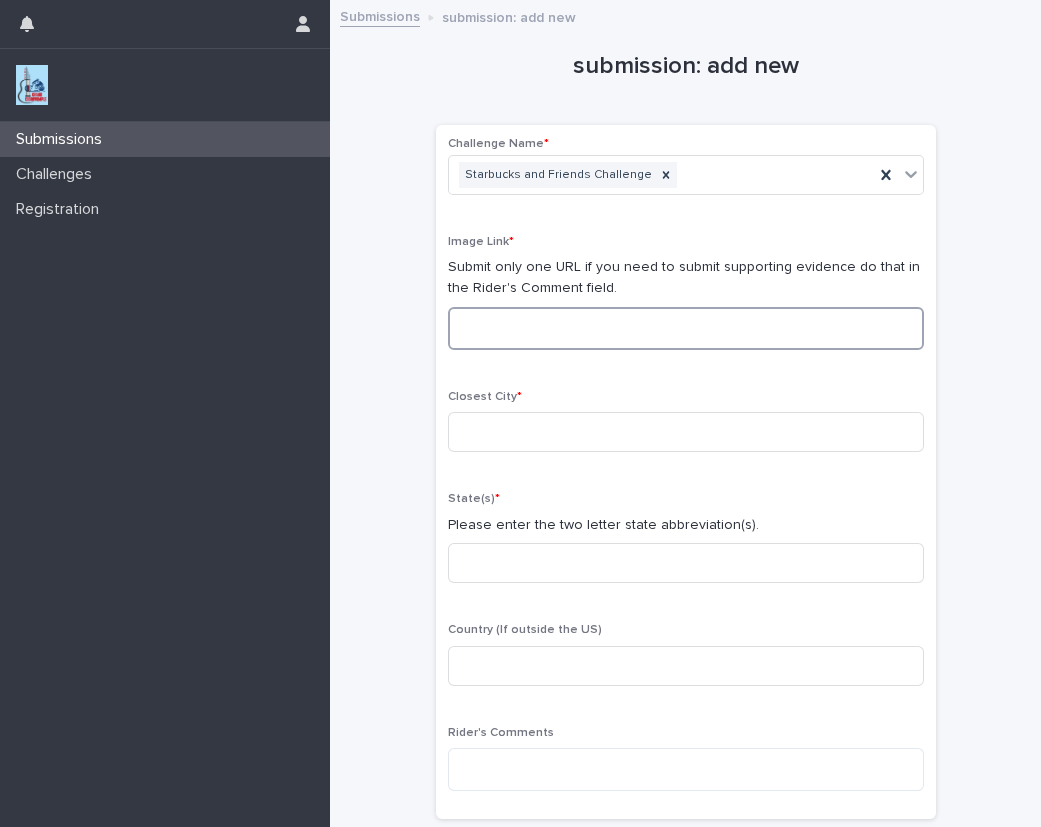 paste on "**********" 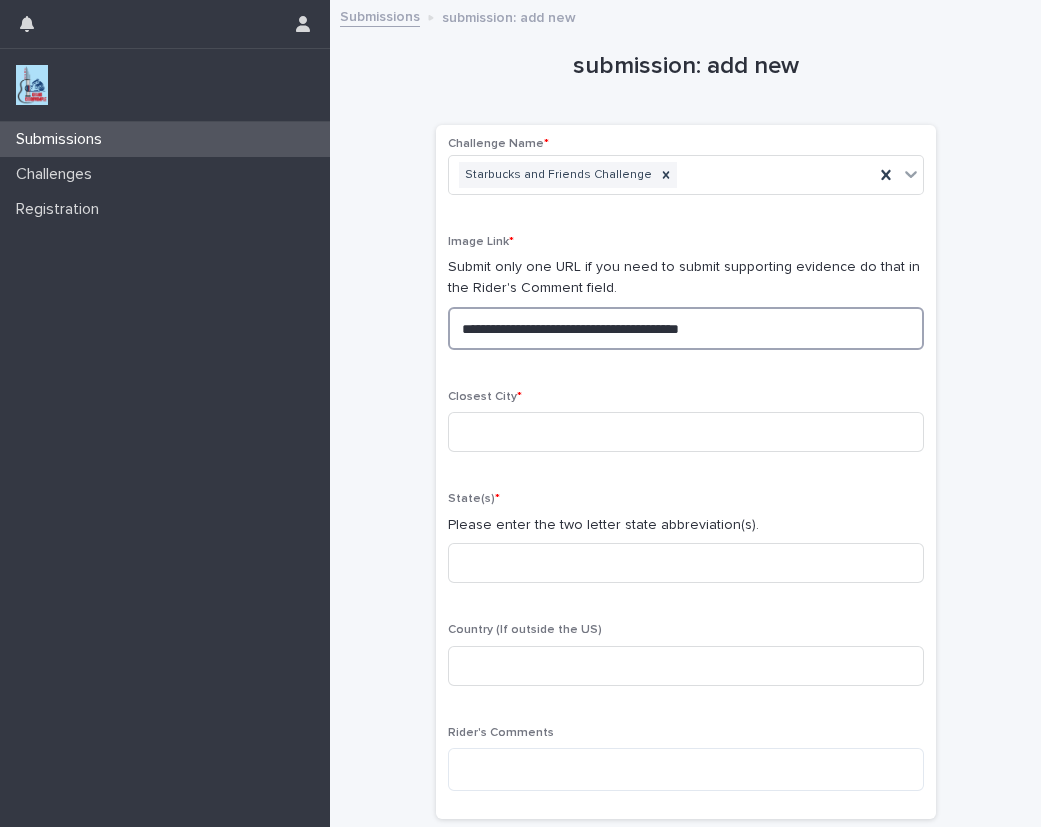 drag, startPoint x: 784, startPoint y: 324, endPoint x: 244, endPoint y: 316, distance: 540.05927 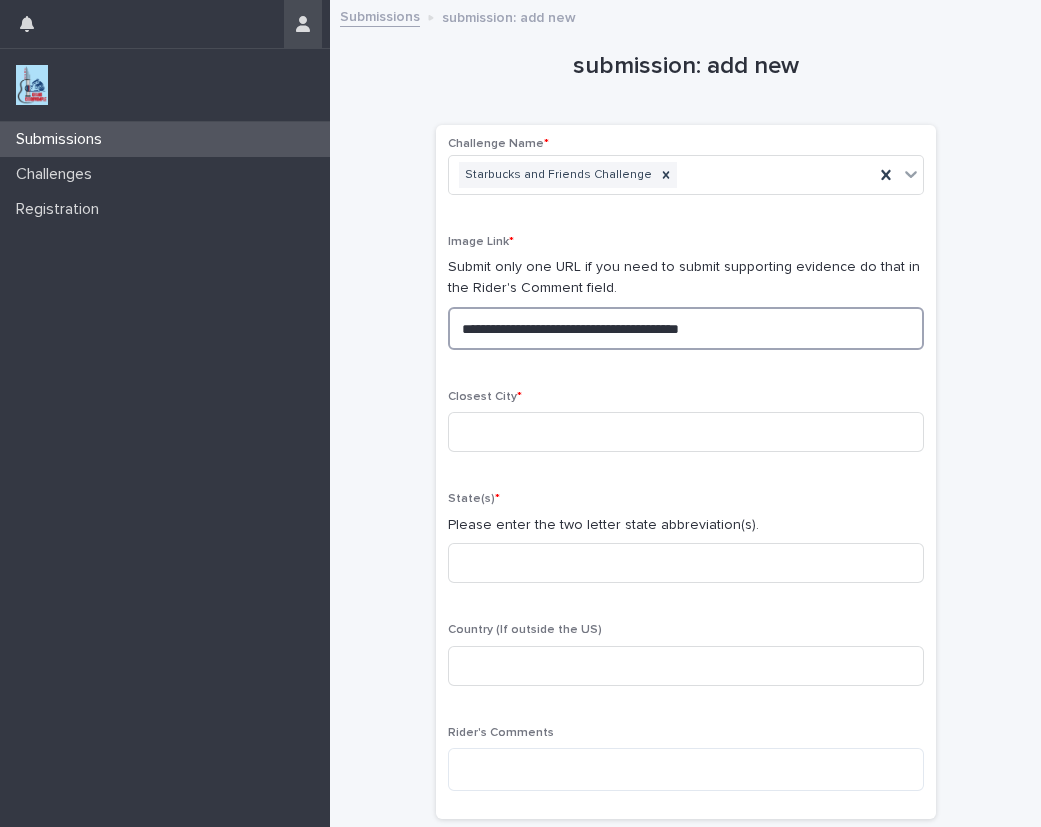 type on "**********" 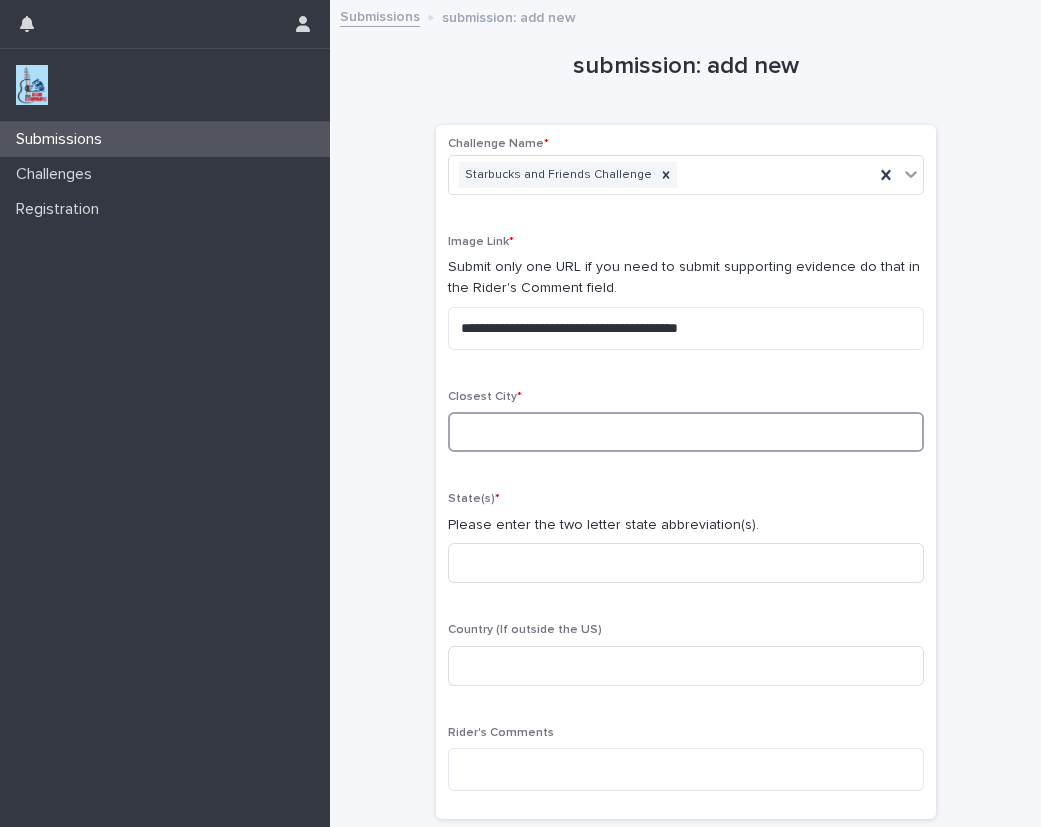 click at bounding box center [686, 432] 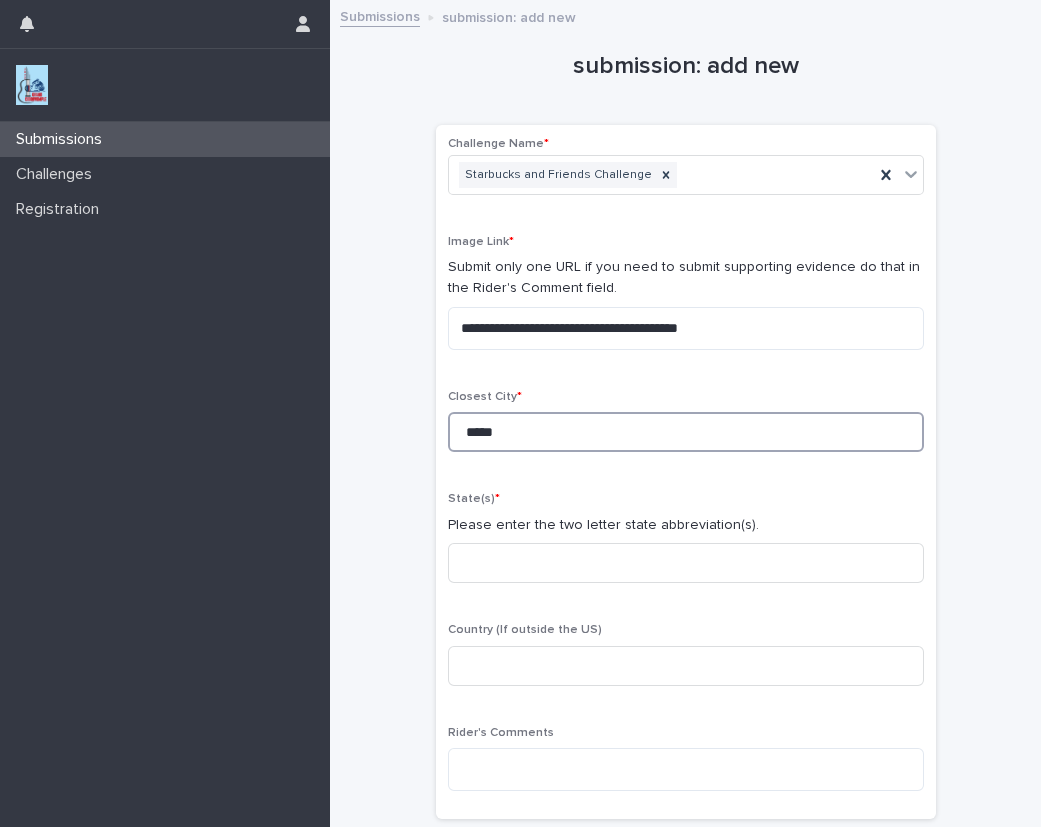 type on "*****" 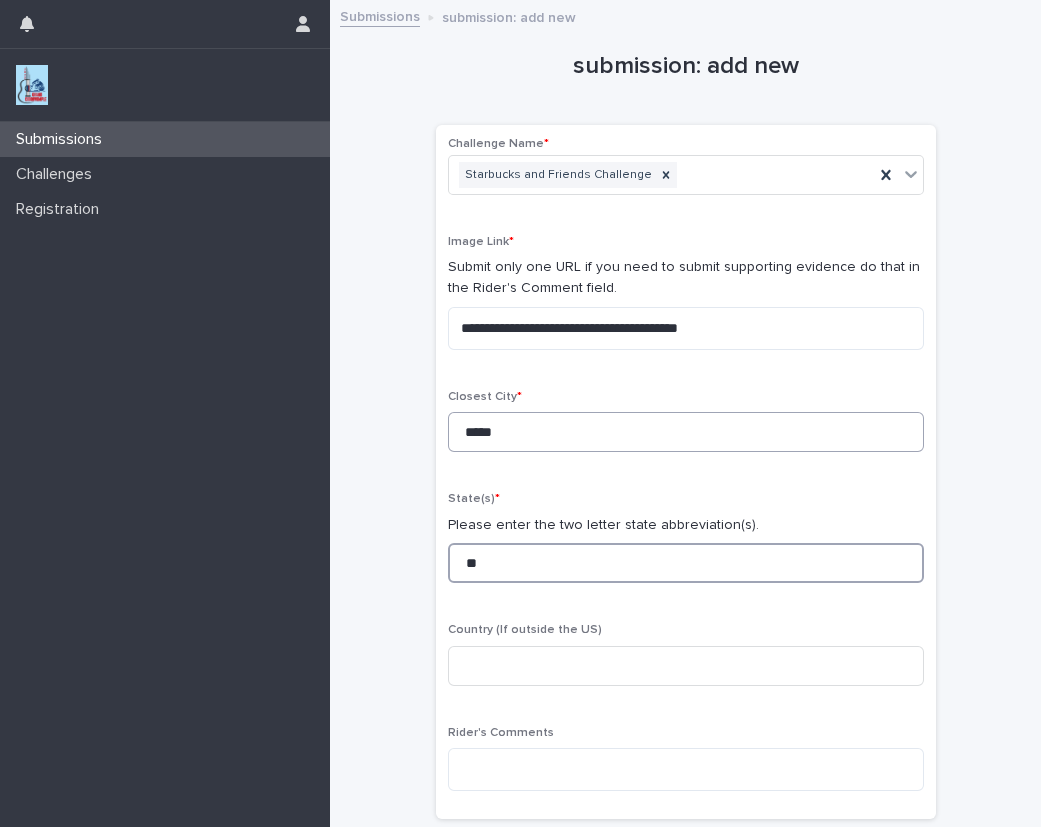 type on "**" 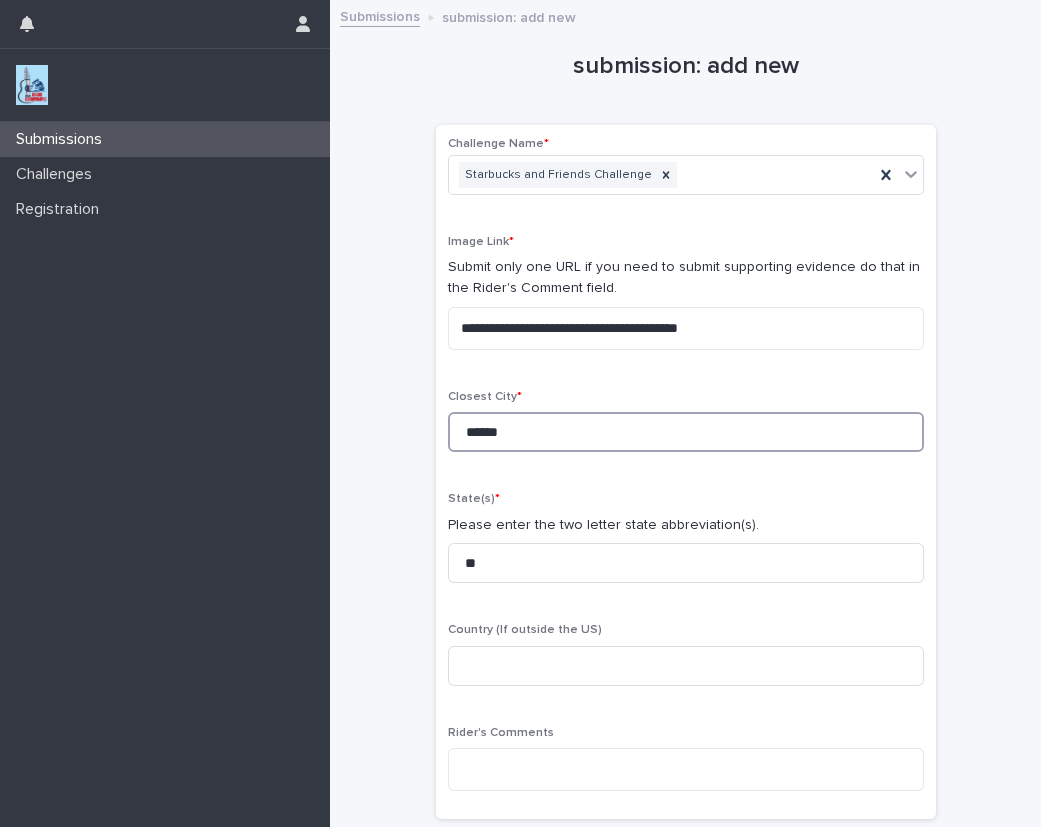 type on "******" 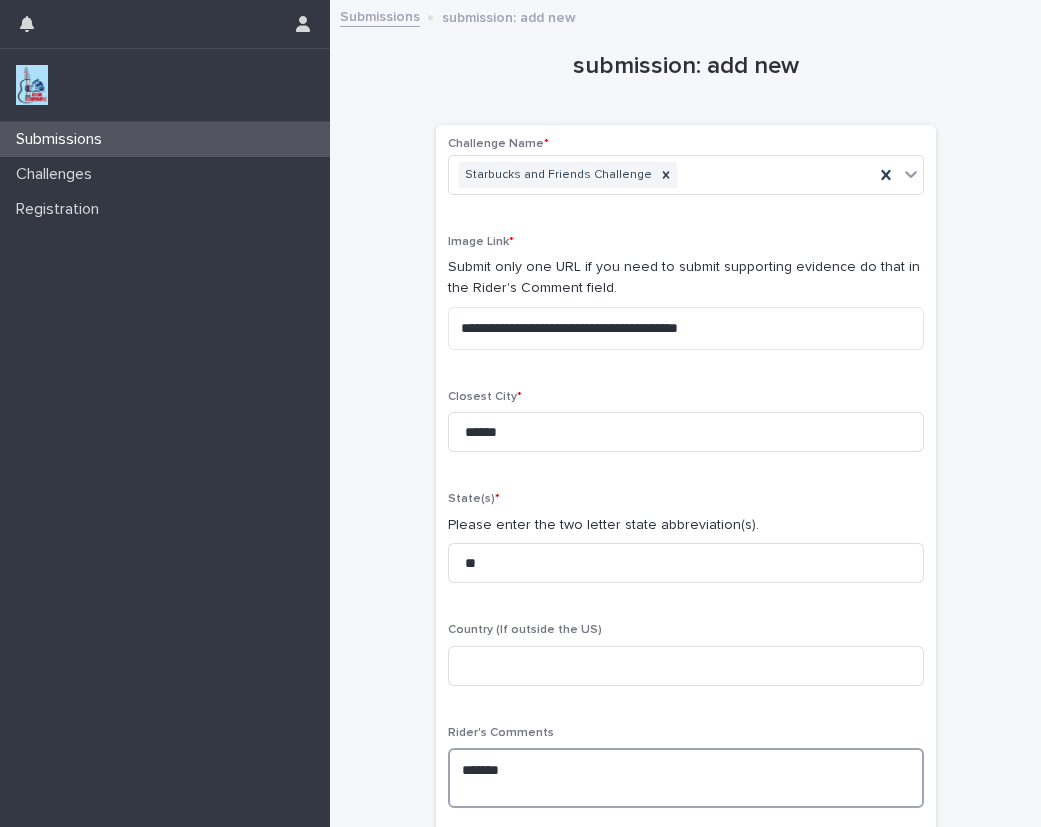 paste on "**********" 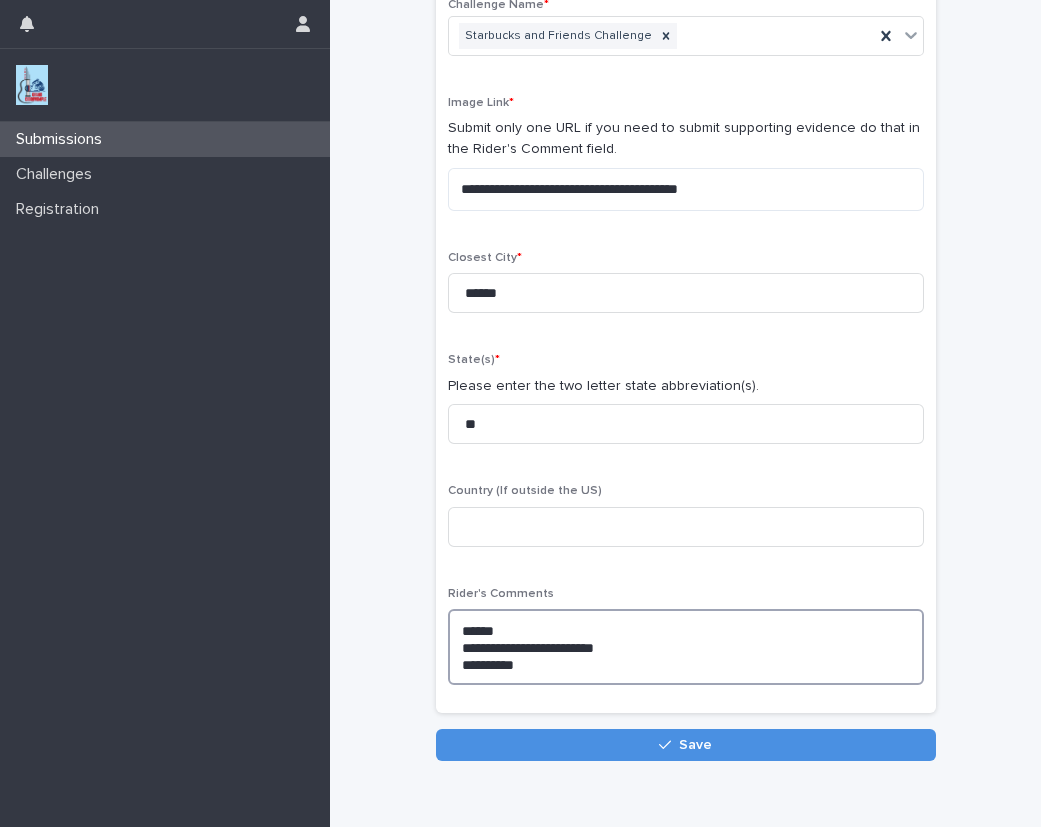 scroll, scrollTop: 151, scrollLeft: 0, axis: vertical 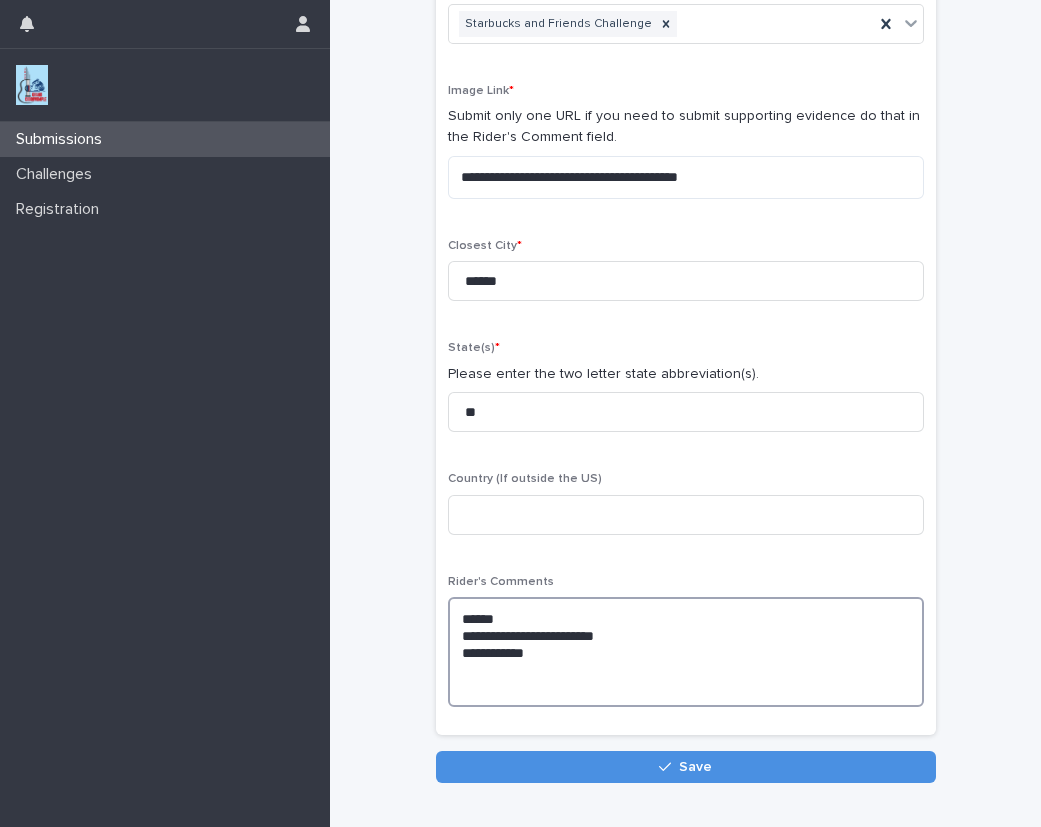 click on "**********" at bounding box center (686, 652) 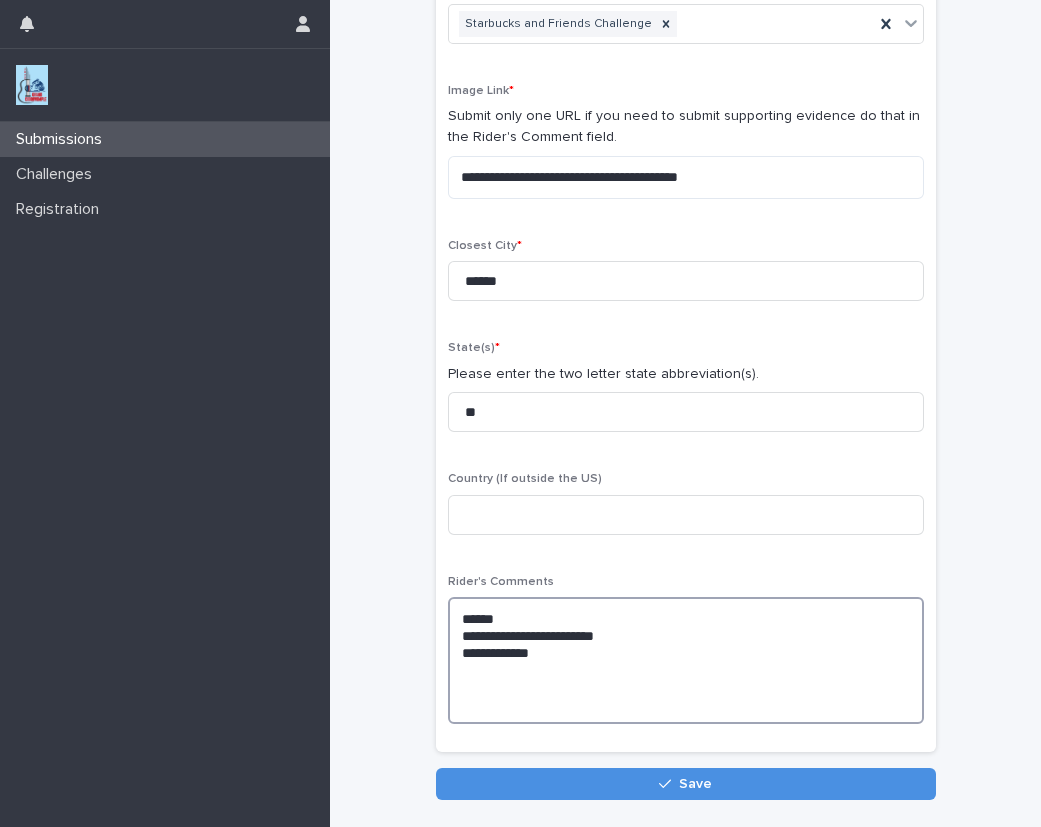 click on "**********" at bounding box center [686, 660] 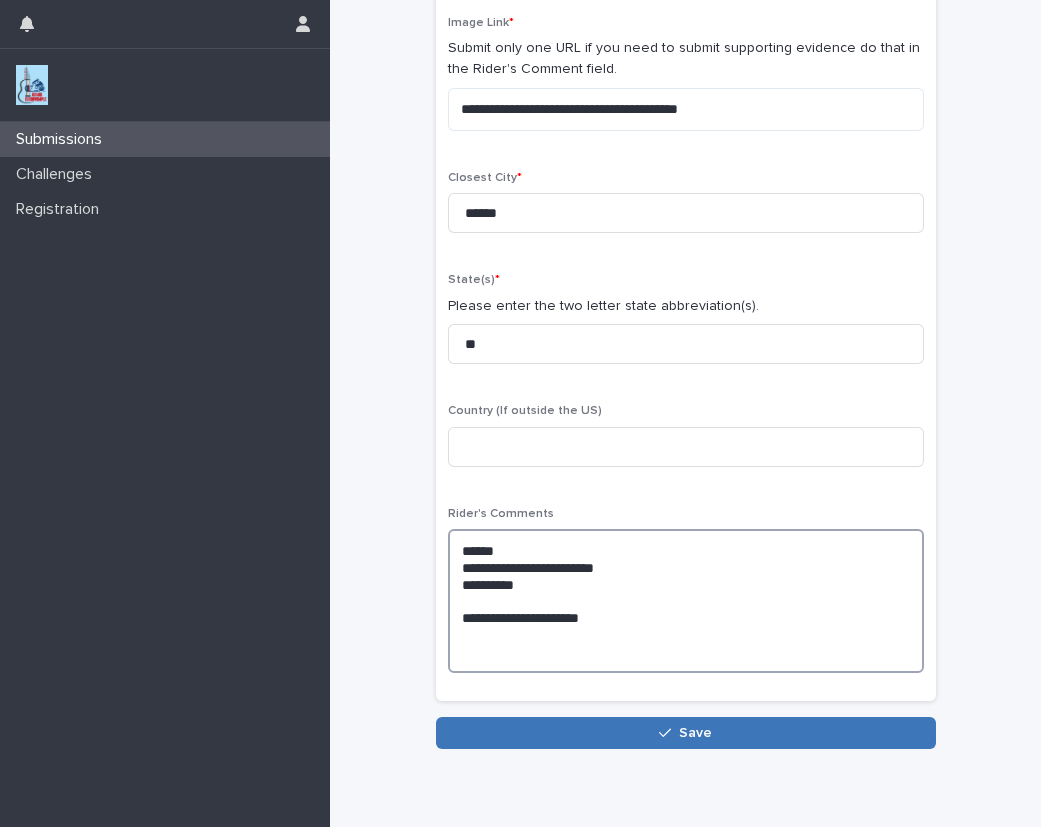 scroll, scrollTop: 242, scrollLeft: 0, axis: vertical 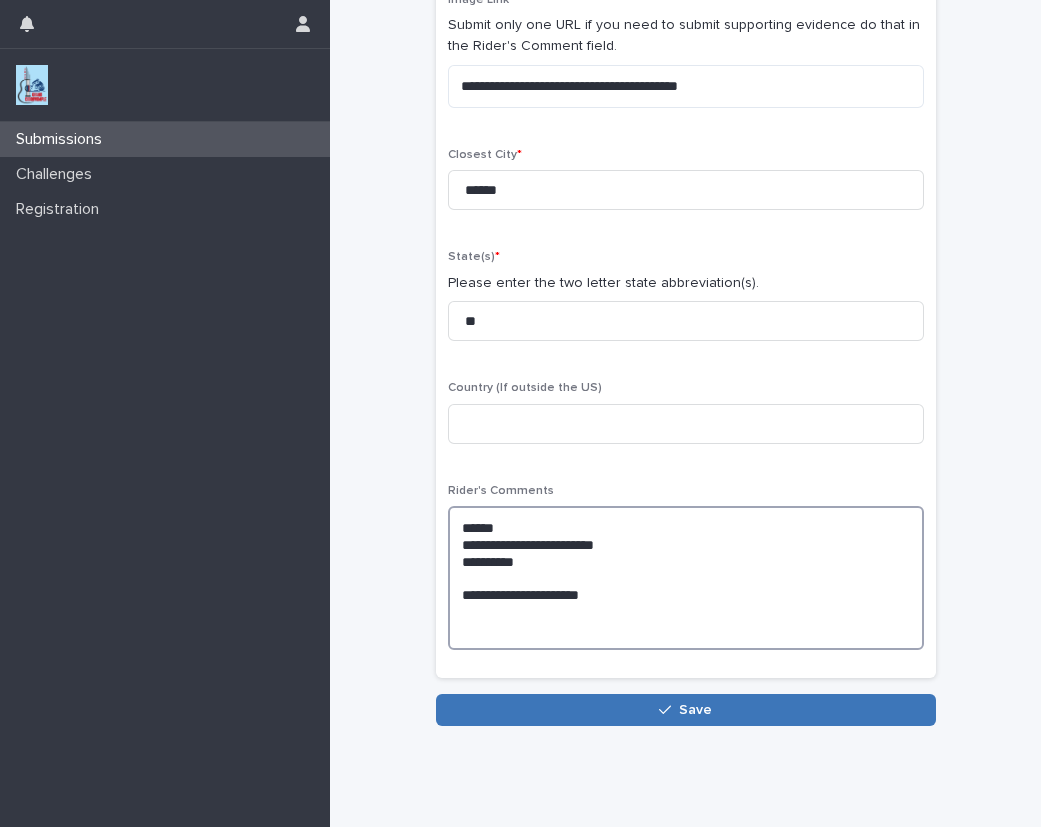 type on "**********" 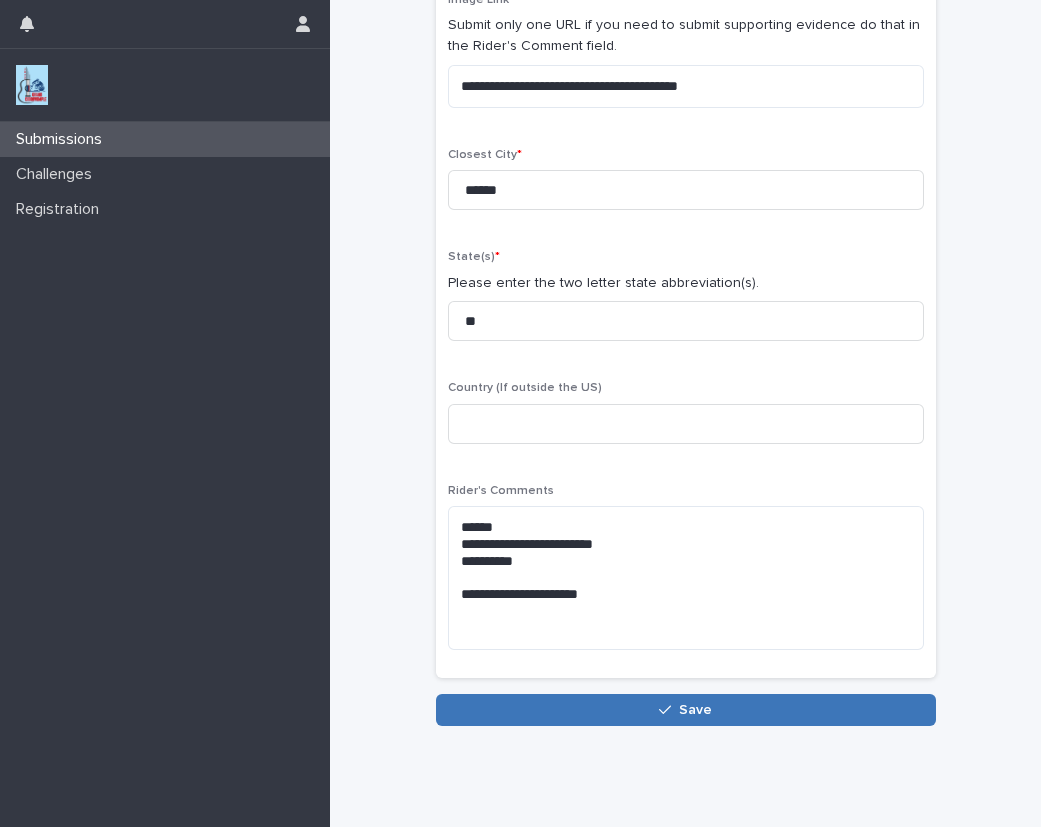 click on "Save" at bounding box center (695, 710) 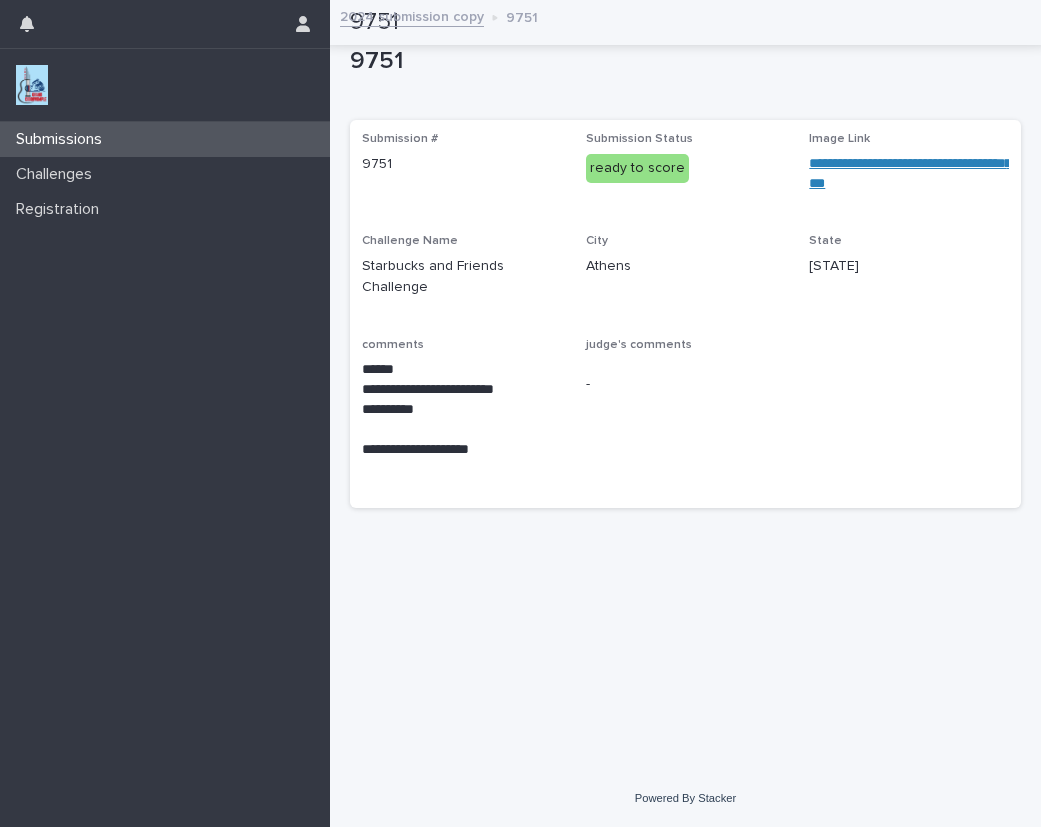 scroll, scrollTop: 0, scrollLeft: 0, axis: both 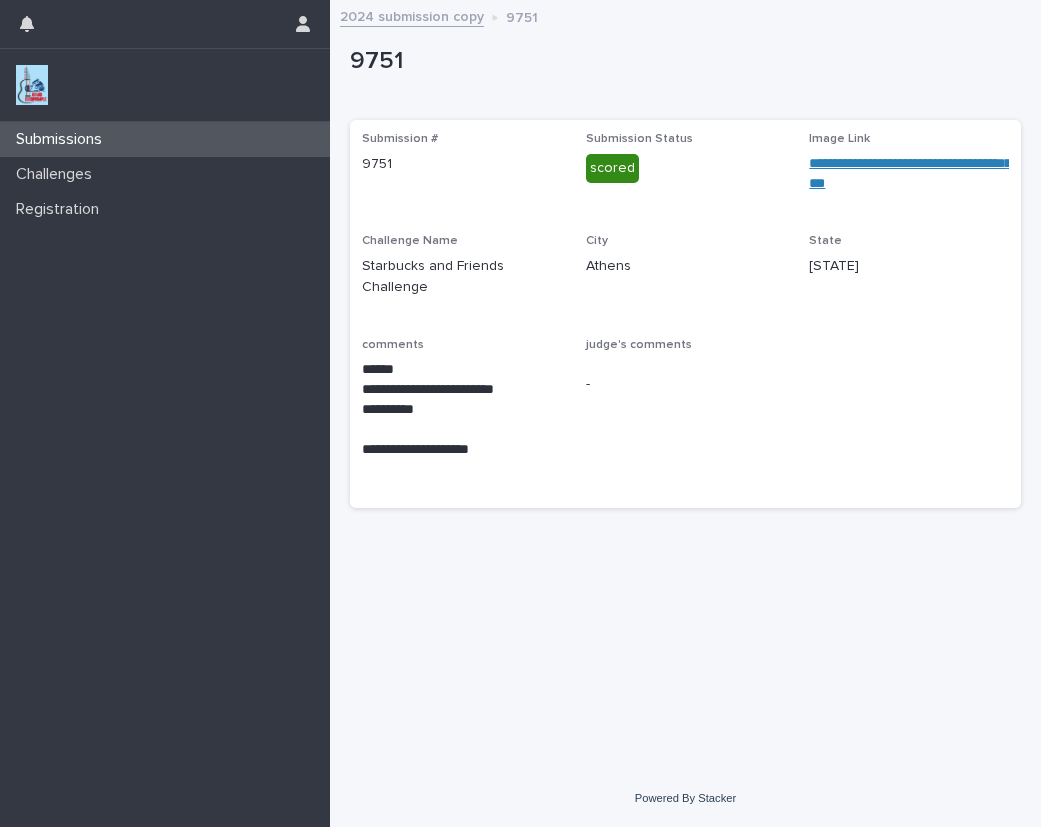 click at bounding box center (32, 85) 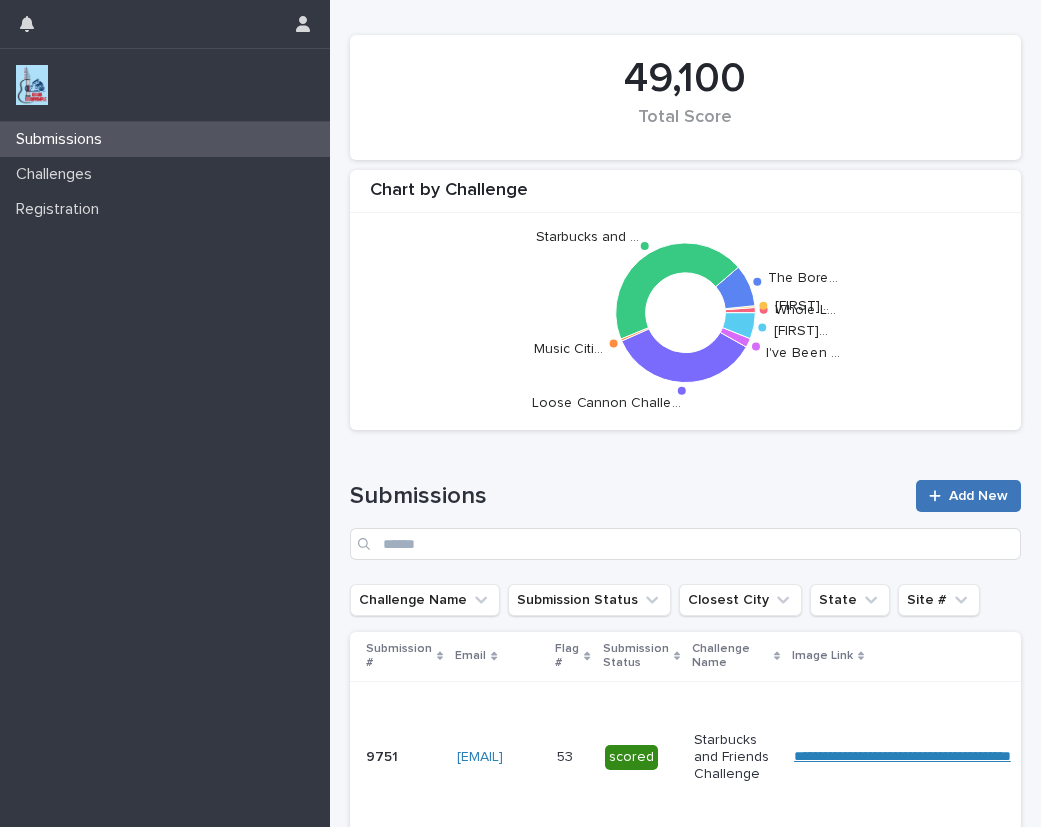 click on "Add New" at bounding box center (978, 496) 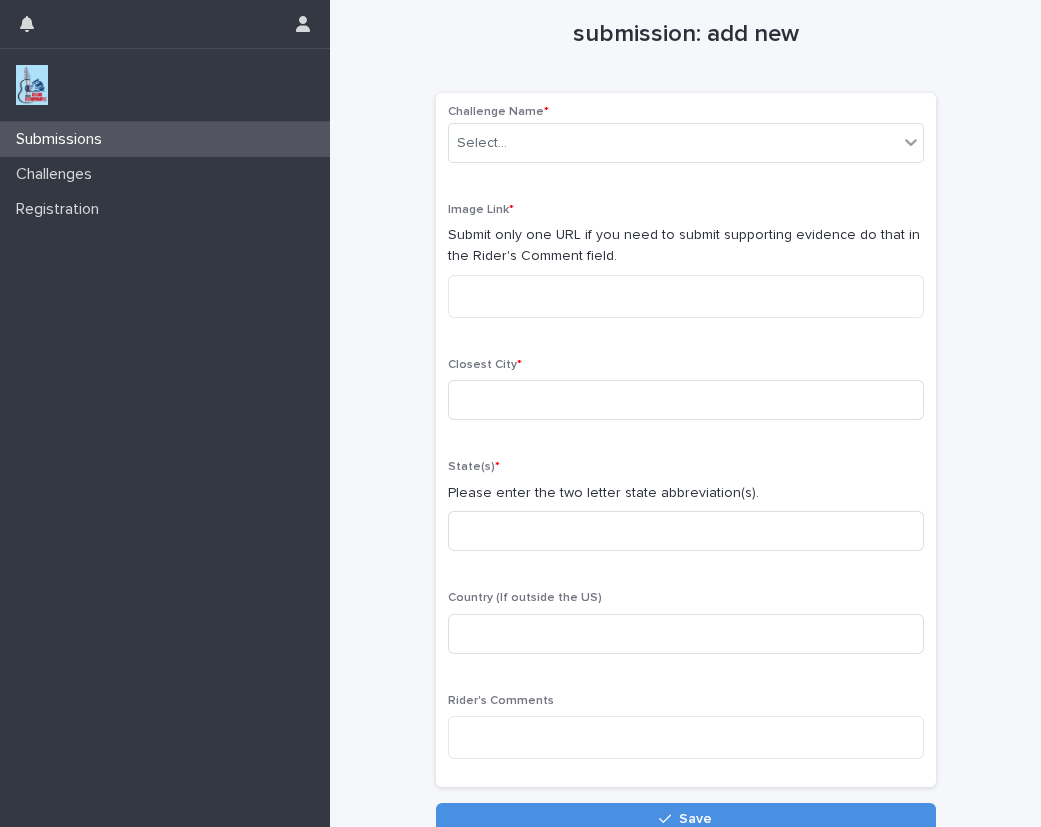scroll, scrollTop: 151, scrollLeft: 0, axis: vertical 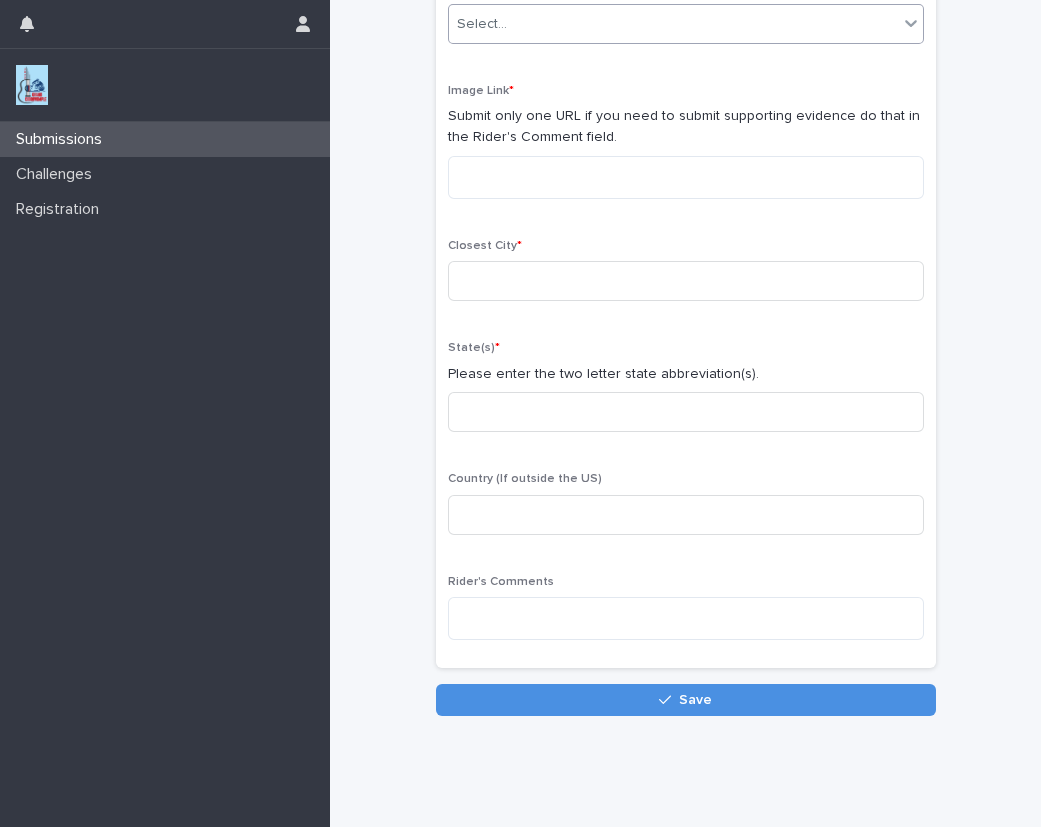 click on "Select..." at bounding box center (482, 24) 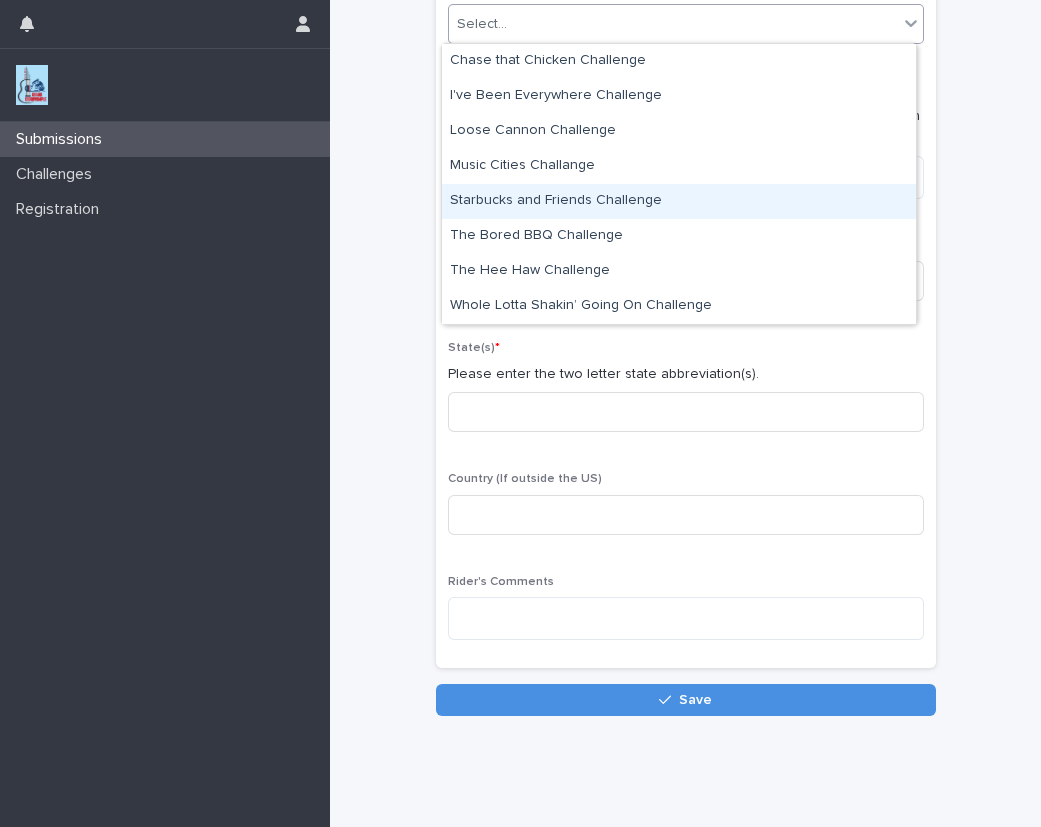 drag, startPoint x: 529, startPoint y: 179, endPoint x: 532, endPoint y: 201, distance: 22.203604 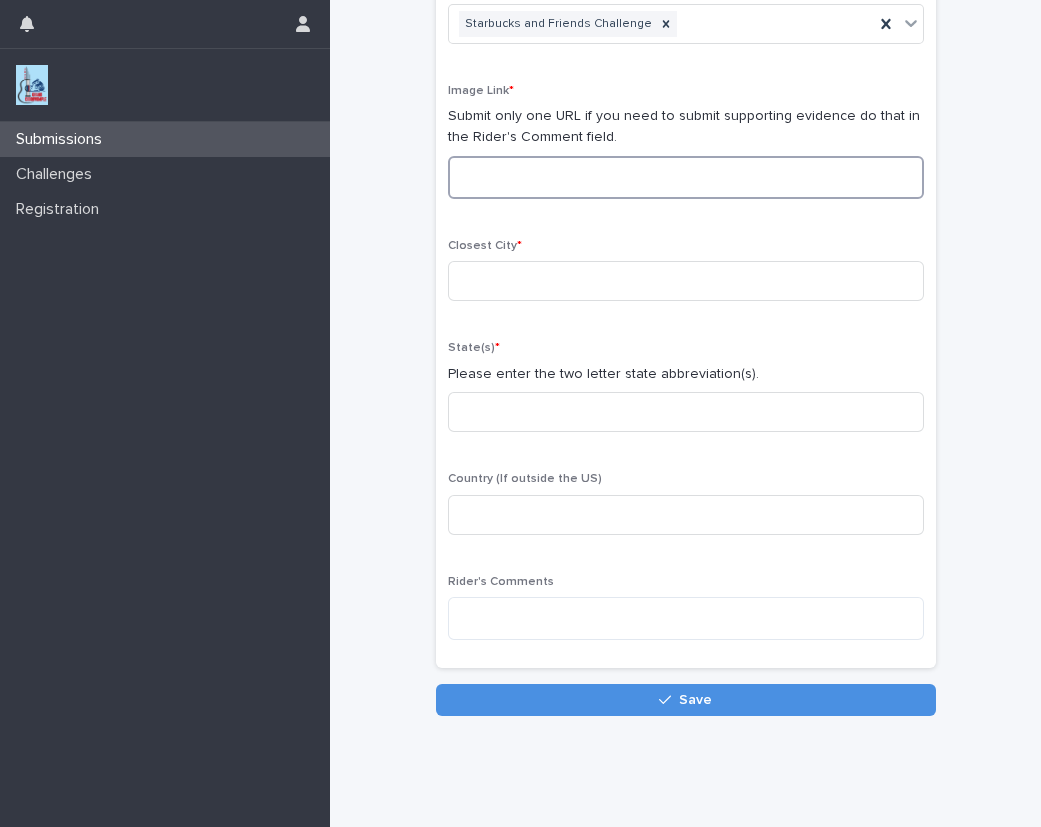 click at bounding box center (686, 177) 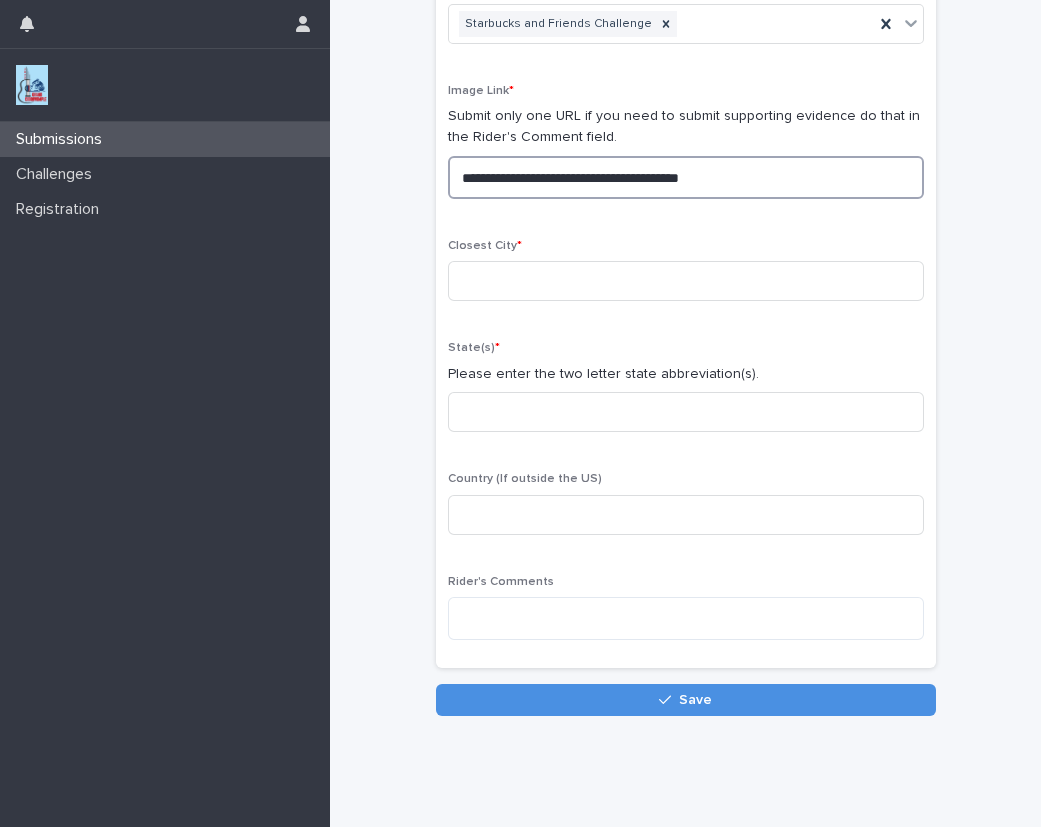 drag, startPoint x: 752, startPoint y: 170, endPoint x: 221, endPoint y: 153, distance: 531.27203 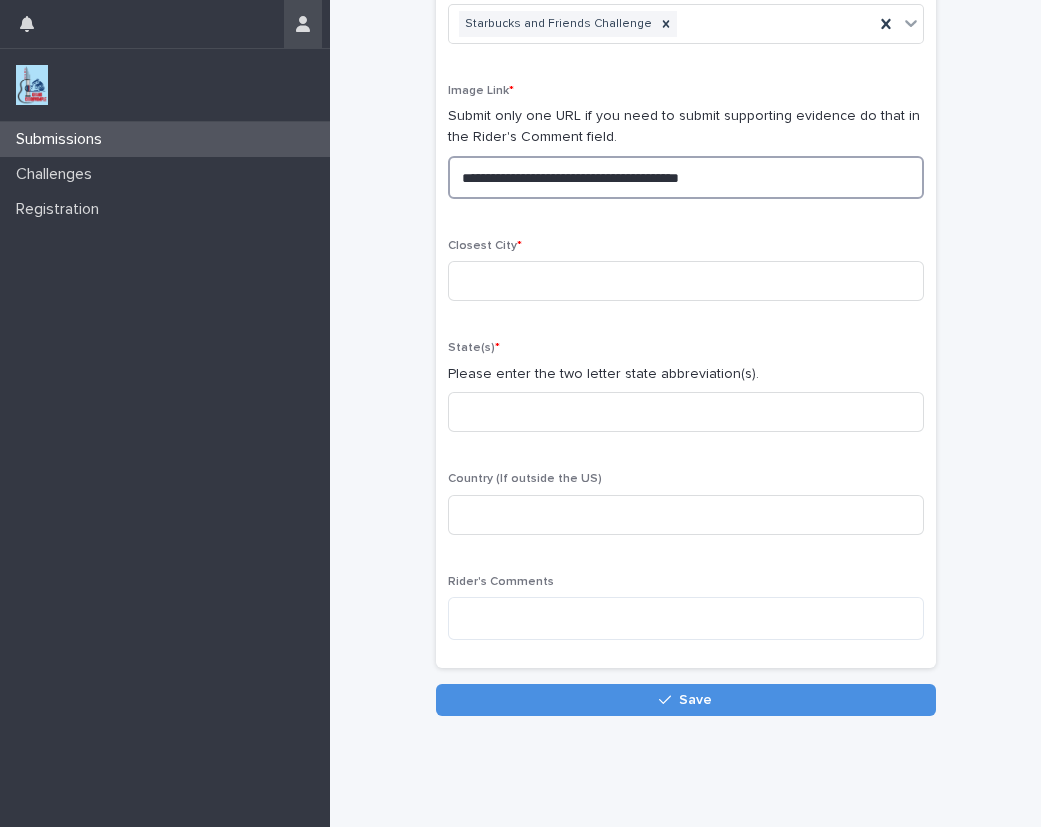 type on "**********" 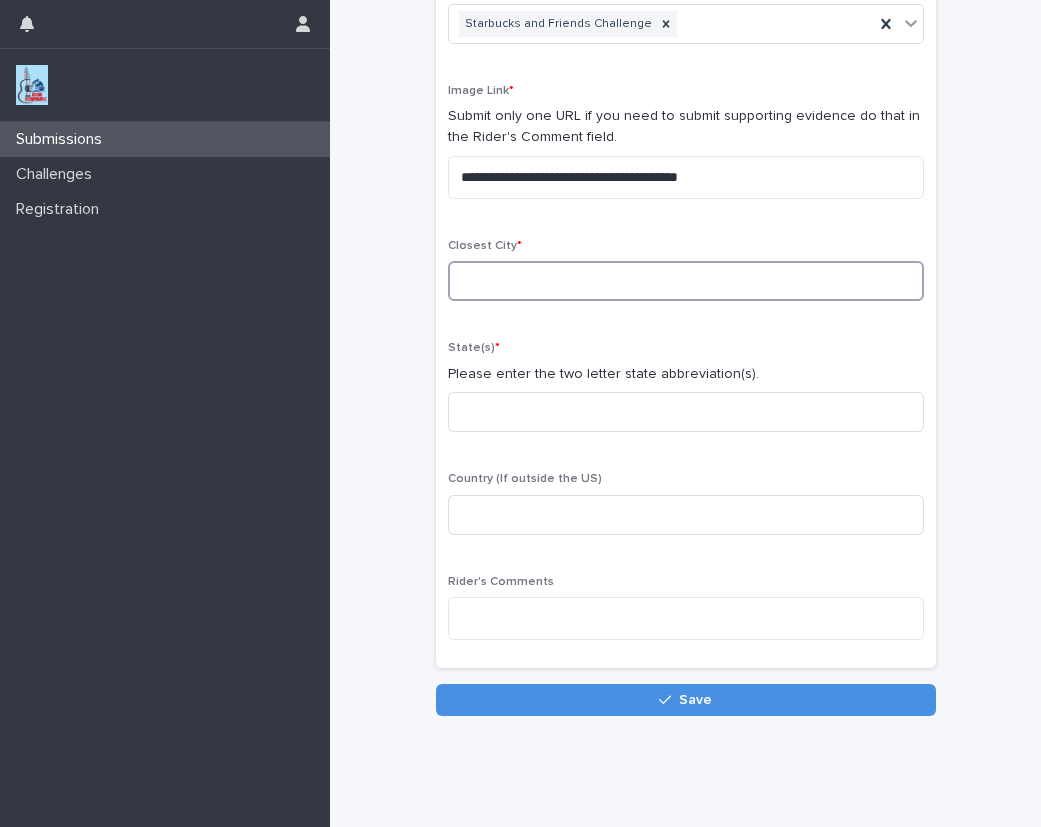 click at bounding box center [686, 281] 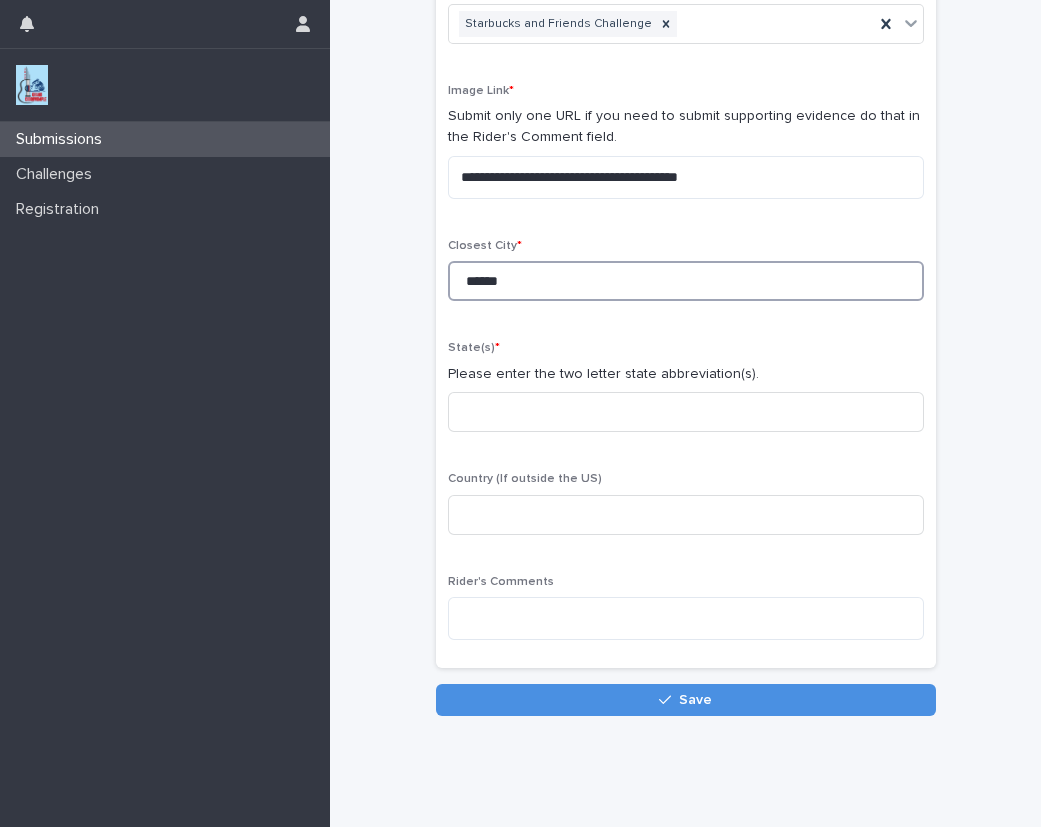 type on "******" 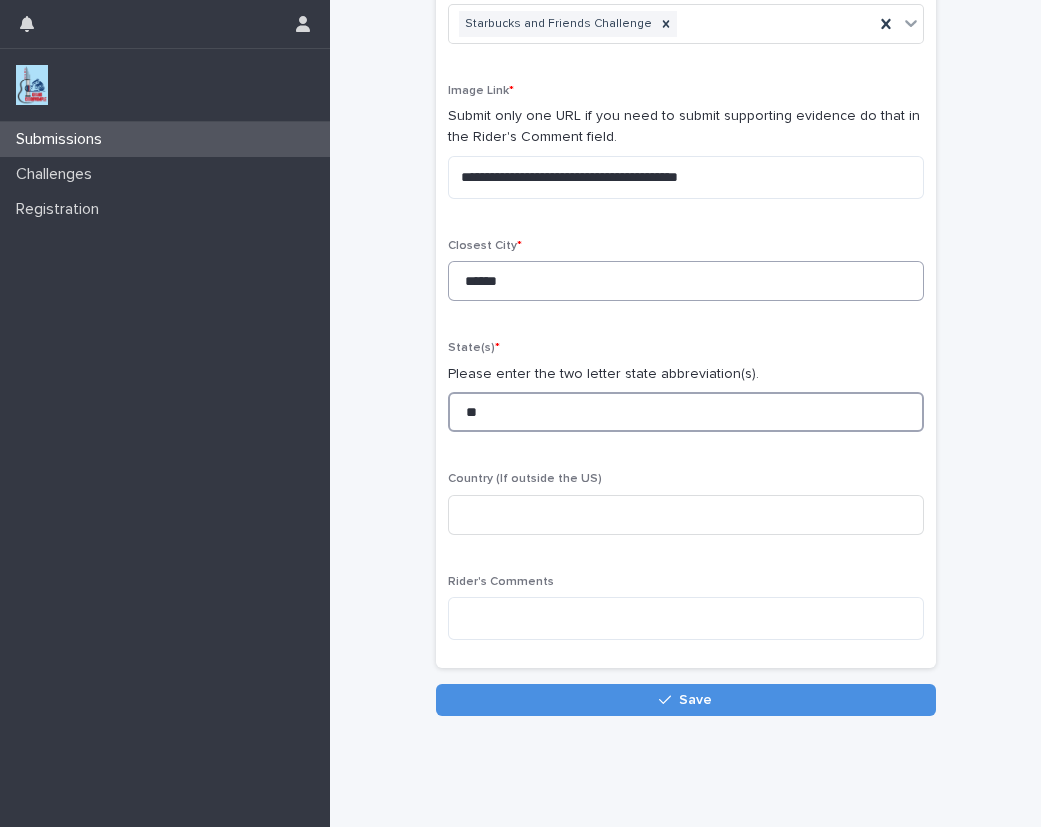 type on "**" 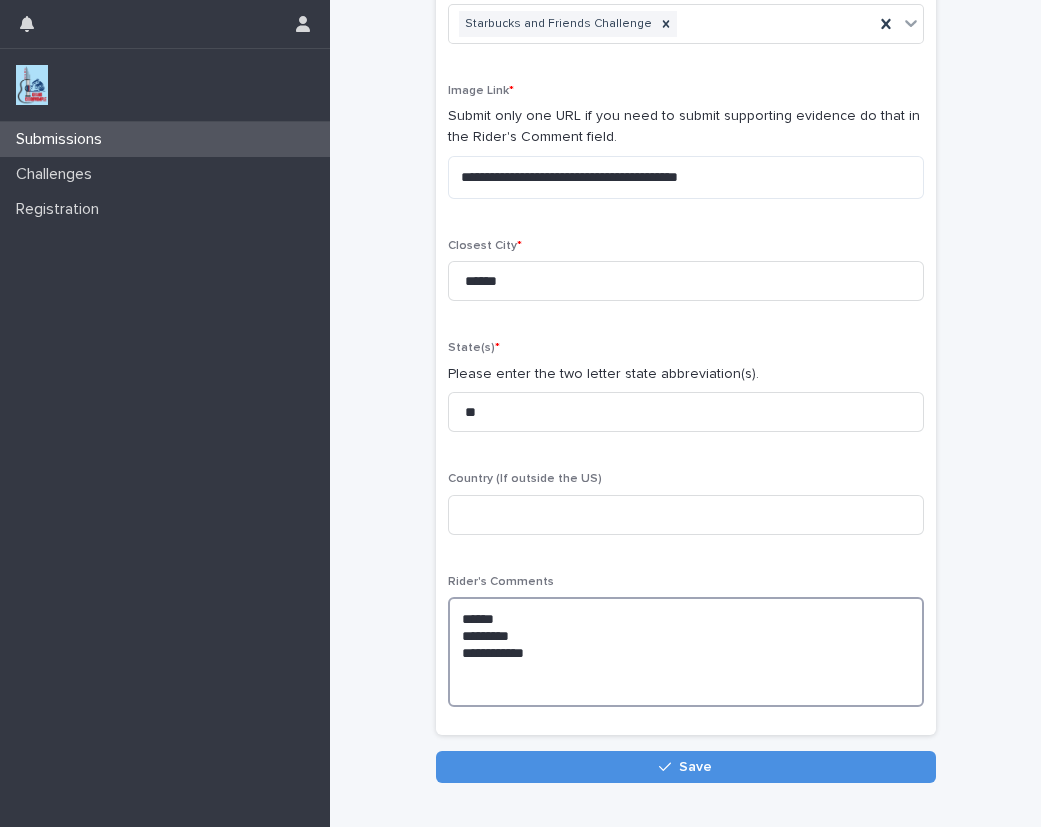 click on "**********" at bounding box center [686, 652] 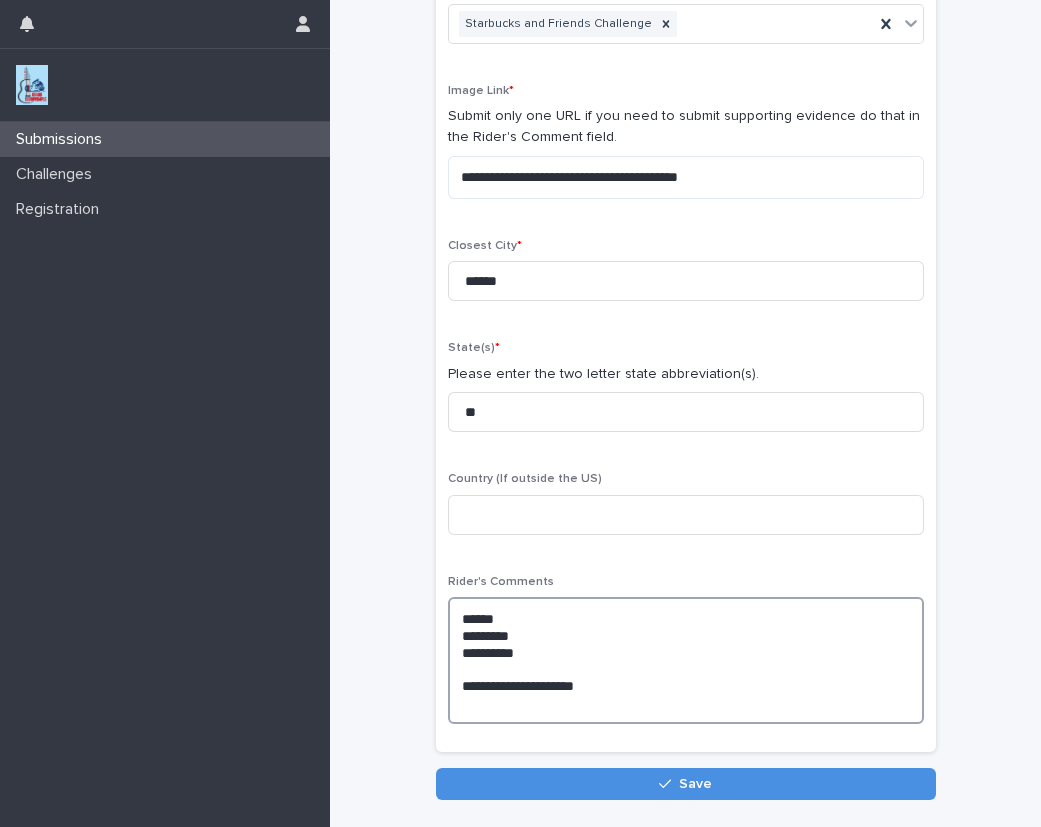 type on "**********" 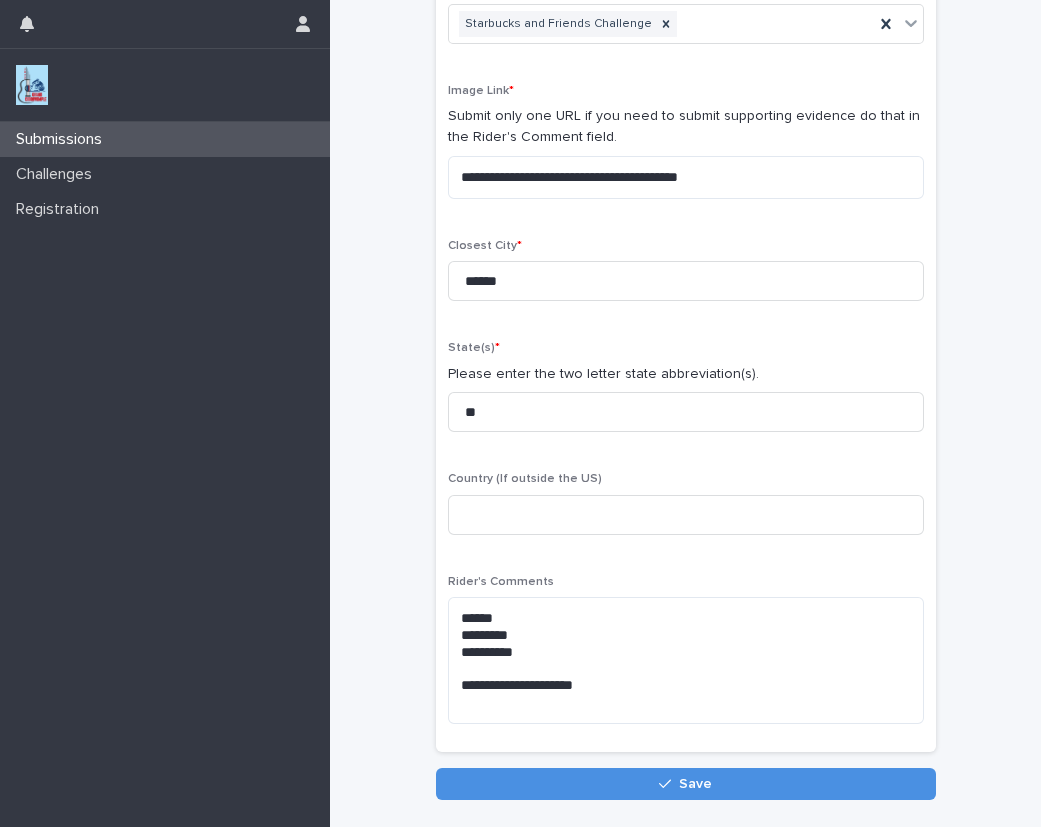 click on "Save" at bounding box center [686, 784] 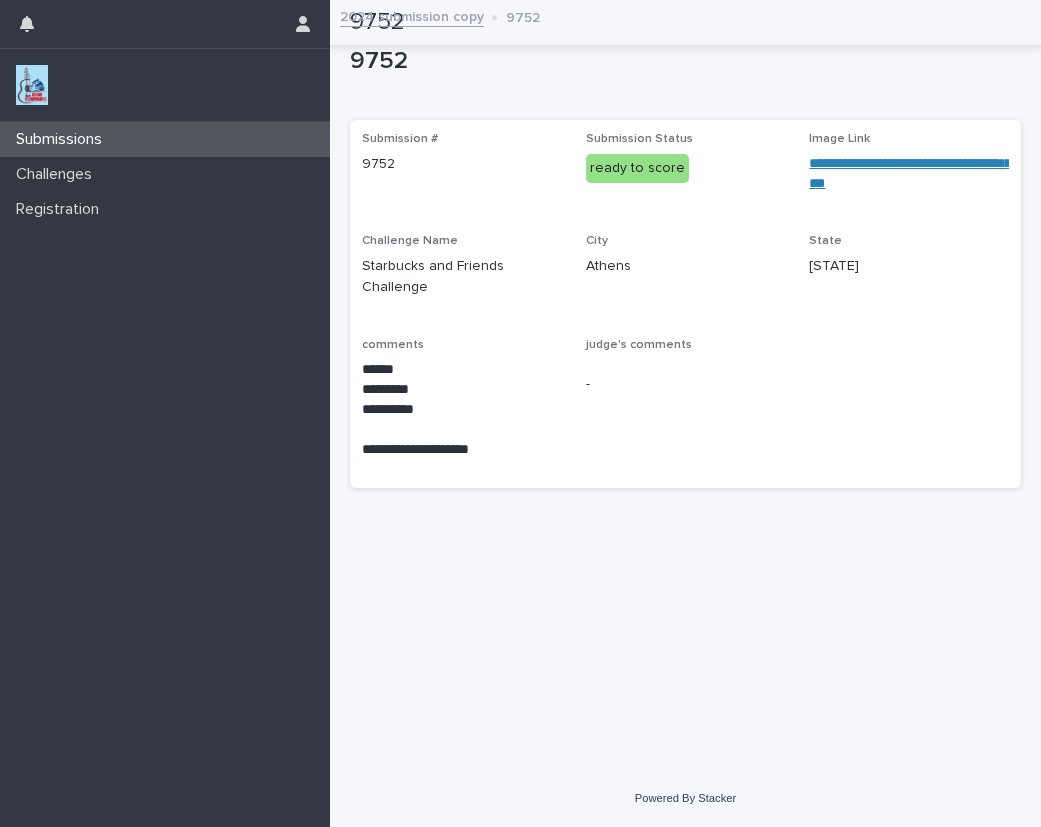 scroll, scrollTop: 0, scrollLeft: 0, axis: both 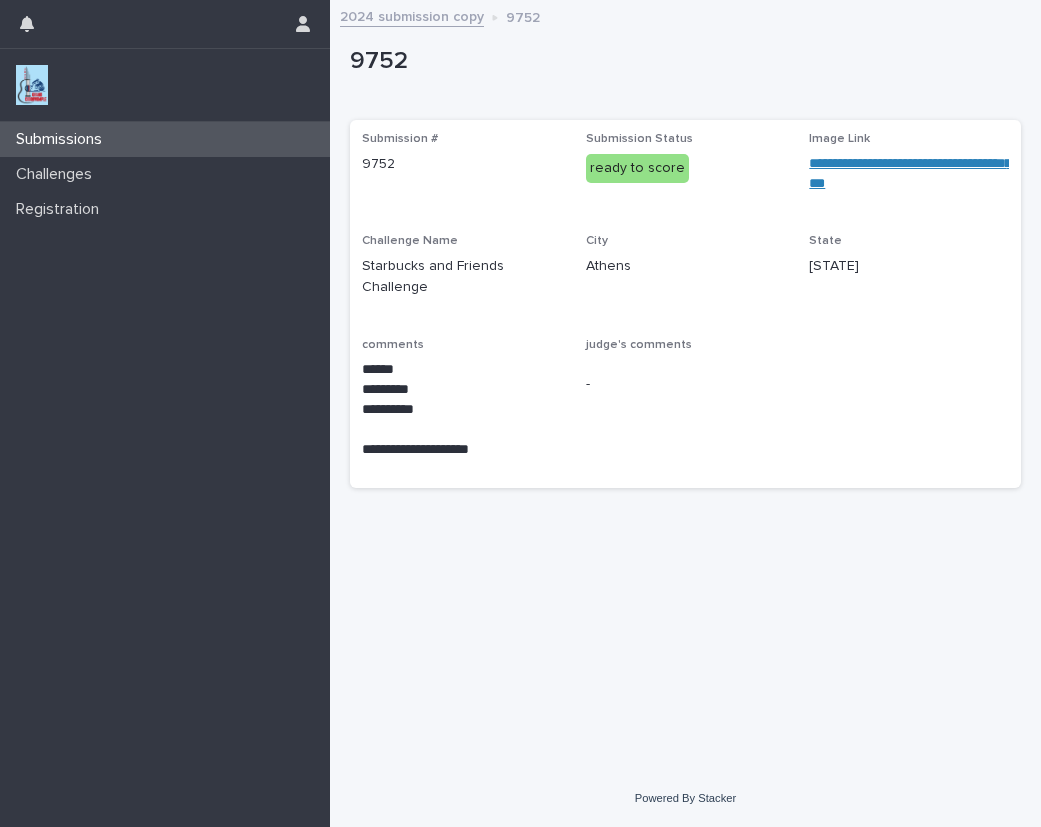 click at bounding box center (32, 85) 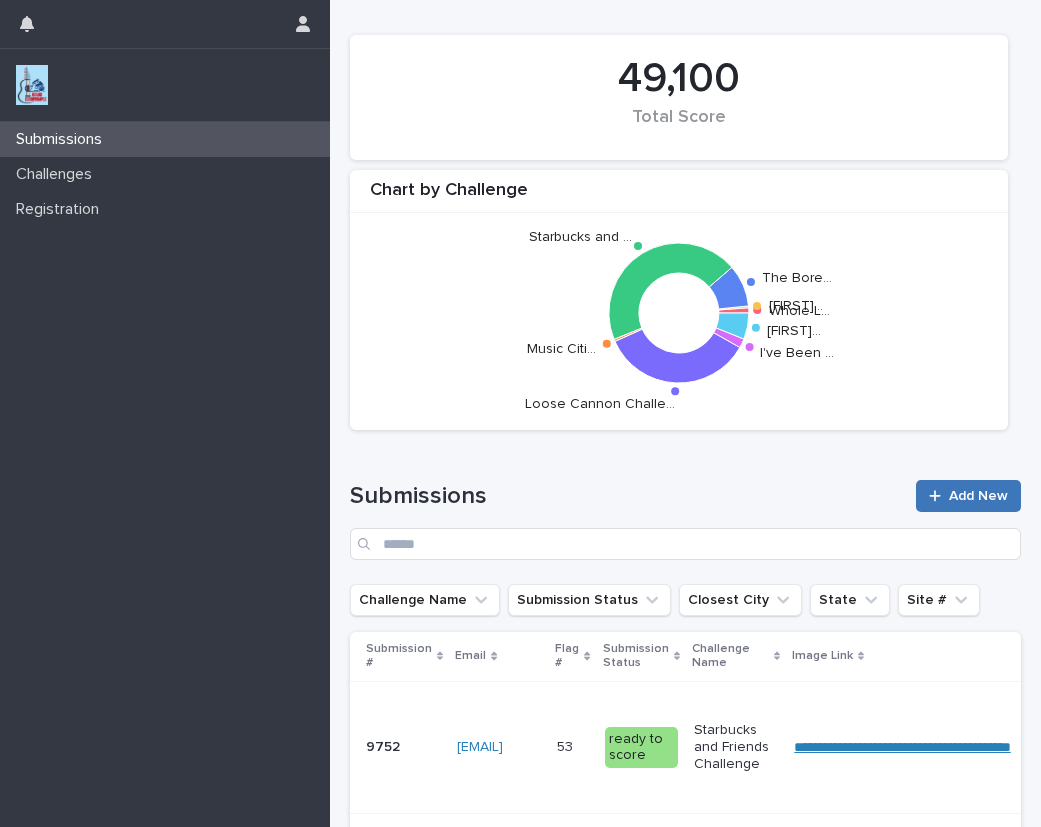 click on "Add New" at bounding box center [968, 496] 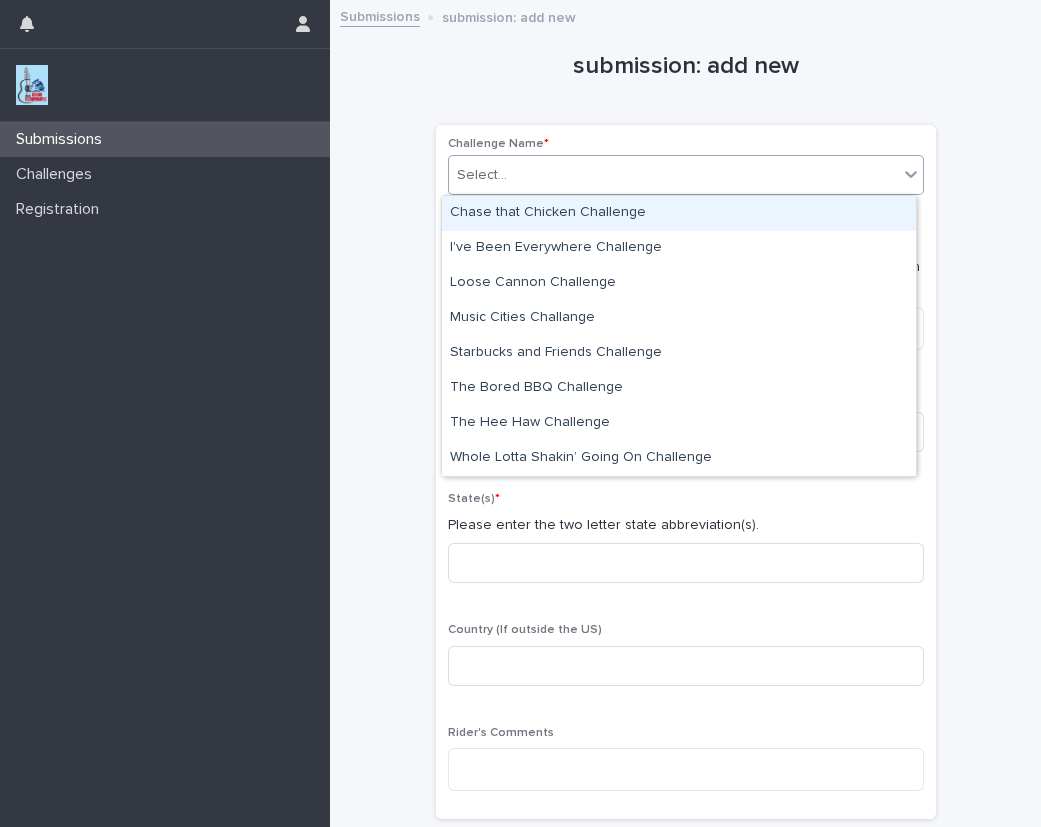 click on "Select..." at bounding box center (673, 175) 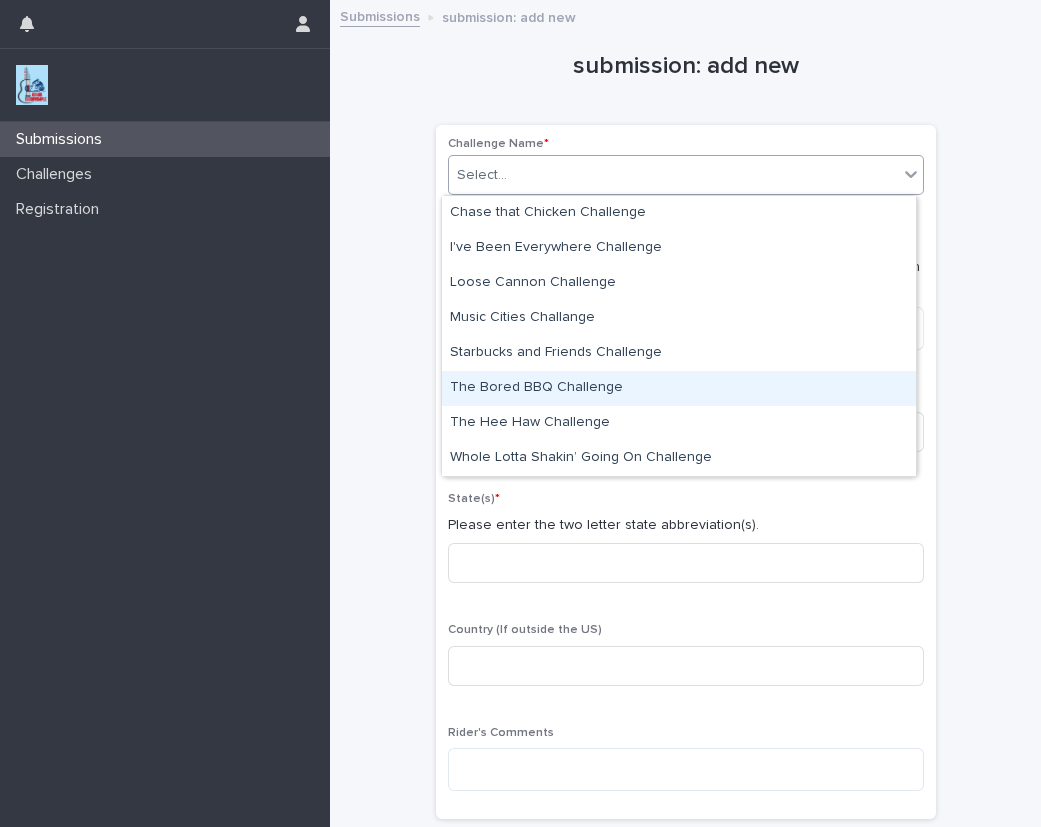 click on "The Bored BBQ Challenge" at bounding box center (679, 388) 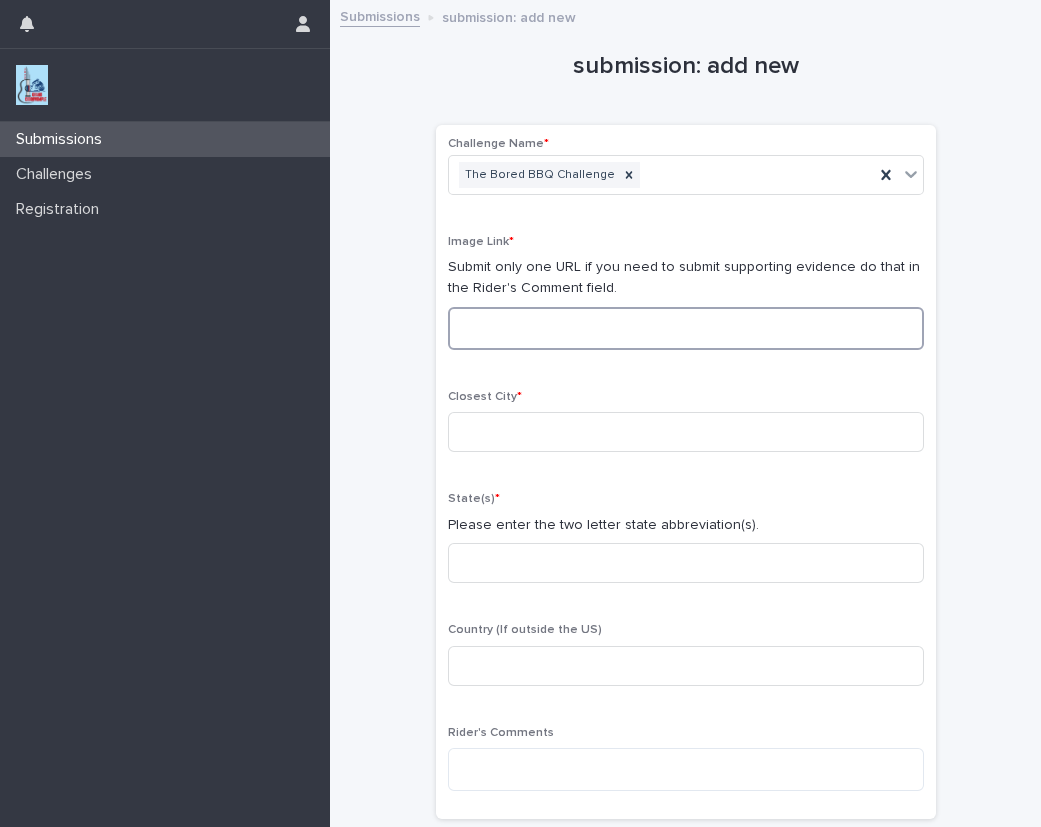 click at bounding box center (686, 328) 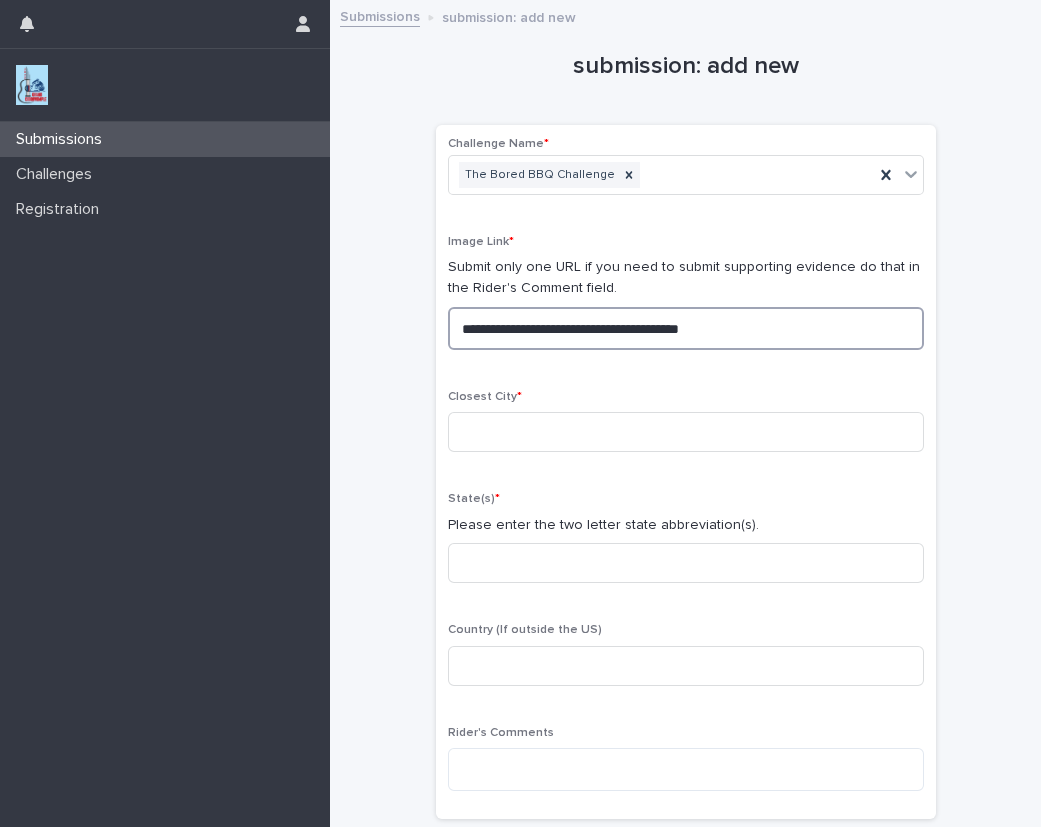 drag, startPoint x: 698, startPoint y: 322, endPoint x: 336, endPoint y: 287, distance: 363.68805 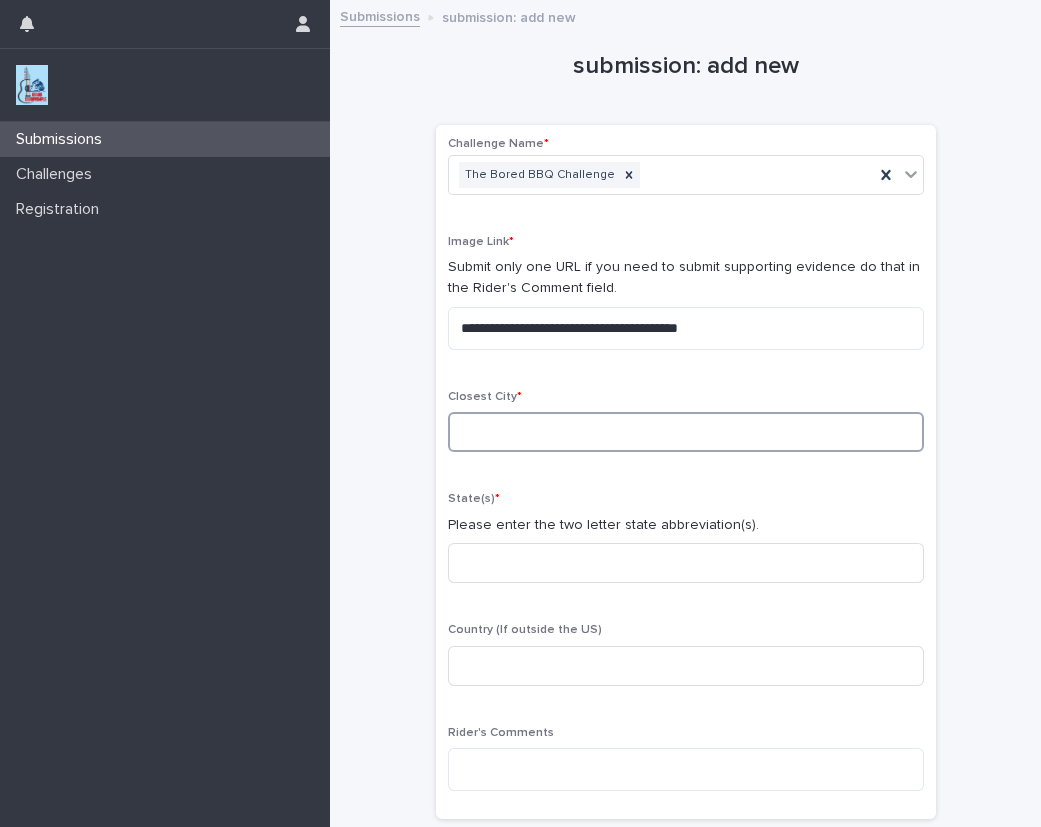 click at bounding box center (686, 432) 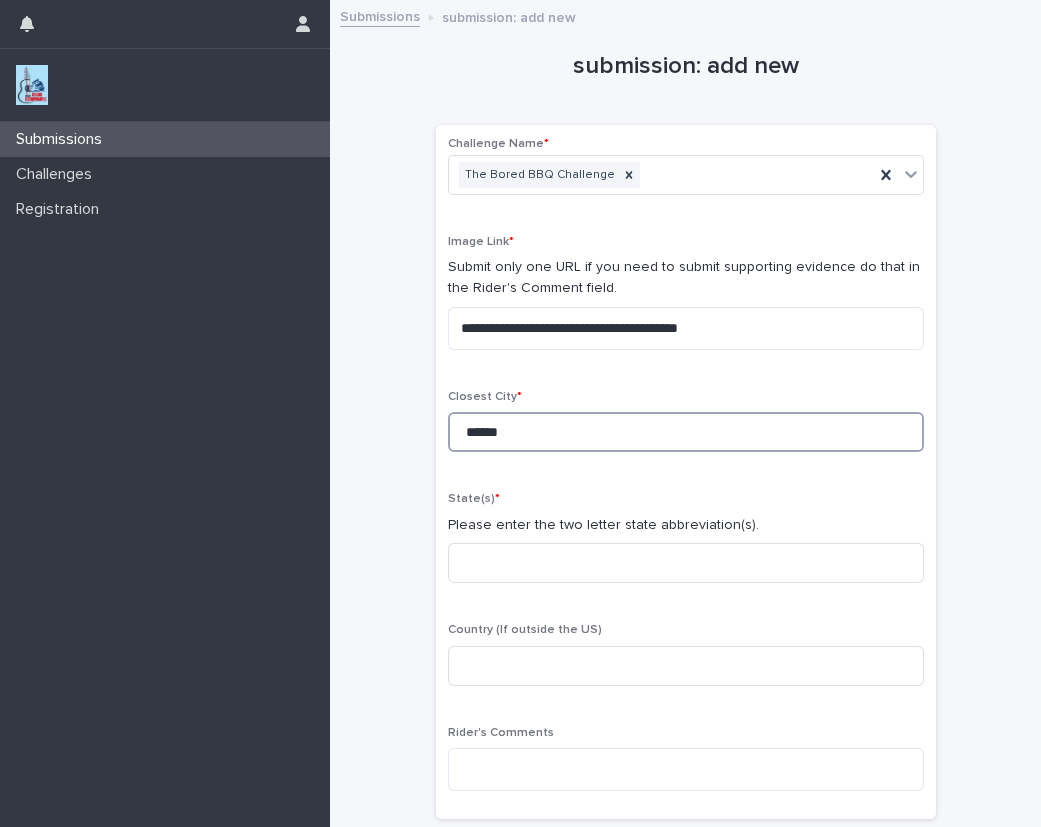 type on "******" 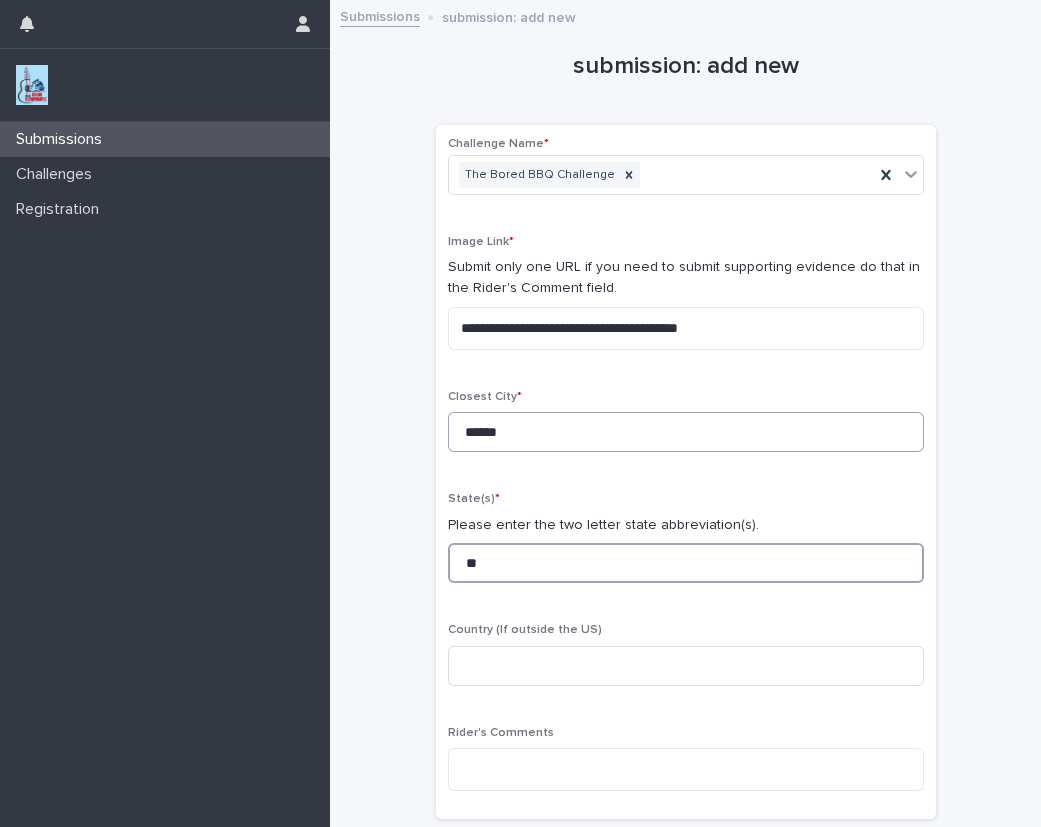 type on "**" 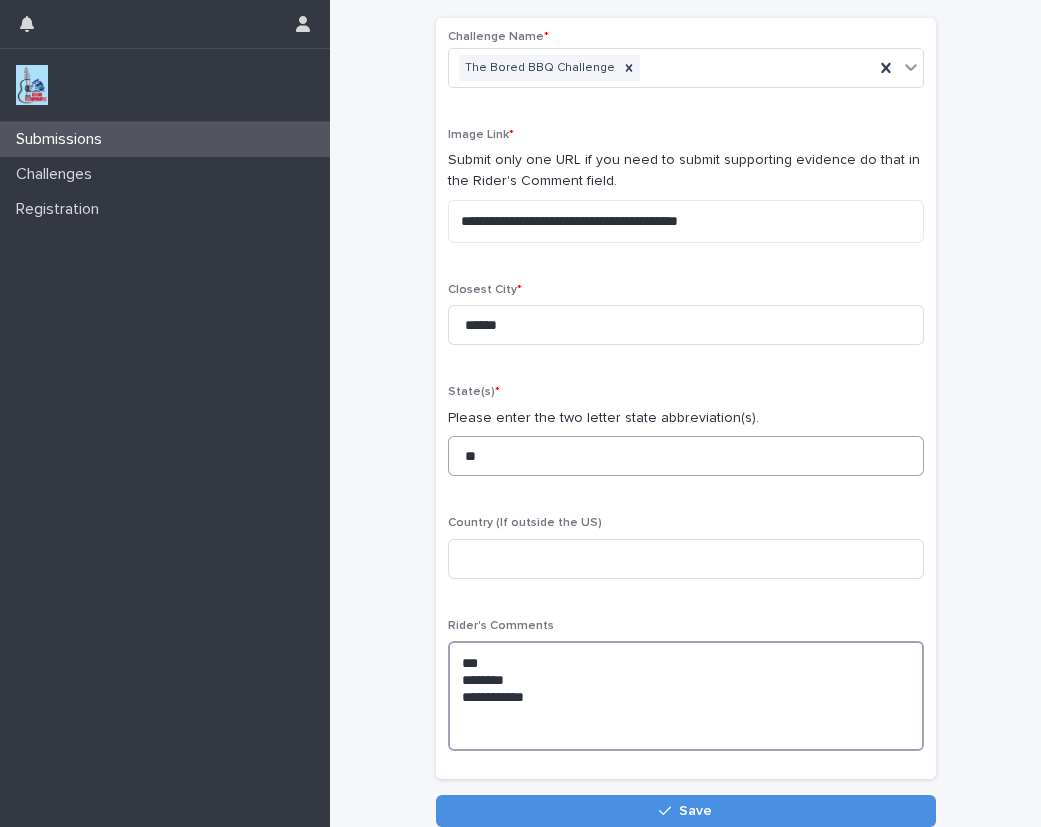 scroll, scrollTop: 137, scrollLeft: 0, axis: vertical 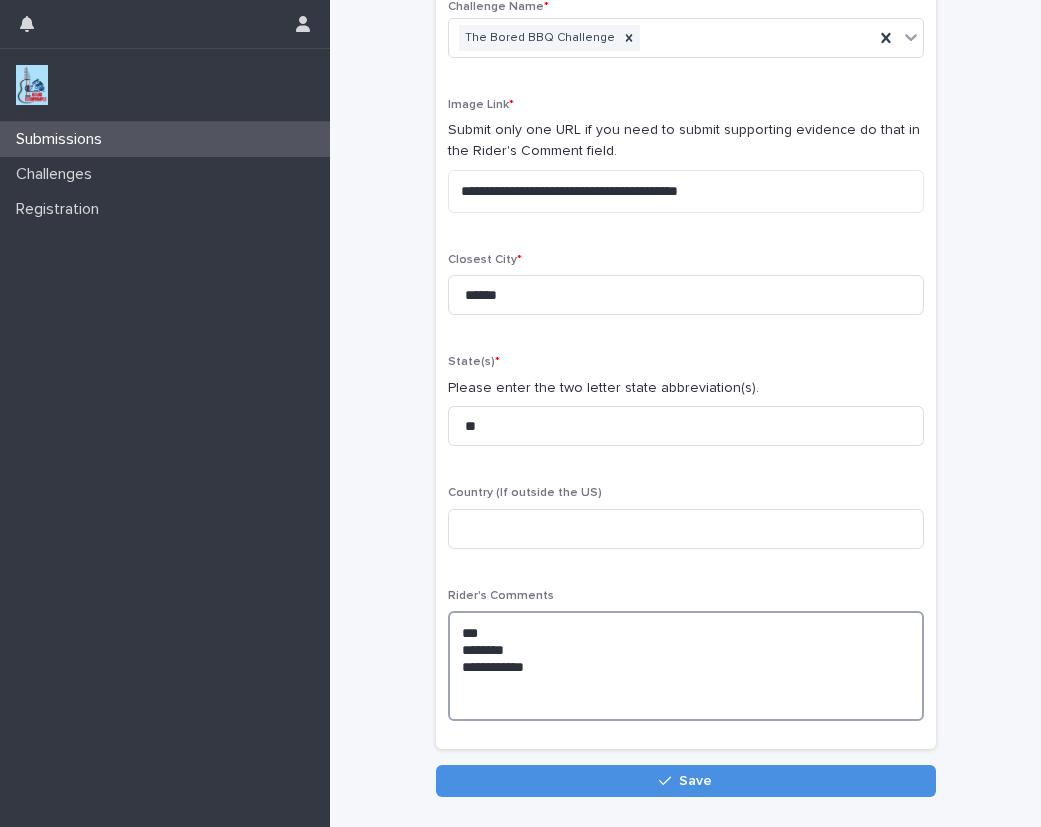 click on "**********" at bounding box center (686, 666) 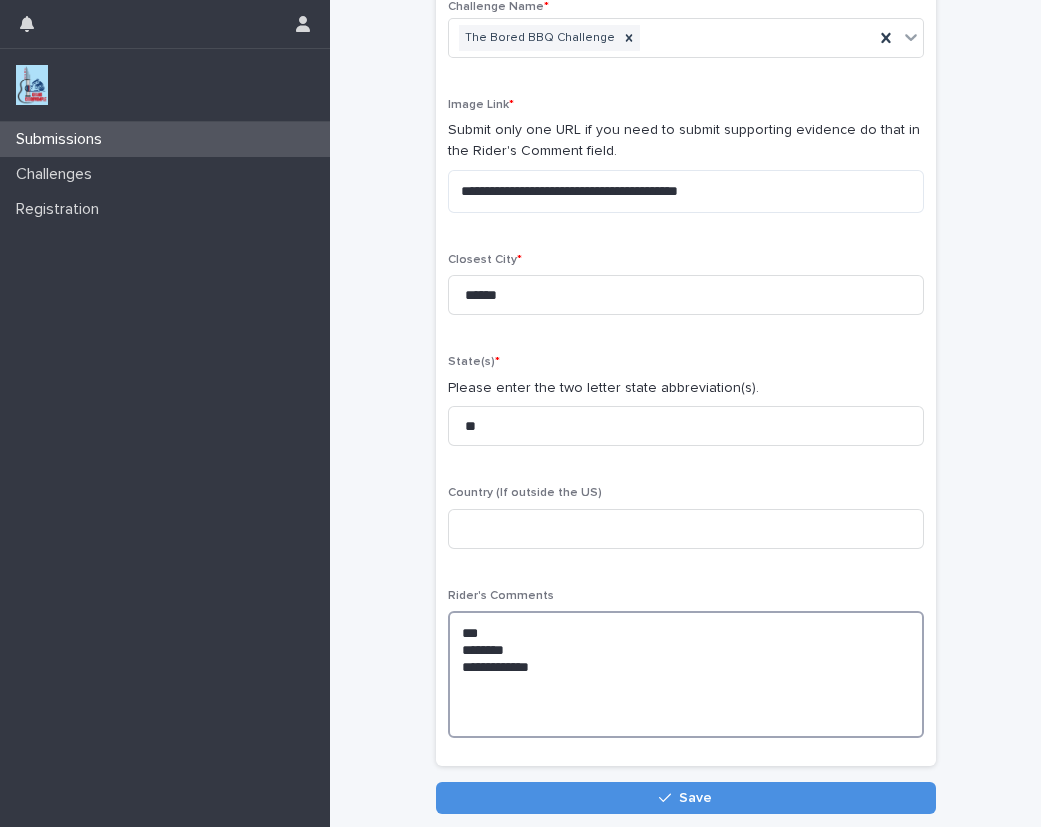 paste on "**********" 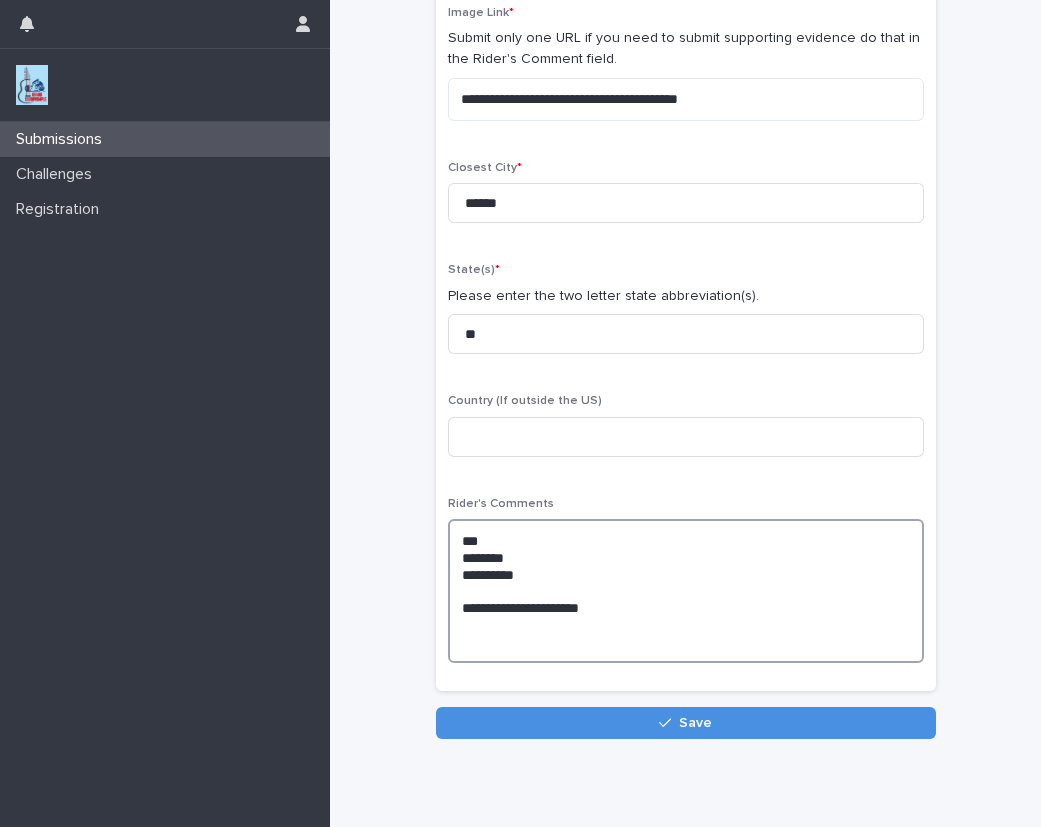 scroll, scrollTop: 258, scrollLeft: 0, axis: vertical 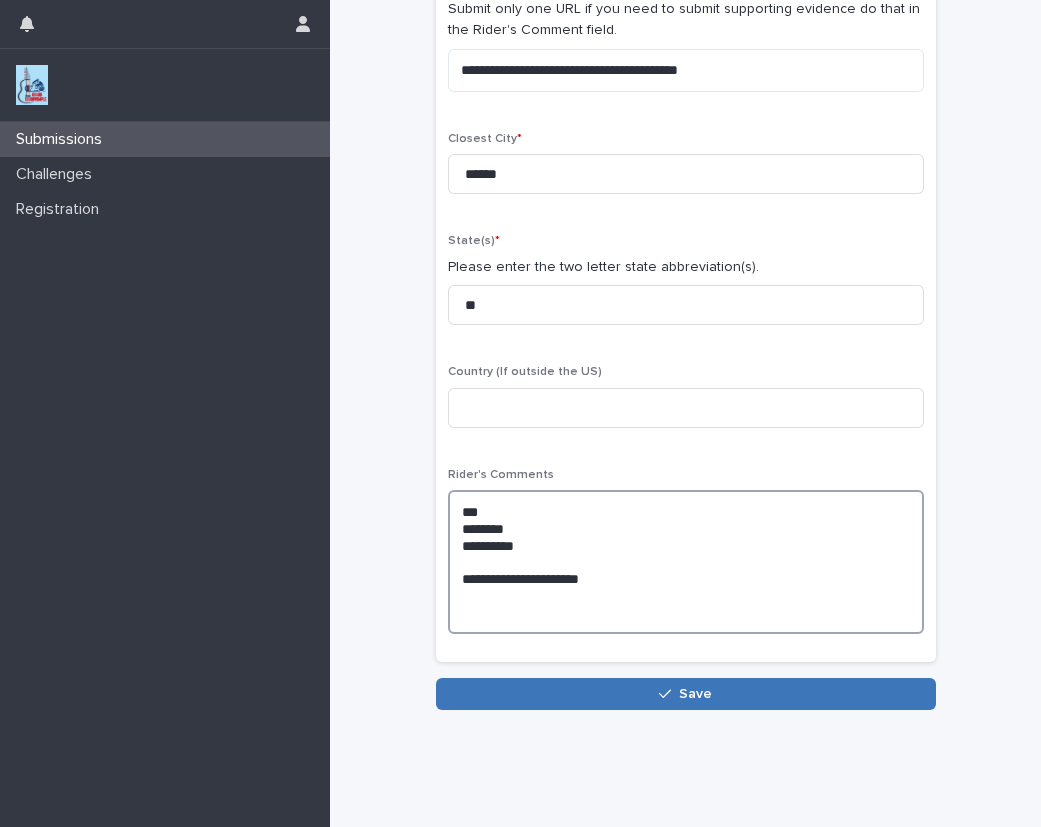 type on "**********" 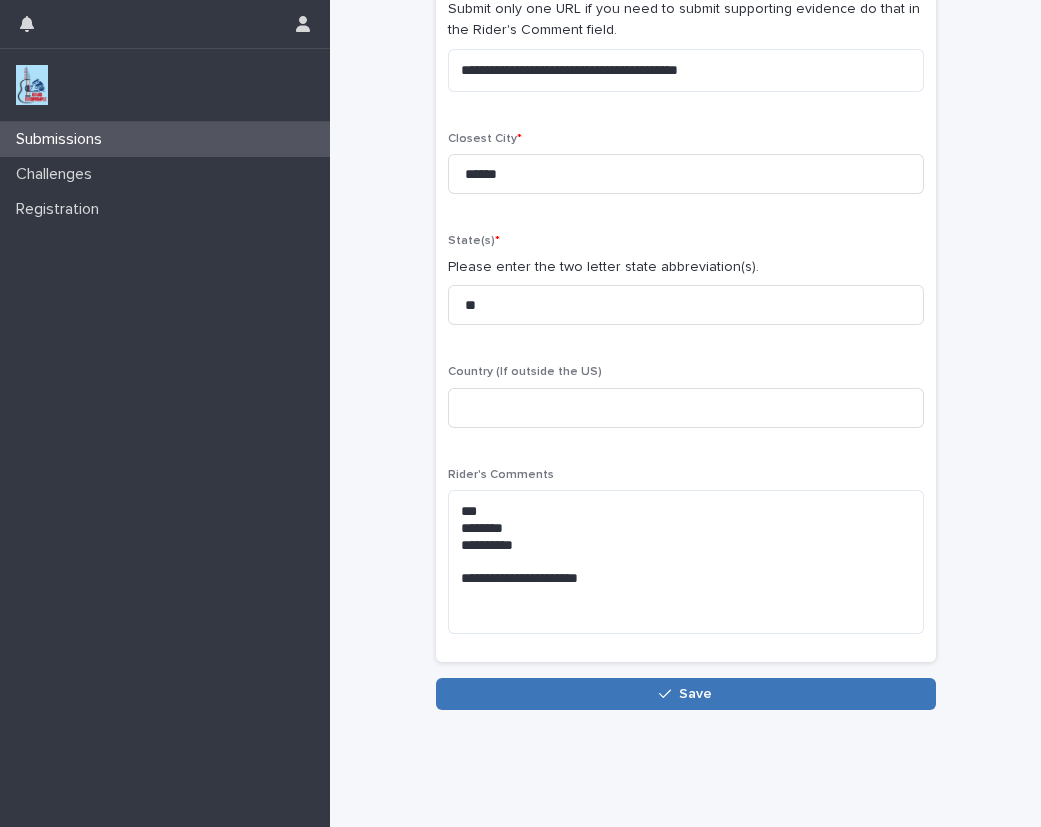 click on "Save" at bounding box center (695, 694) 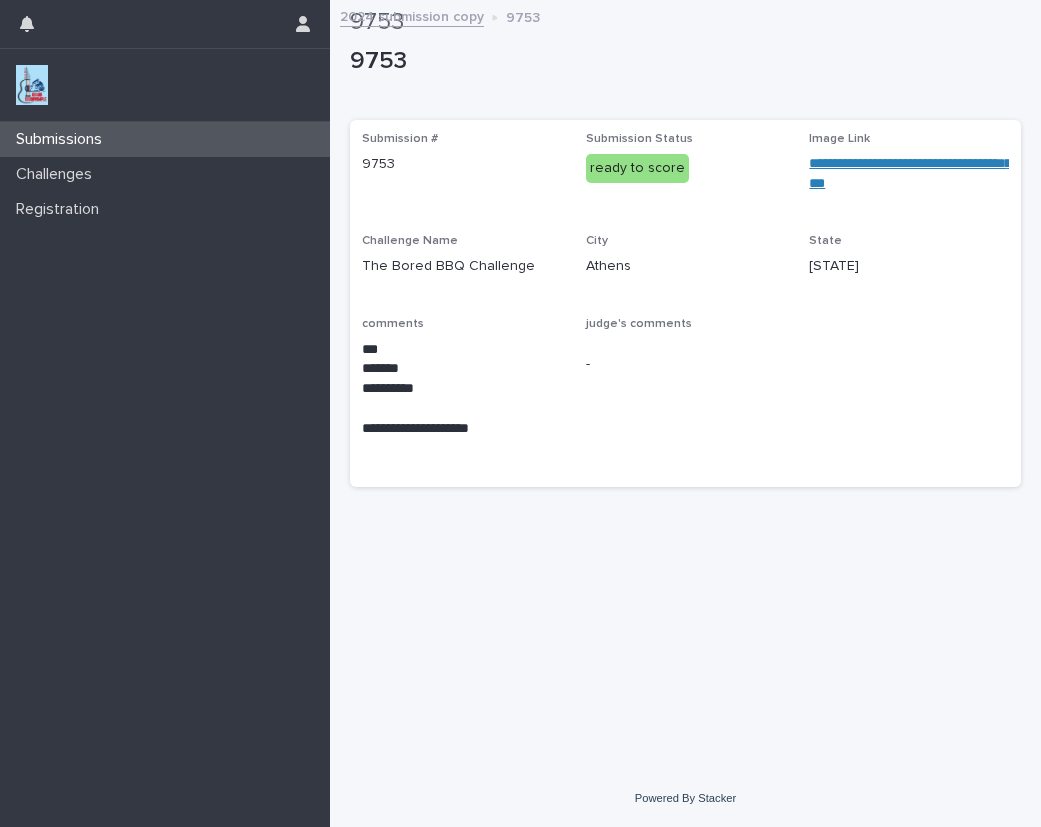 scroll, scrollTop: 0, scrollLeft: 0, axis: both 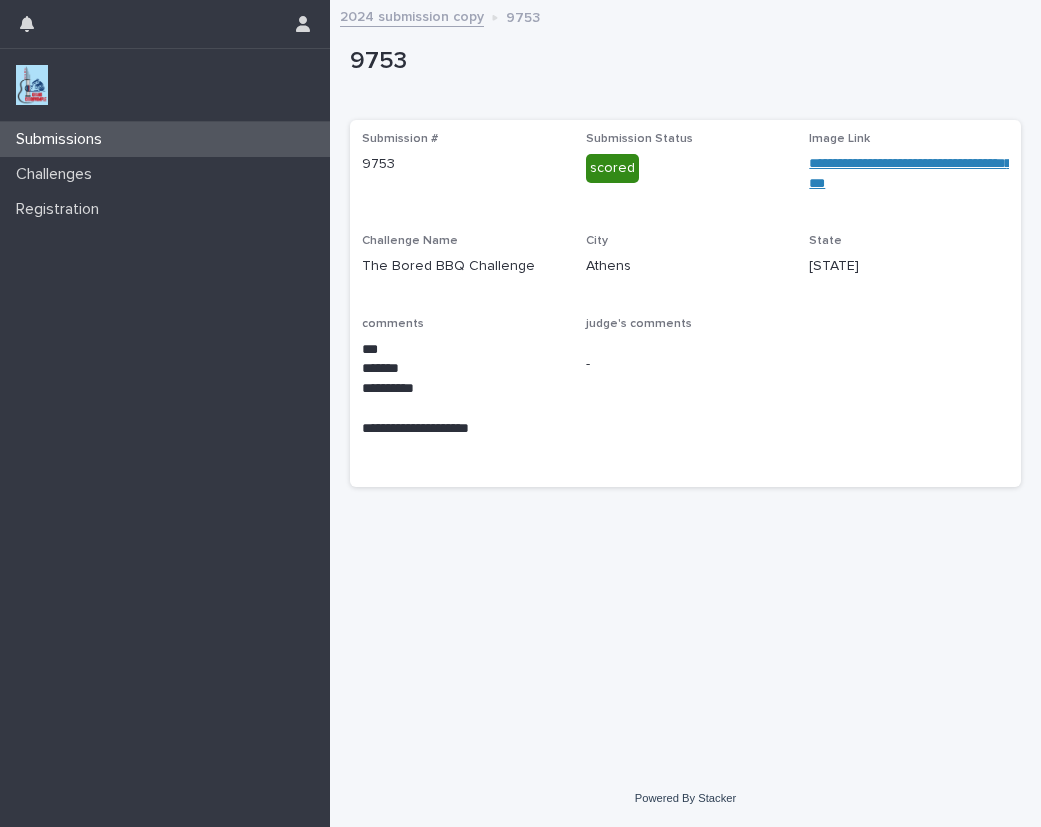 click at bounding box center [32, 85] 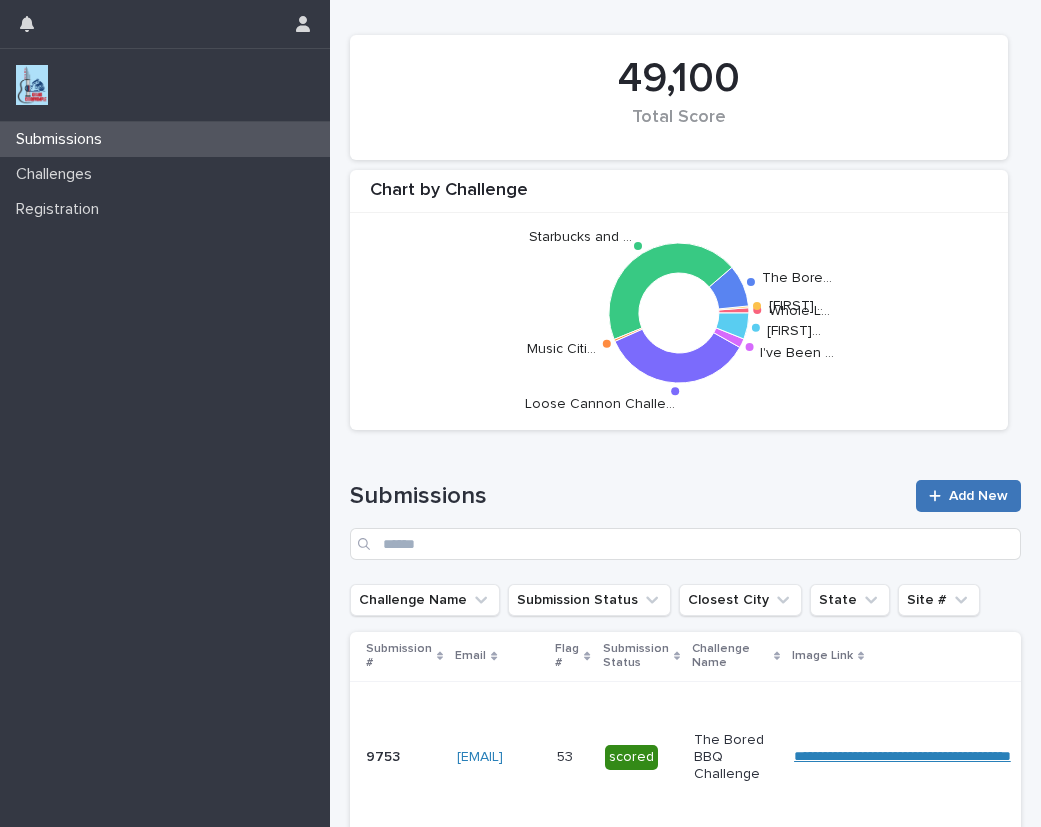 click on "Add New" at bounding box center [978, 496] 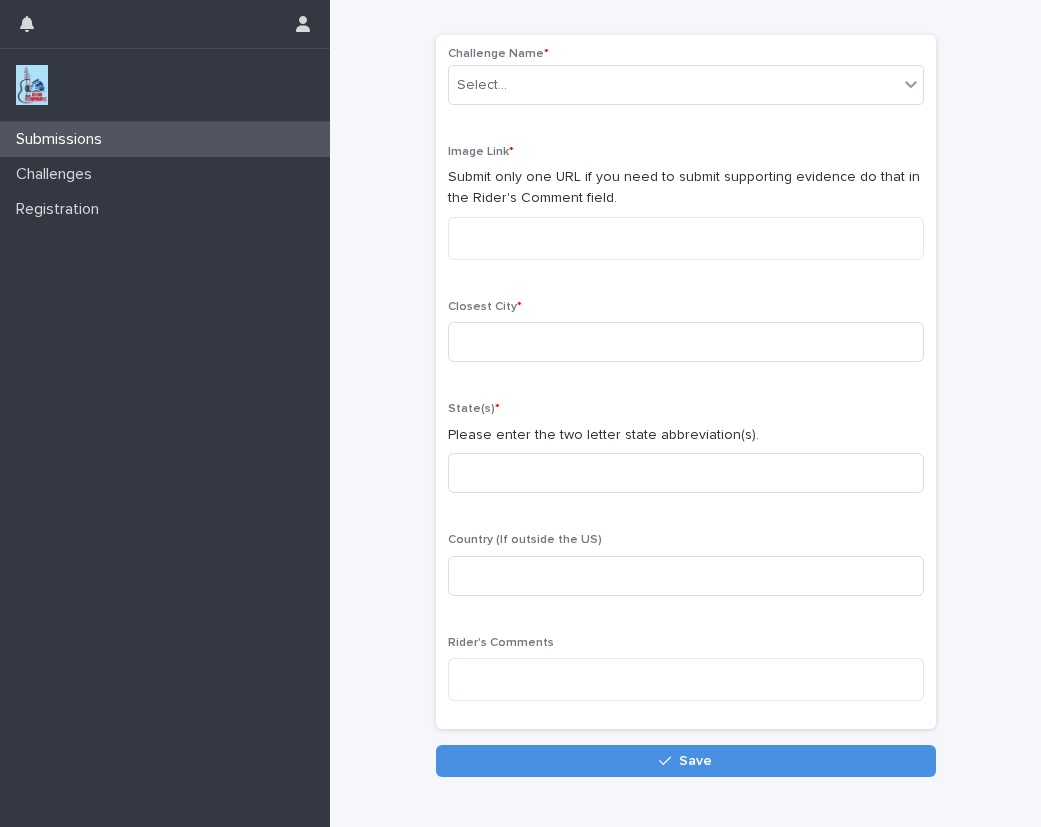 scroll, scrollTop: 121, scrollLeft: 0, axis: vertical 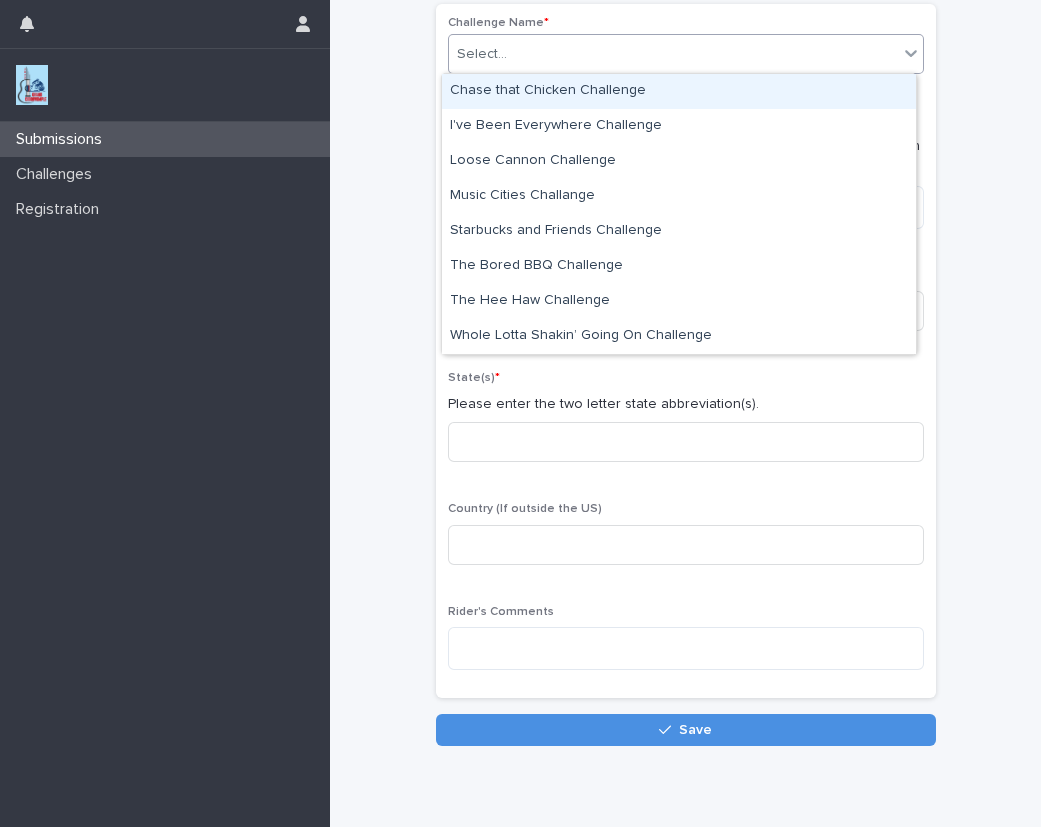 click on "Select..." at bounding box center (673, 54) 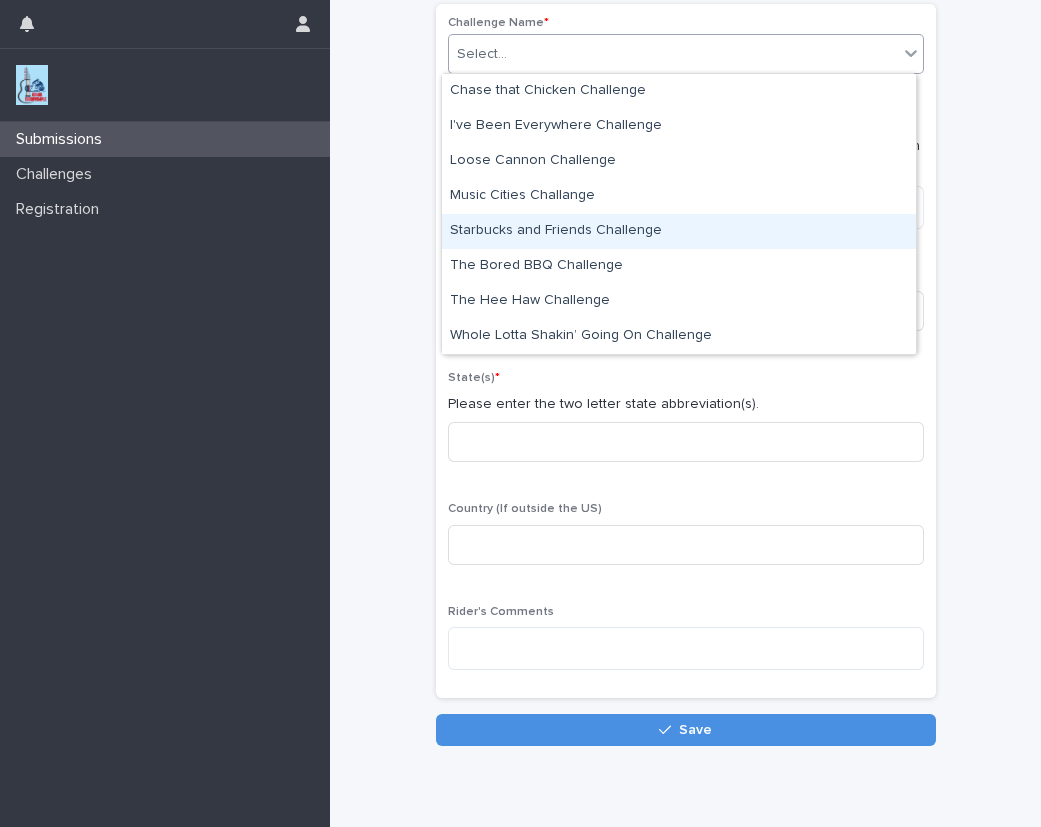 click on "Starbucks and Friends Challenge" at bounding box center (679, 231) 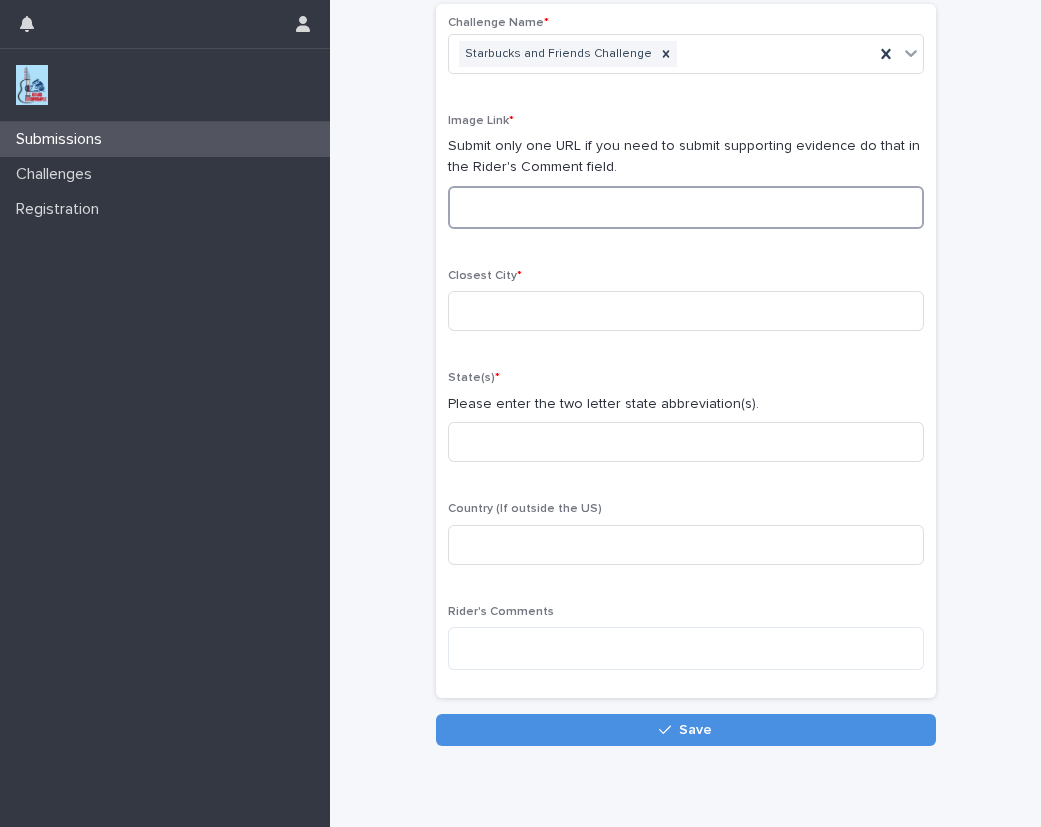 click at bounding box center [686, 207] 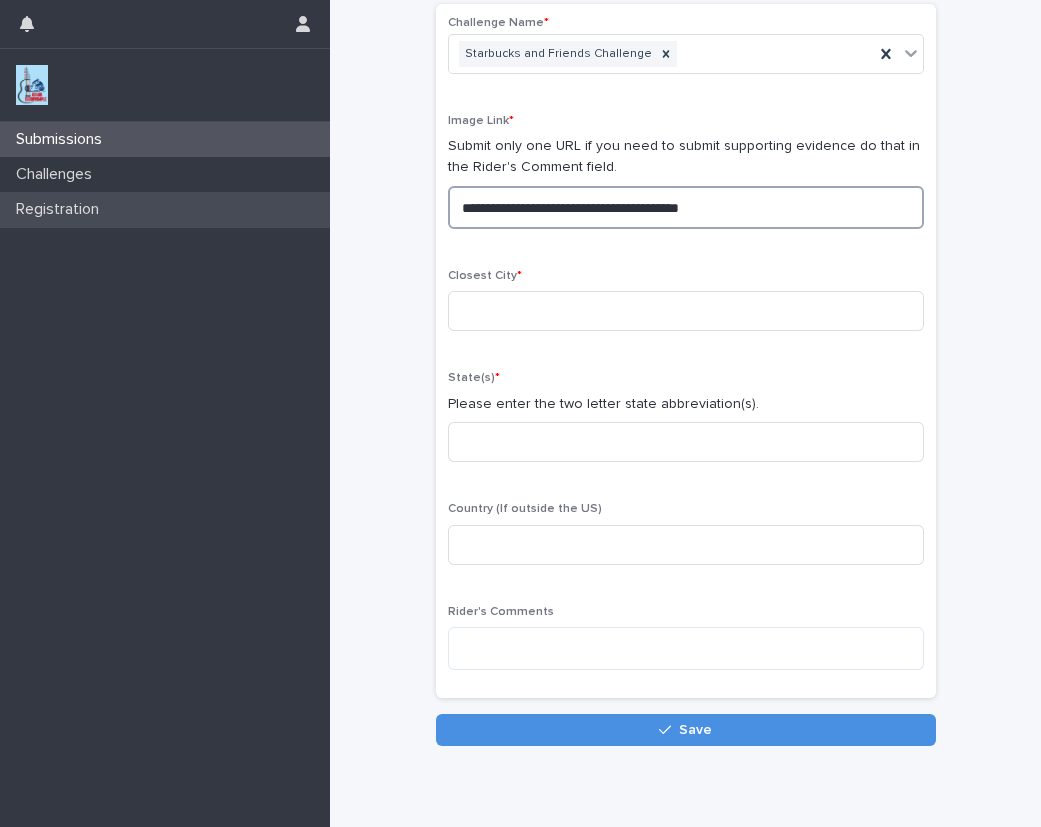 drag, startPoint x: 793, startPoint y: 205, endPoint x: 282, endPoint y: 202, distance: 511.00882 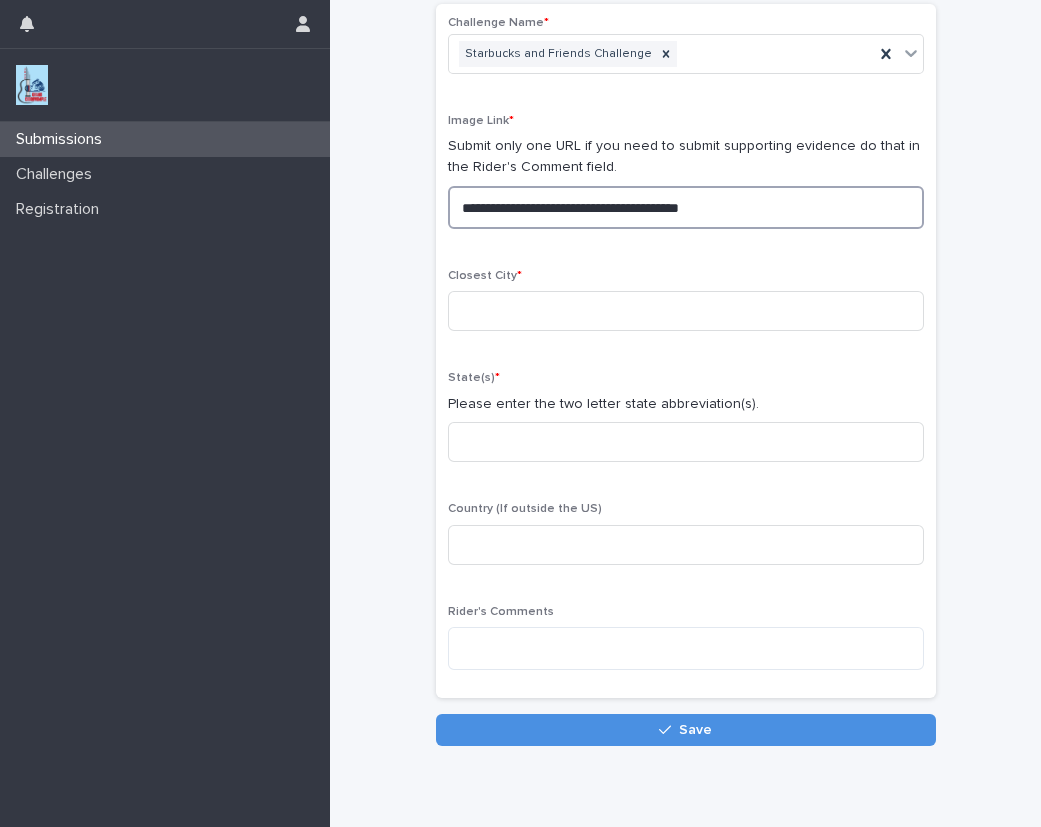 type on "**********" 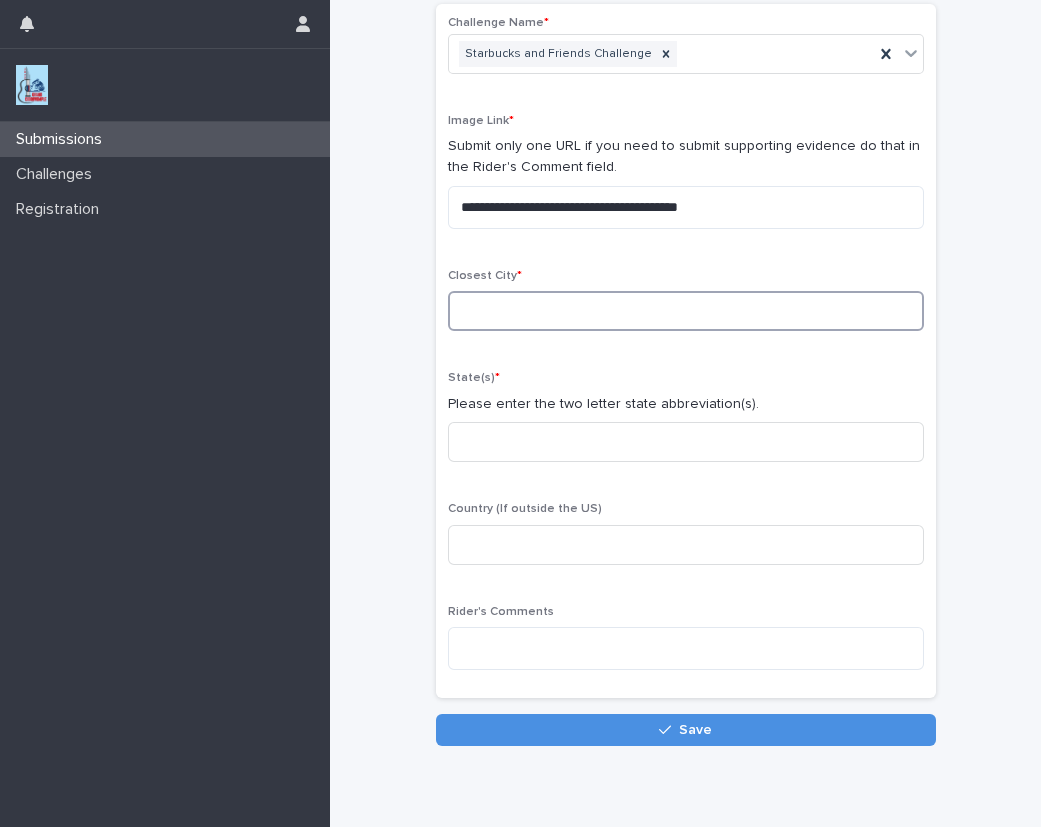 click at bounding box center [686, 311] 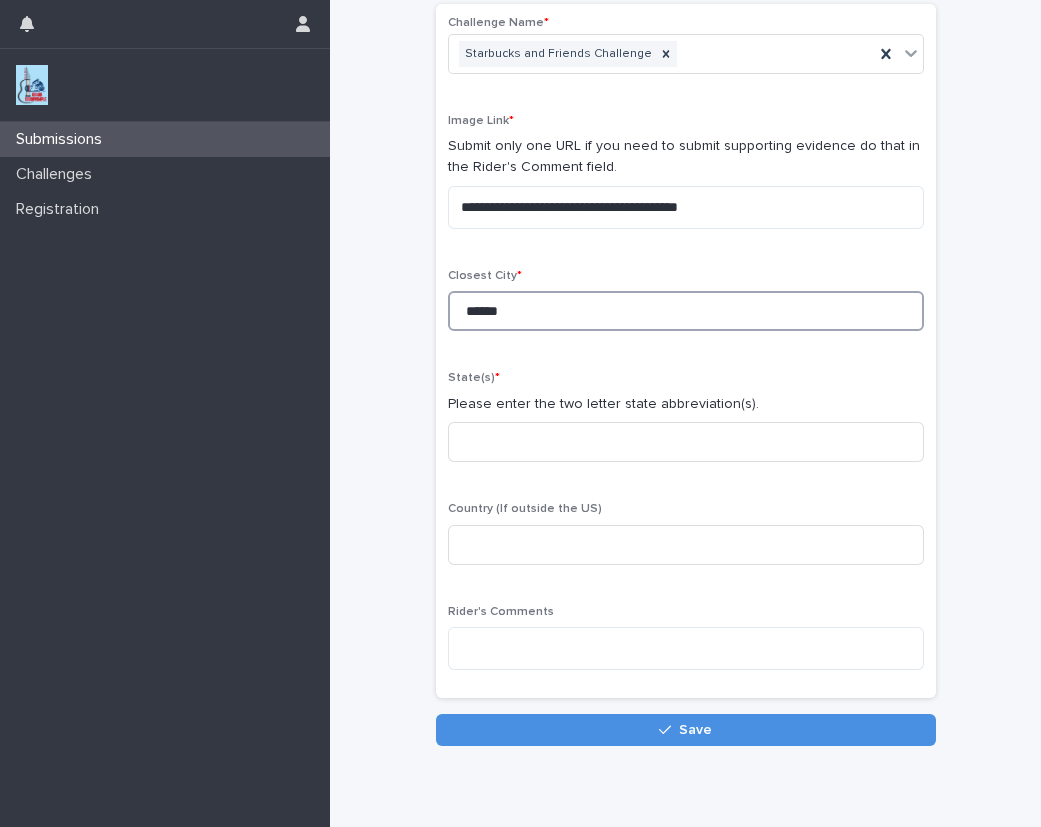 type on "******" 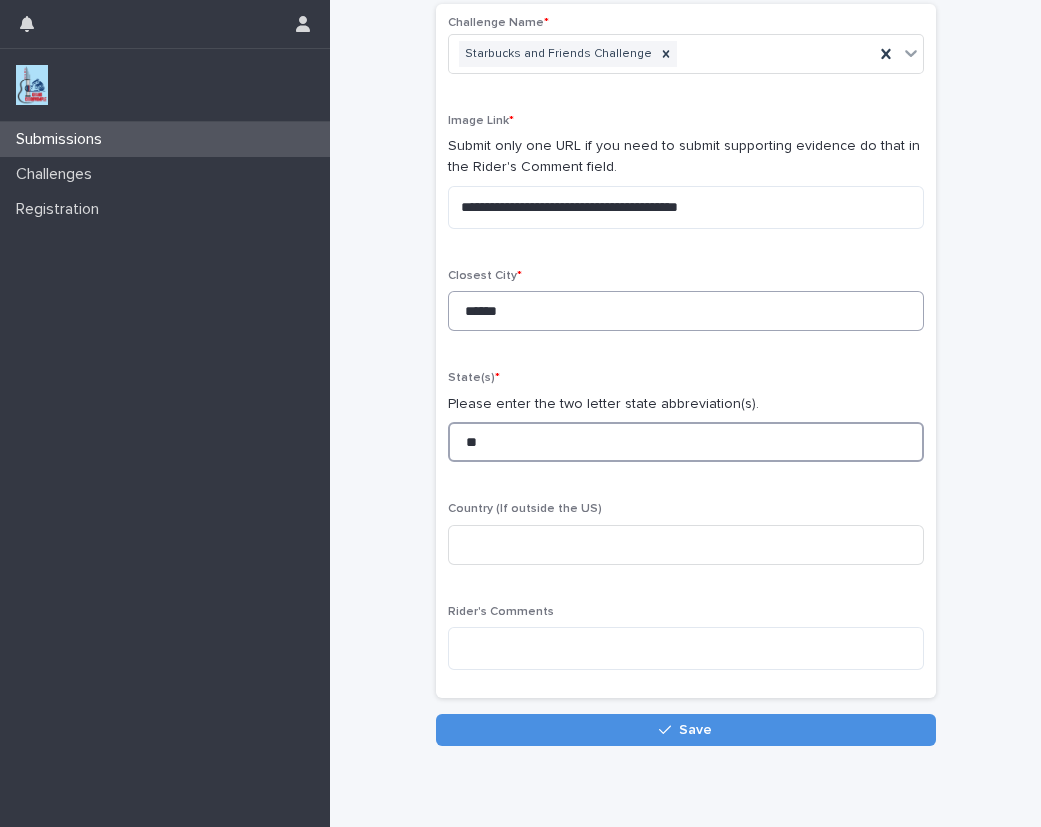 type on "**" 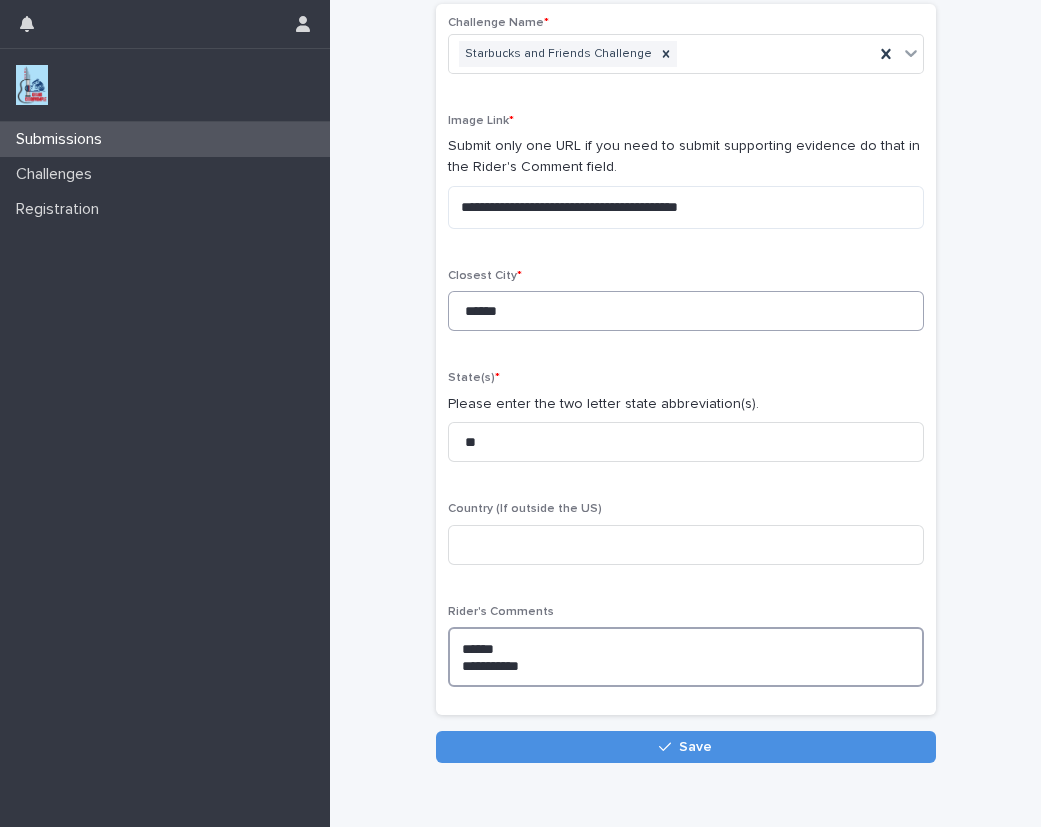 type on "**********" 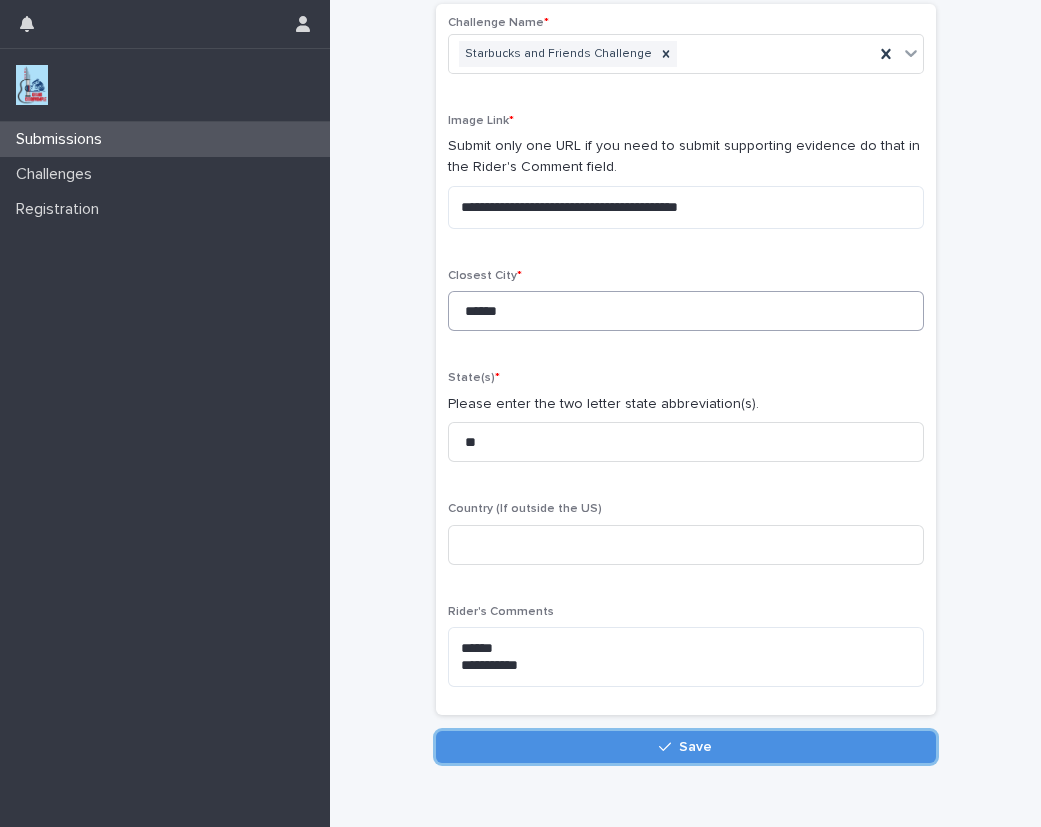 type 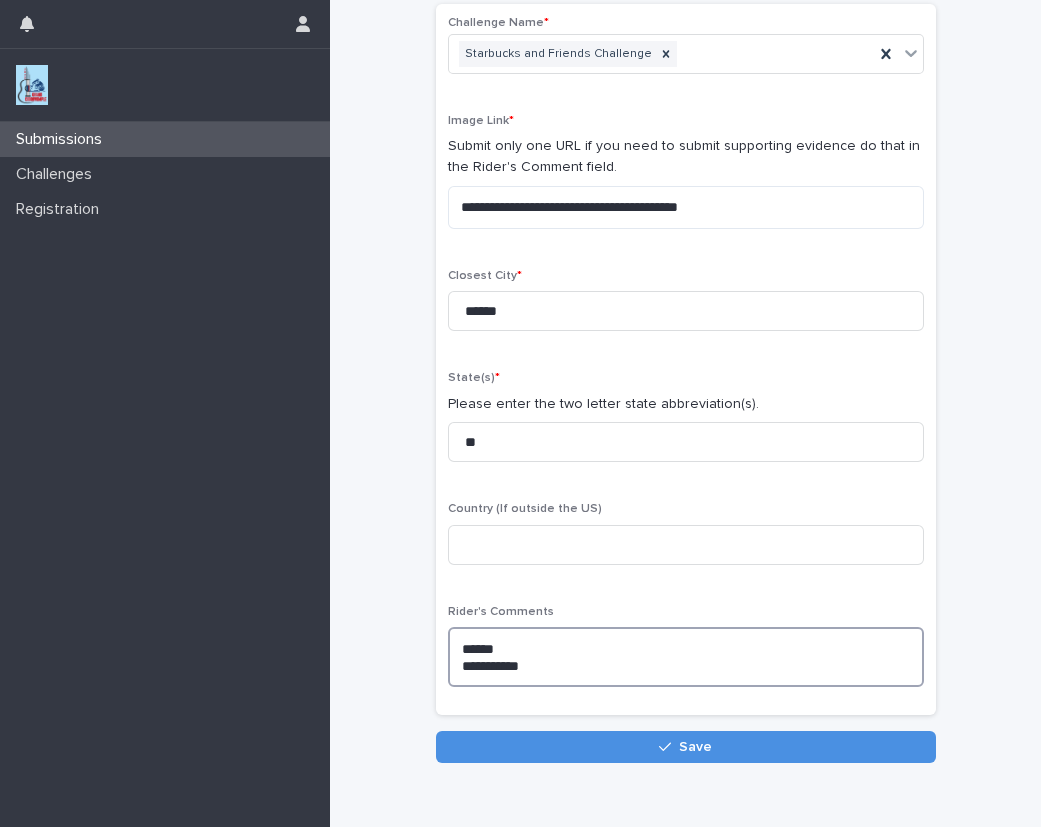 click on "**********" at bounding box center [686, 657] 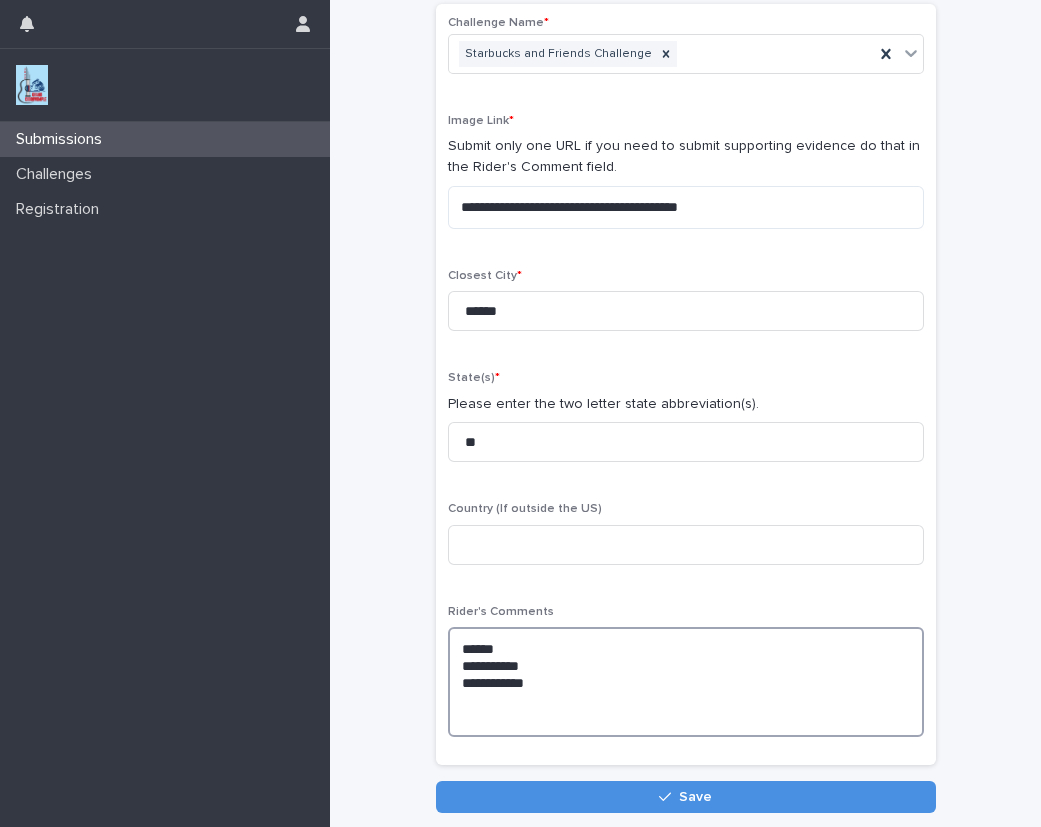 click on "**********" at bounding box center [686, 682] 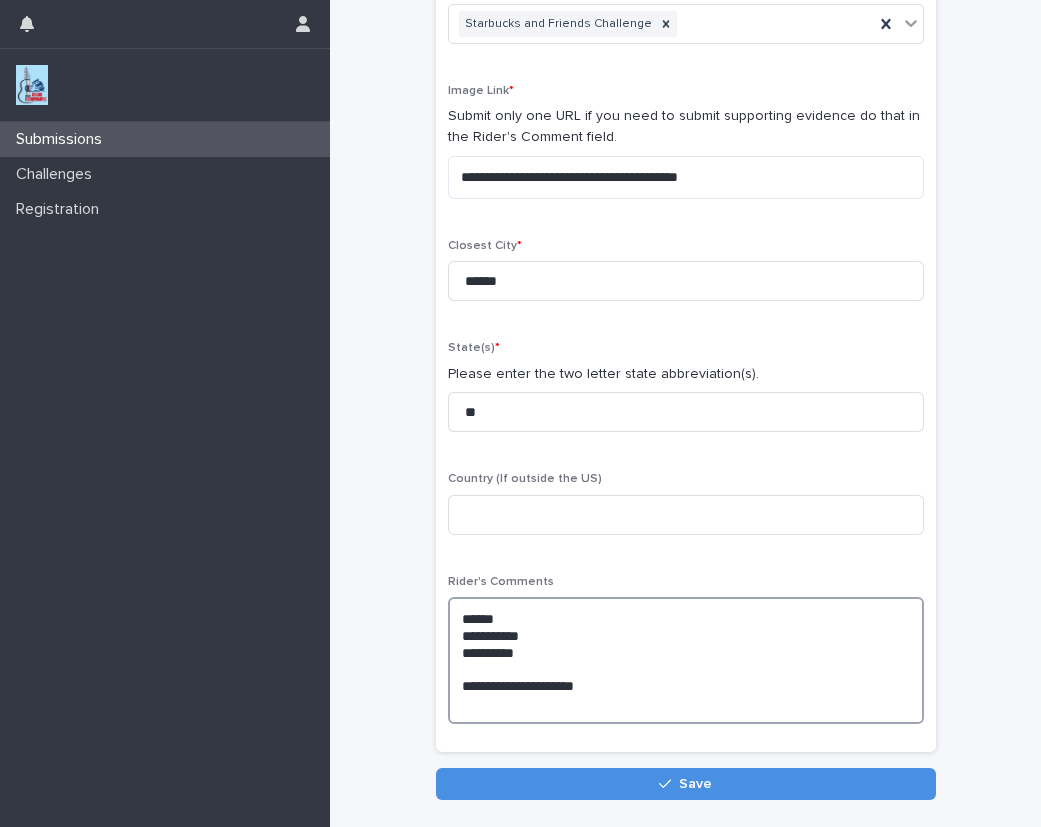 scroll, scrollTop: 242, scrollLeft: 0, axis: vertical 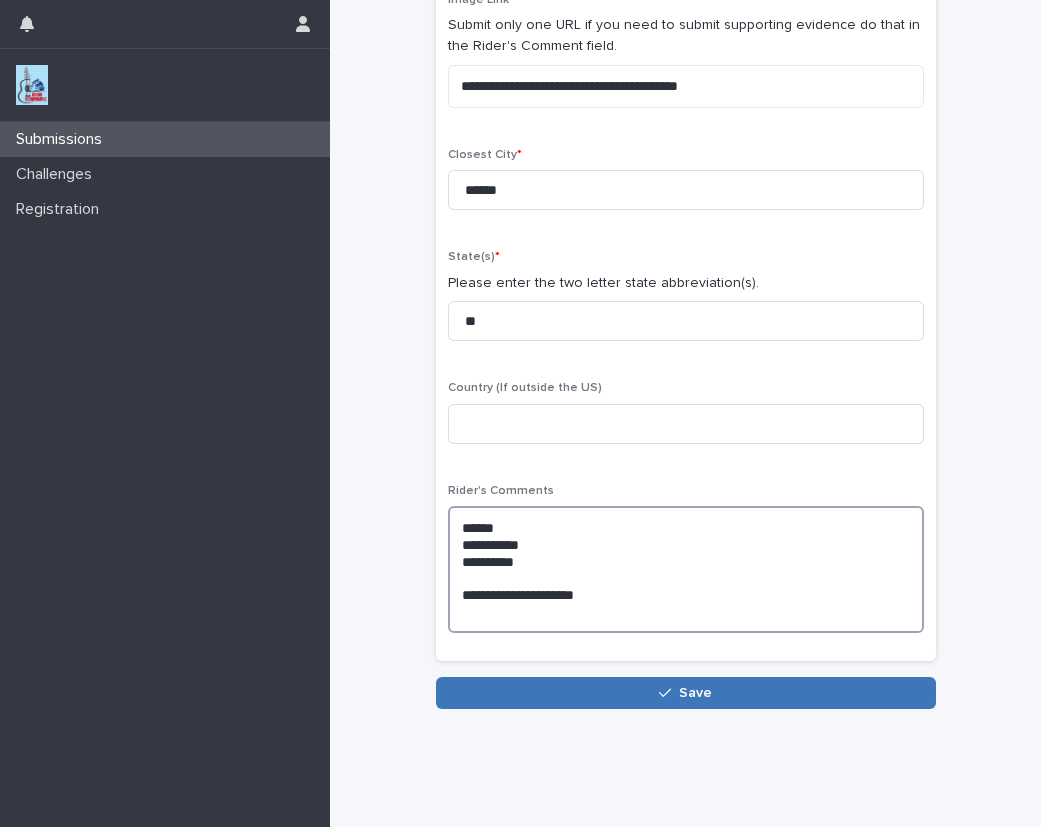 type on "**********" 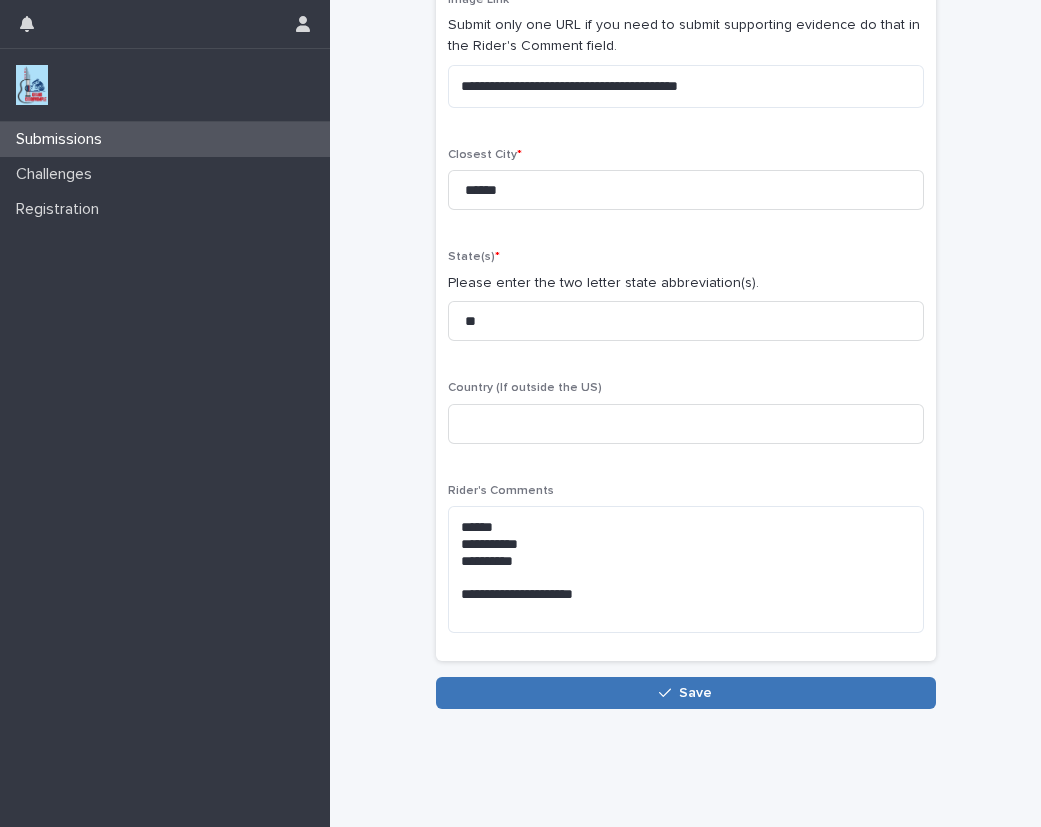 click on "Save" at bounding box center (695, 693) 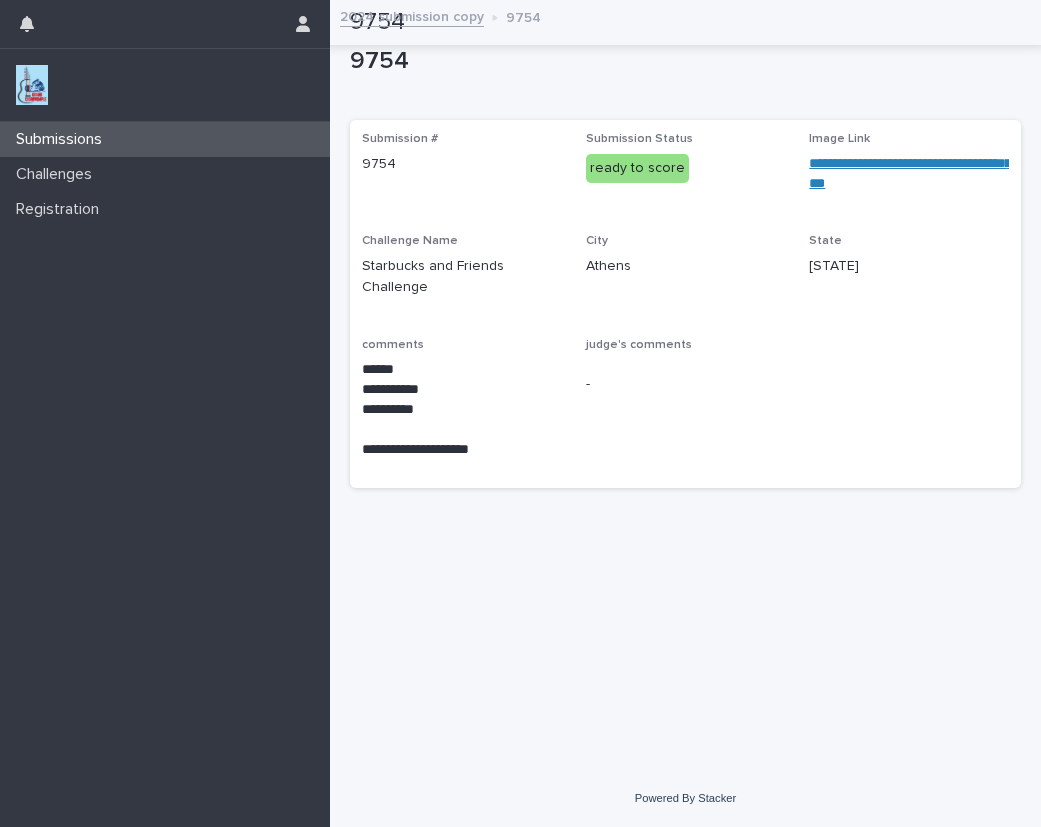 scroll, scrollTop: 0, scrollLeft: 0, axis: both 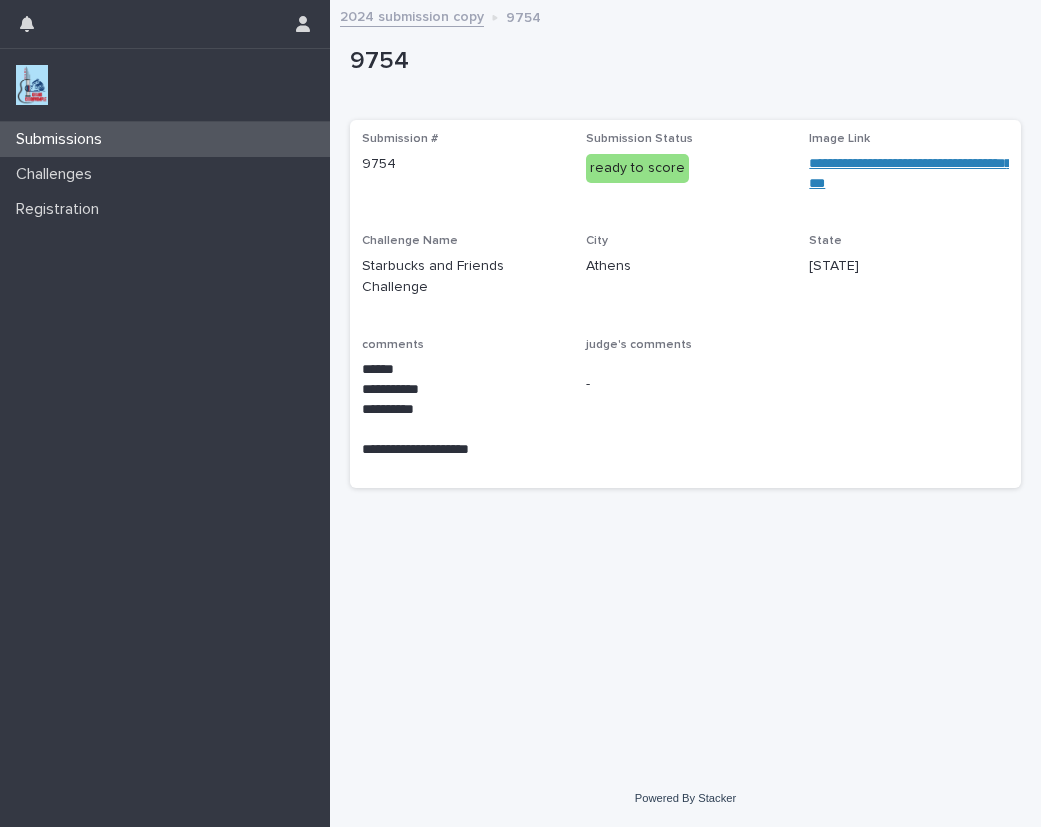 click at bounding box center (32, 85) 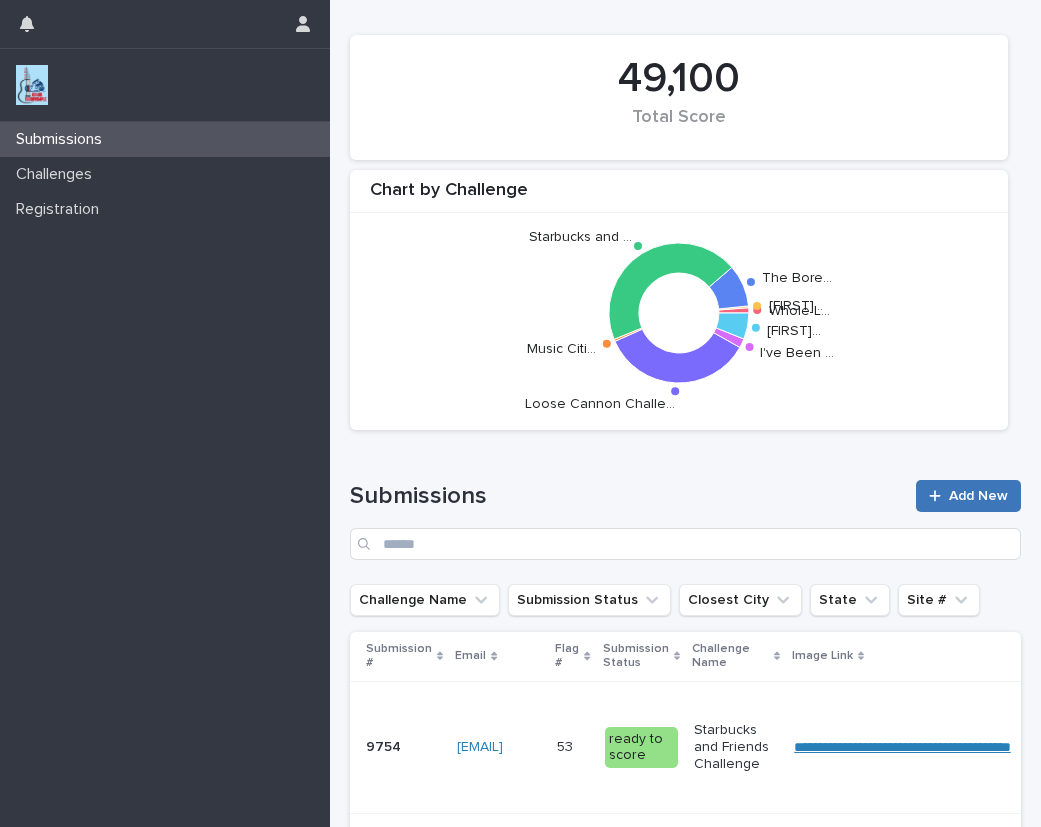 click on "Add New" at bounding box center (968, 496) 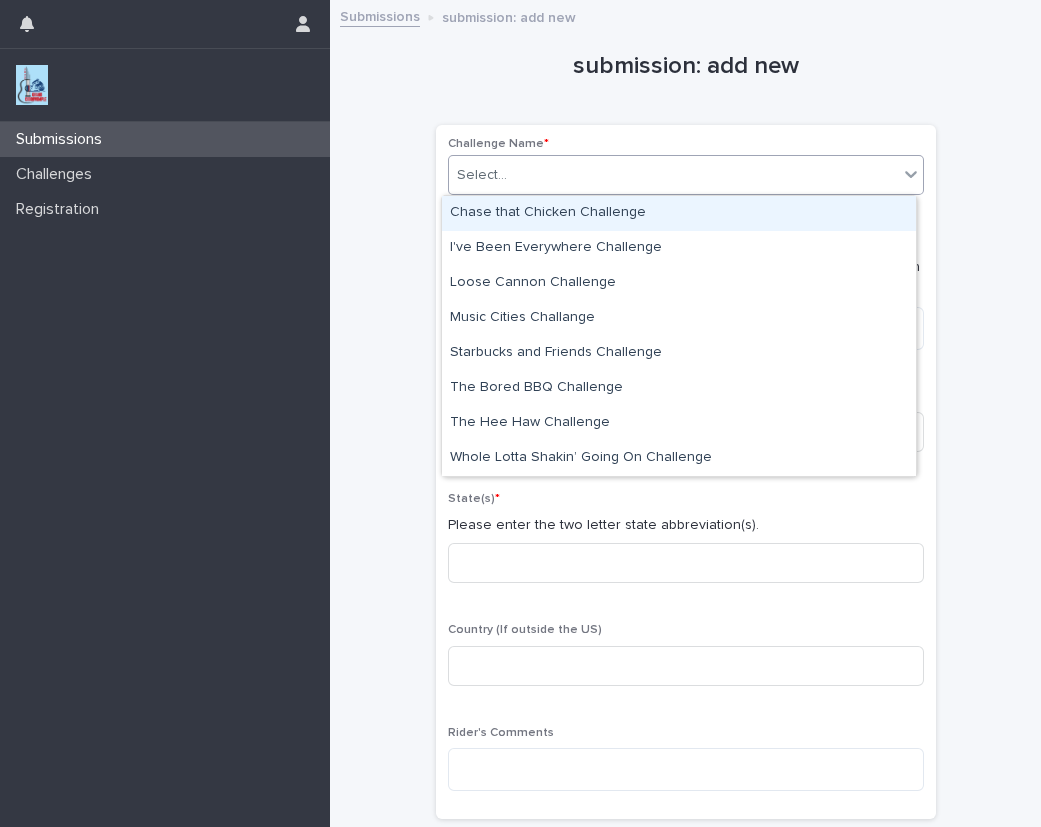 click on "Select..." at bounding box center (482, 175) 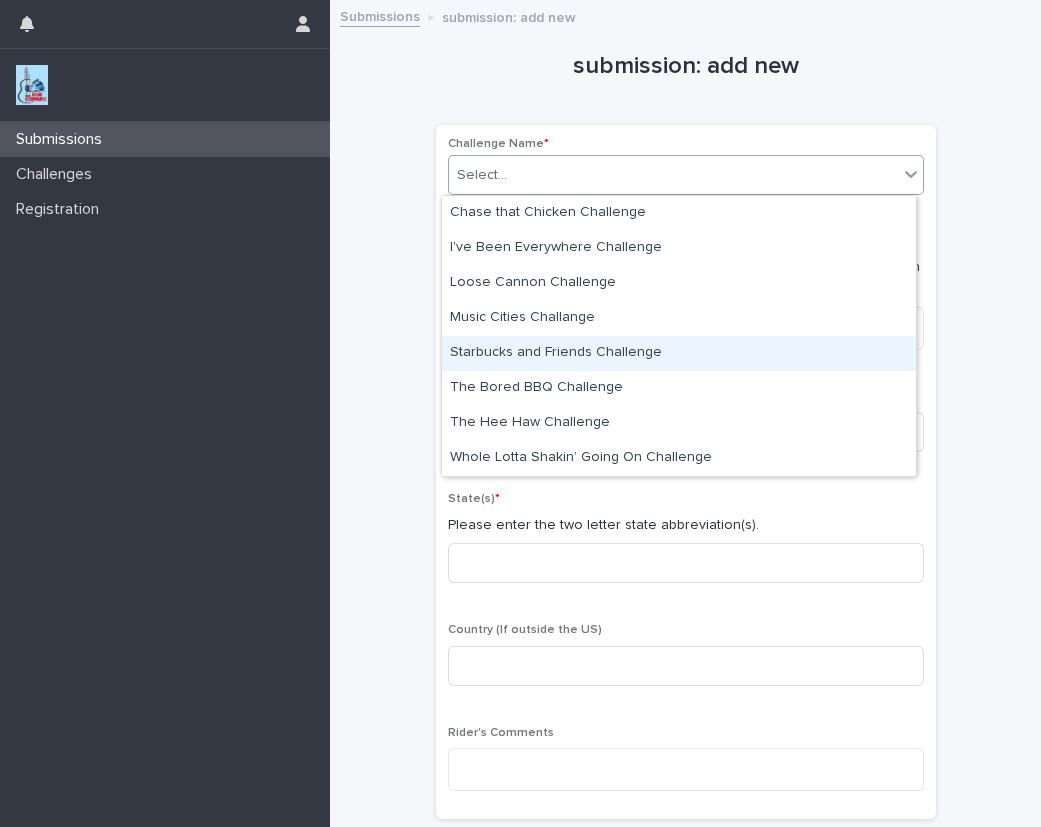 click on "Starbucks and Friends Challenge" at bounding box center [679, 353] 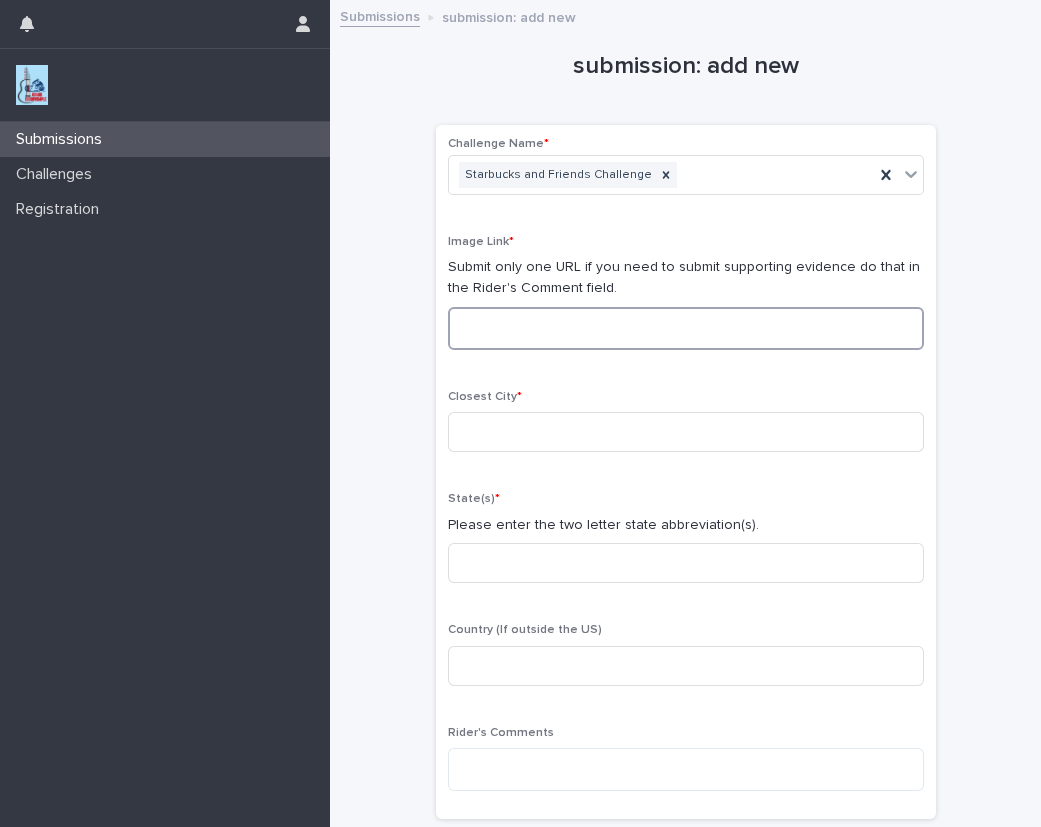 click at bounding box center [686, 328] 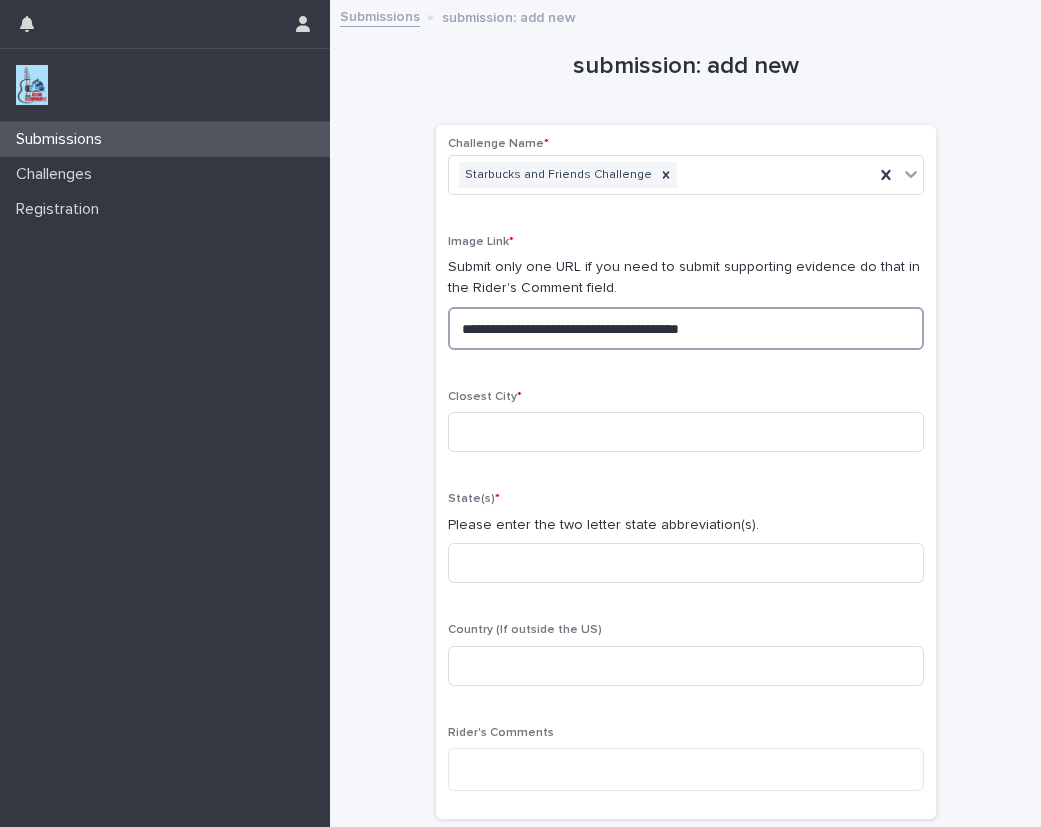 drag, startPoint x: 780, startPoint y: 332, endPoint x: 306, endPoint y: 317, distance: 474.23727 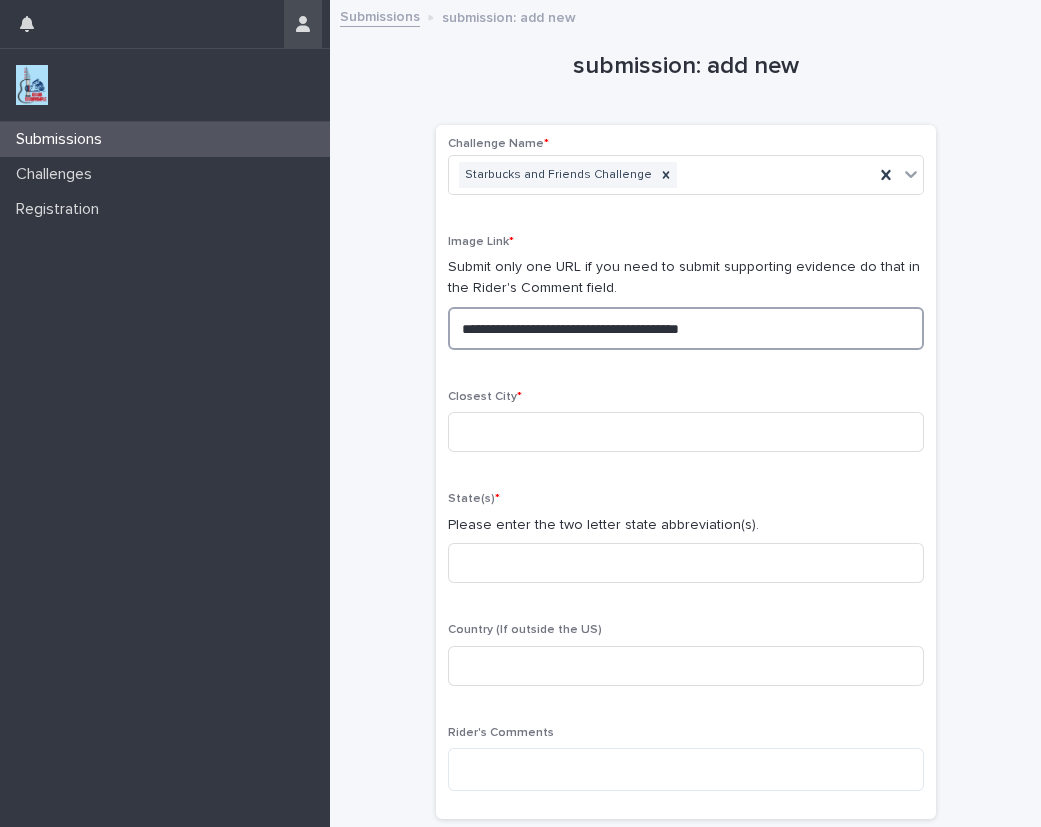 type on "**********" 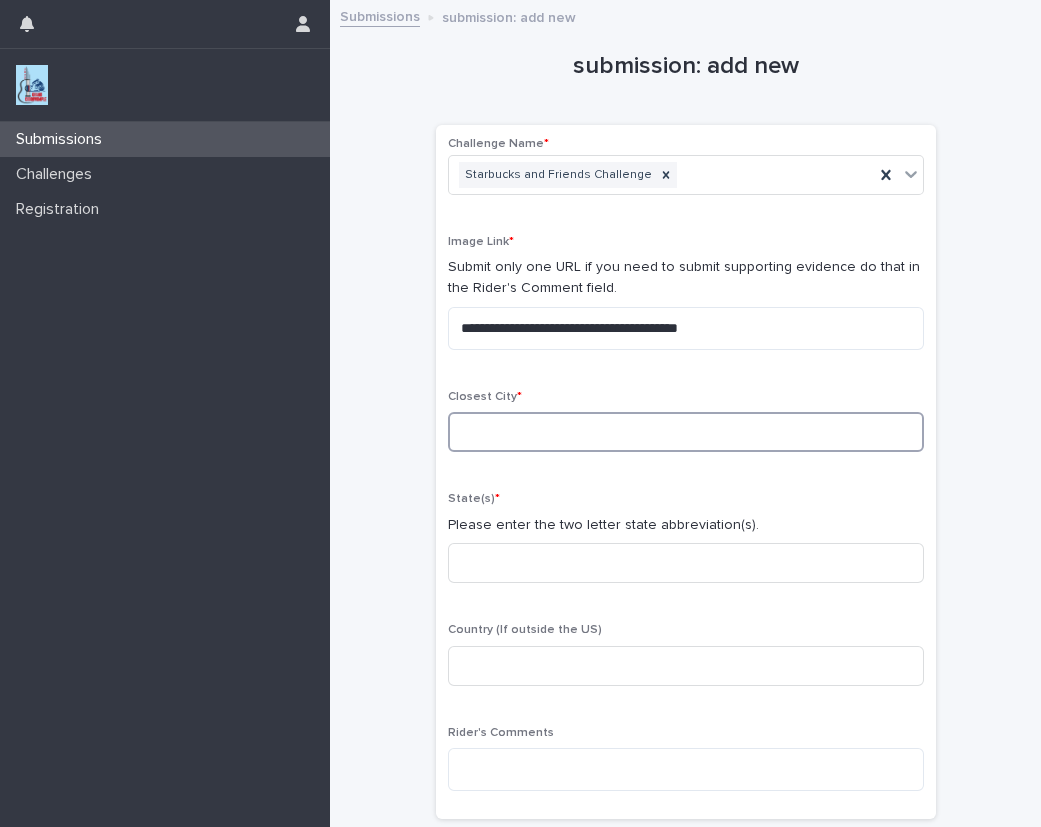 click at bounding box center (686, 432) 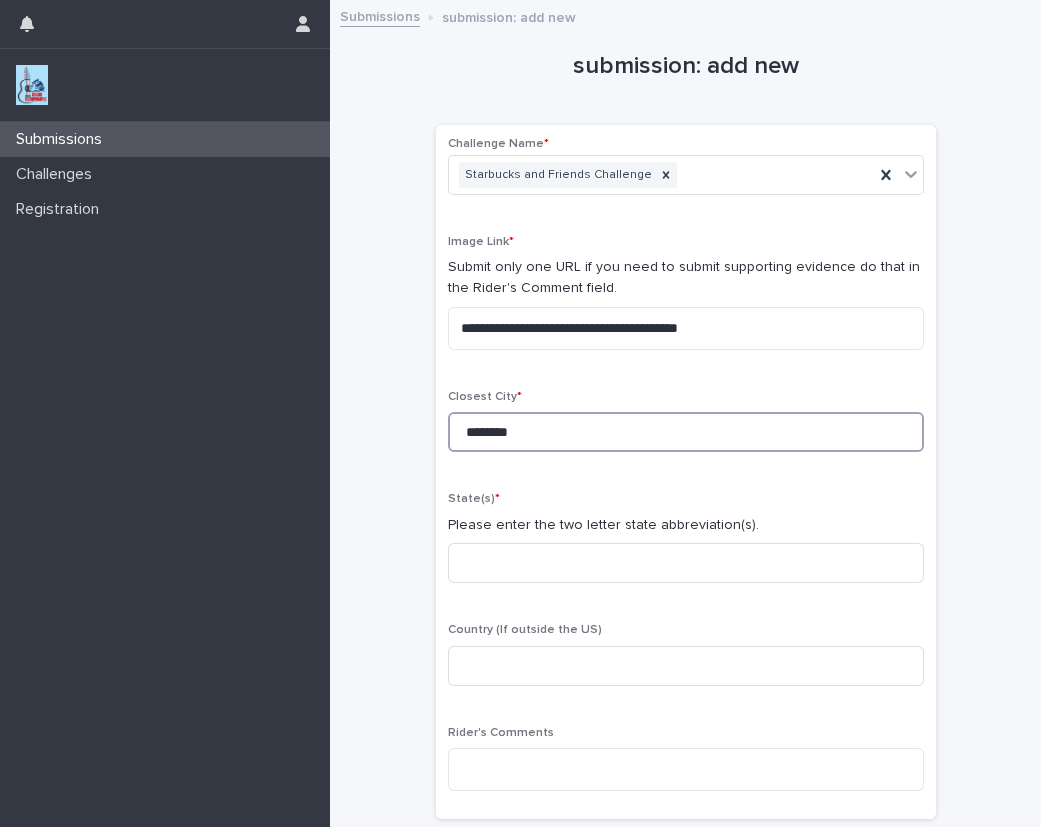 type on "********" 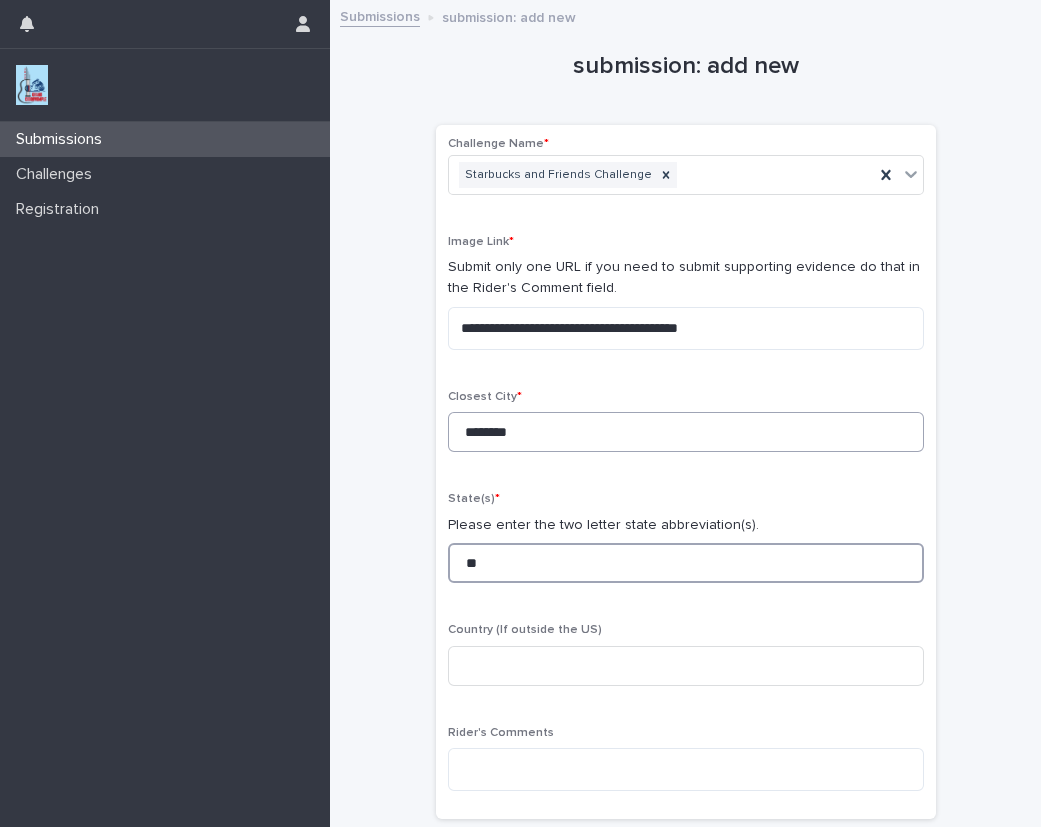 type on "**" 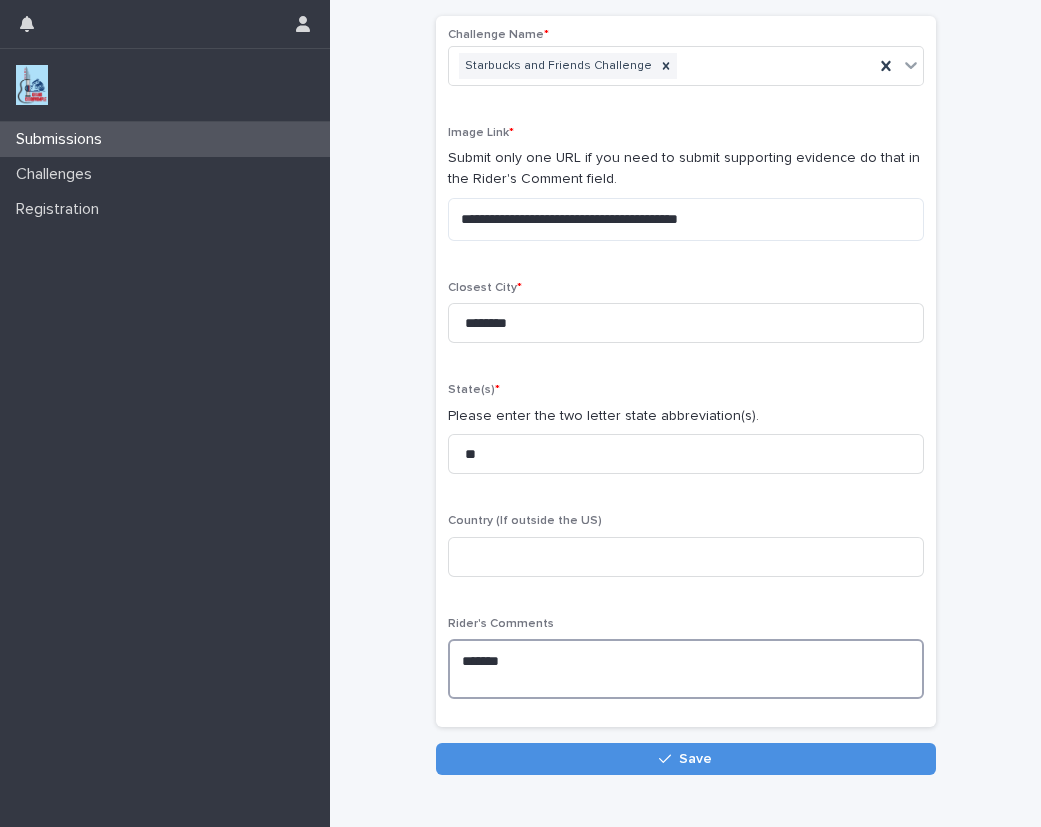 scroll, scrollTop: 121, scrollLeft: 0, axis: vertical 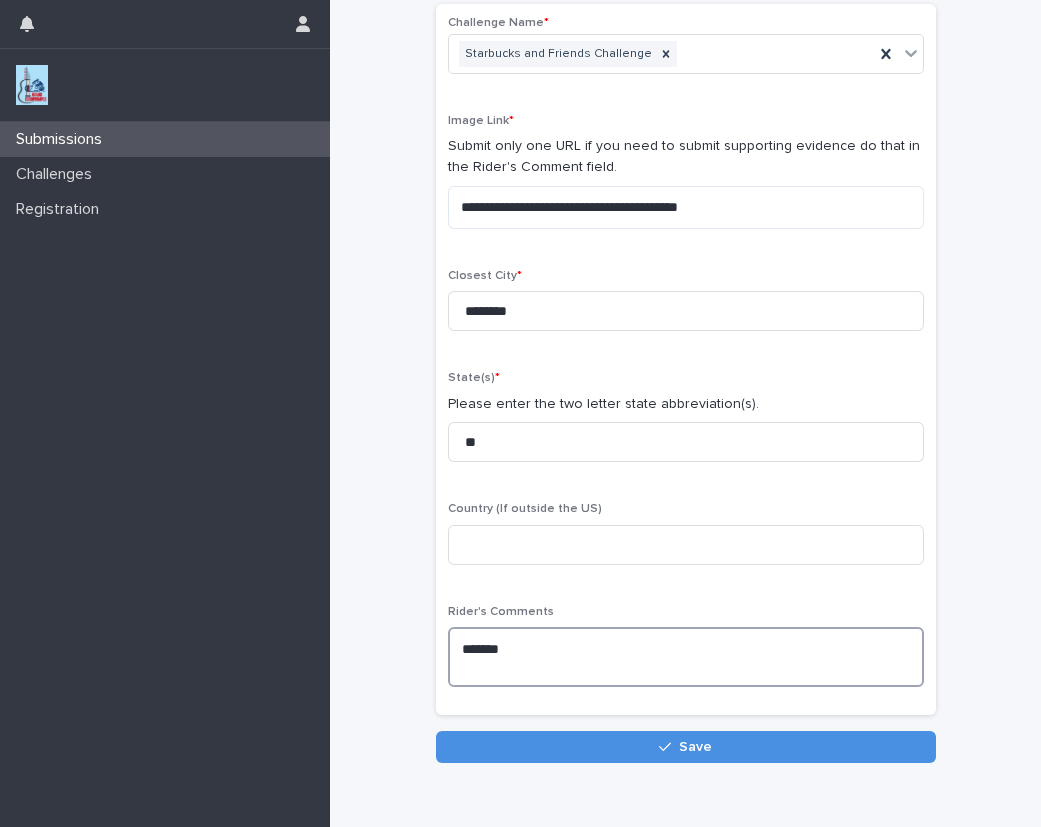 paste on "**********" 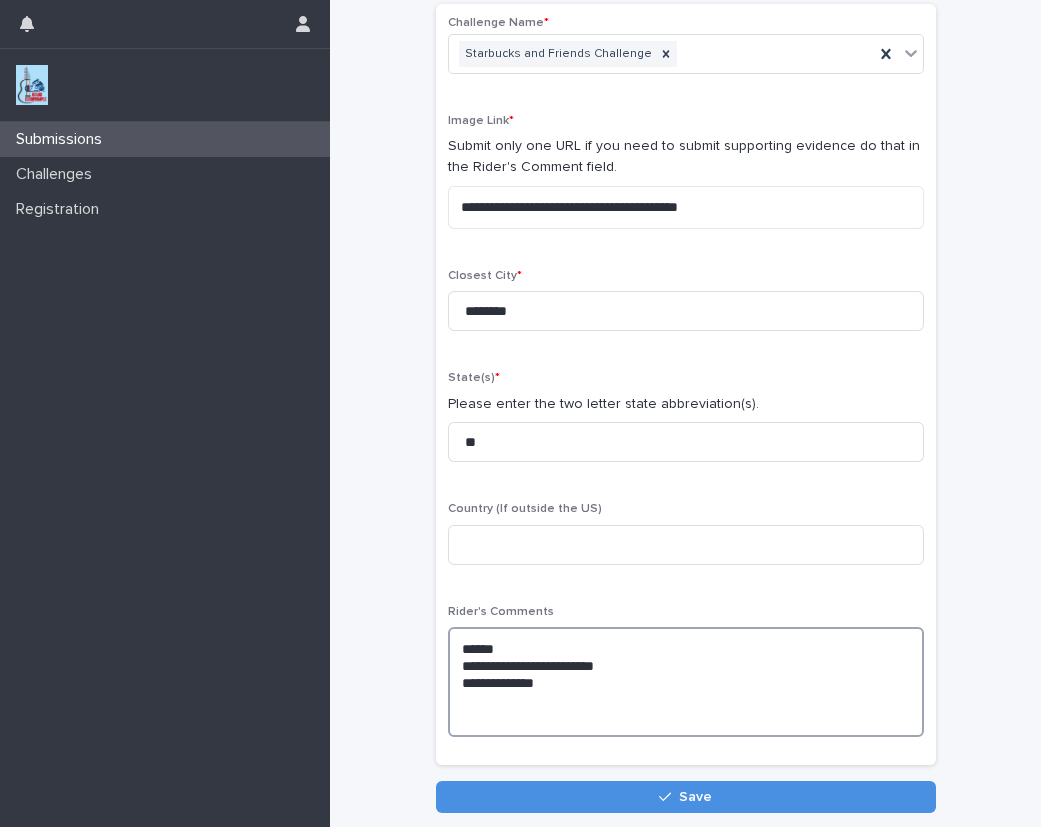 click on "**********" at bounding box center (686, 682) 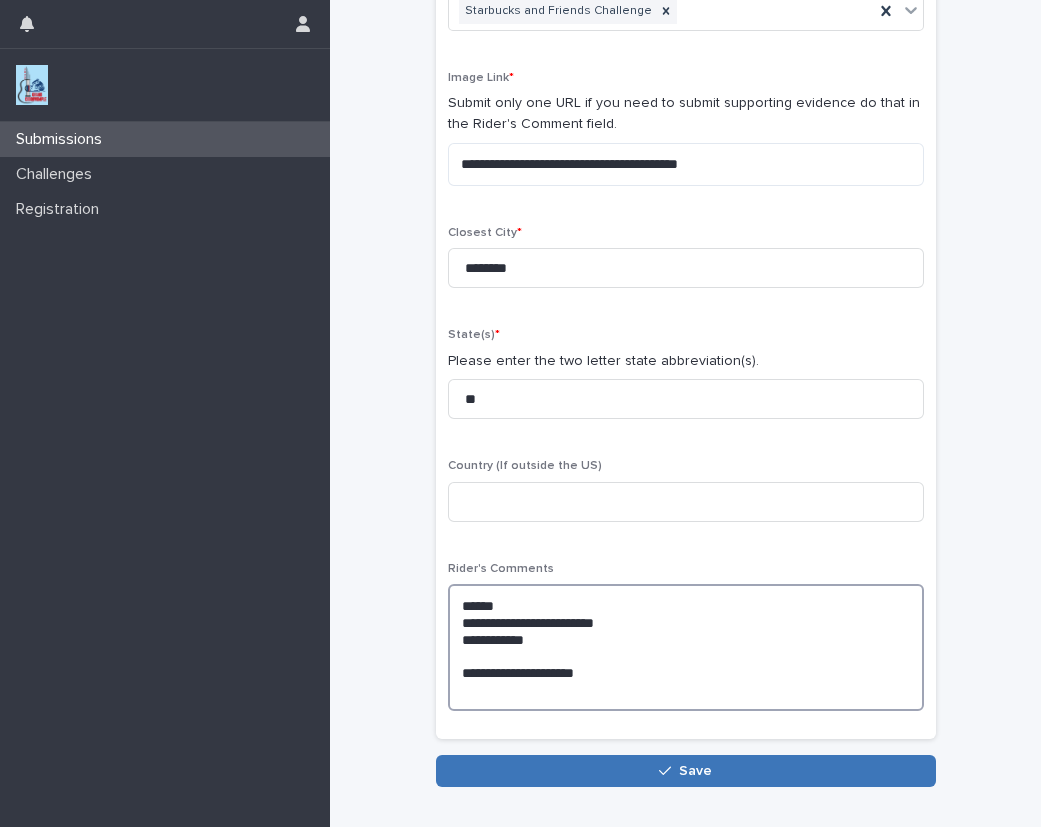 scroll, scrollTop: 181, scrollLeft: 0, axis: vertical 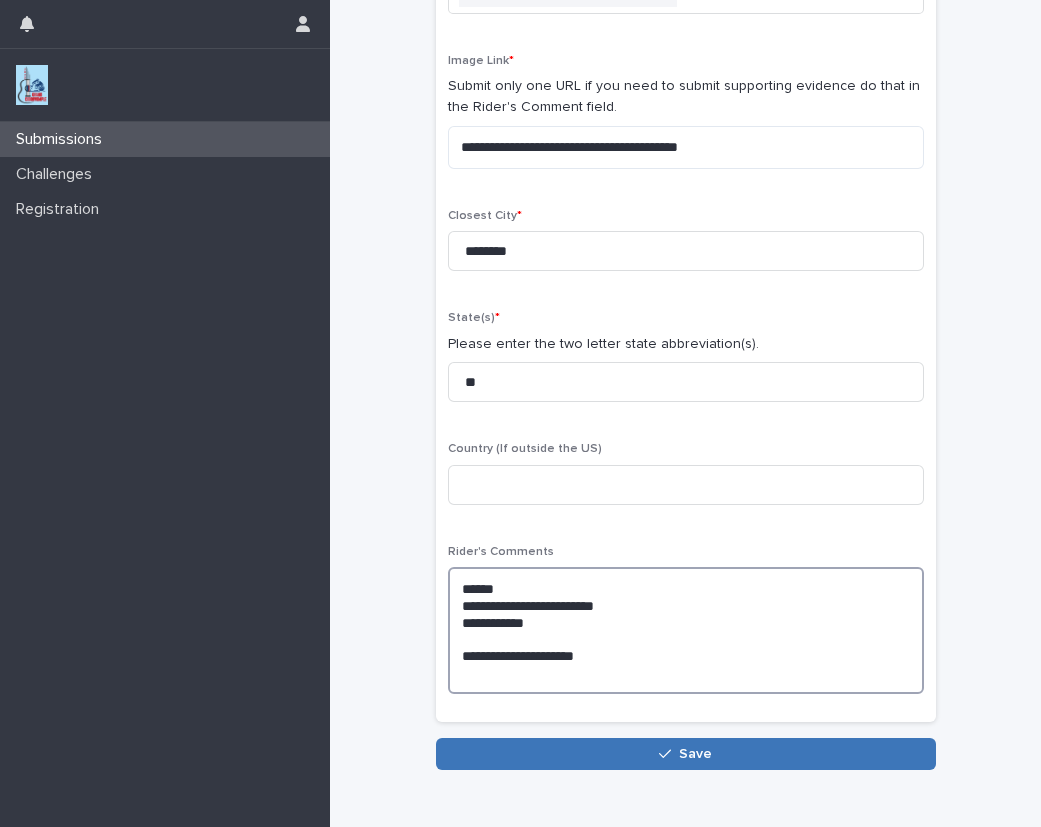 type on "**********" 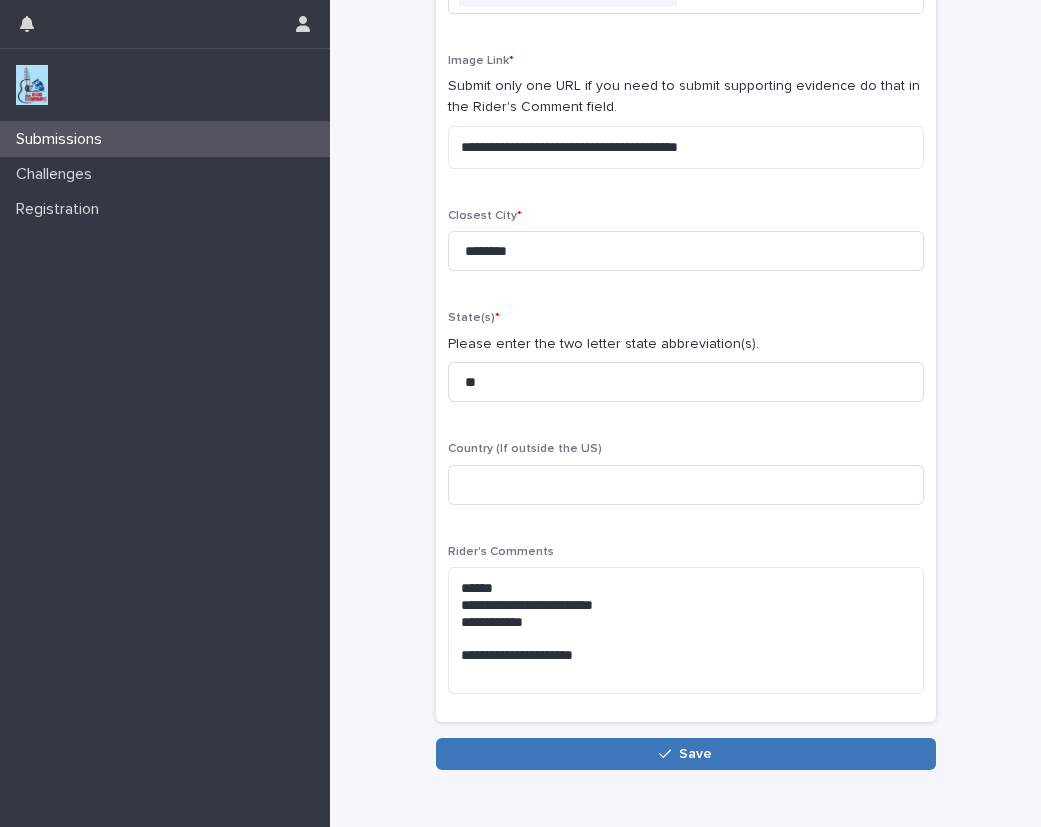 click on "Save" at bounding box center (695, 754) 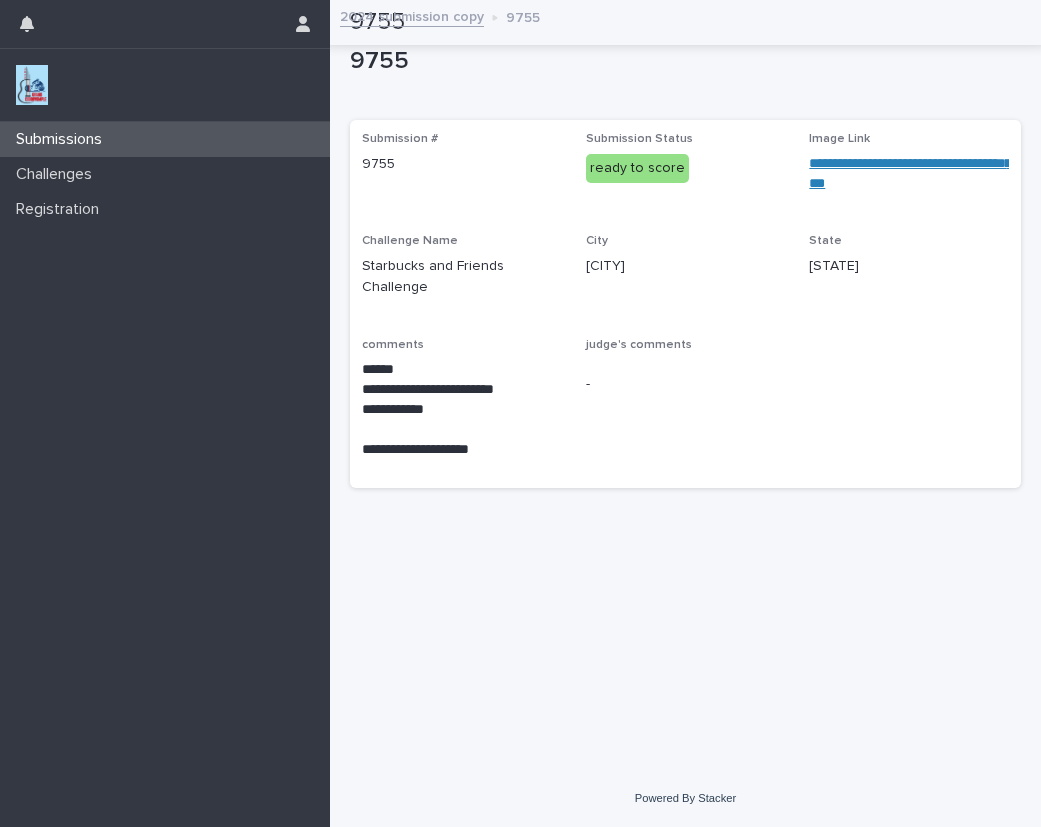 scroll, scrollTop: 0, scrollLeft: 0, axis: both 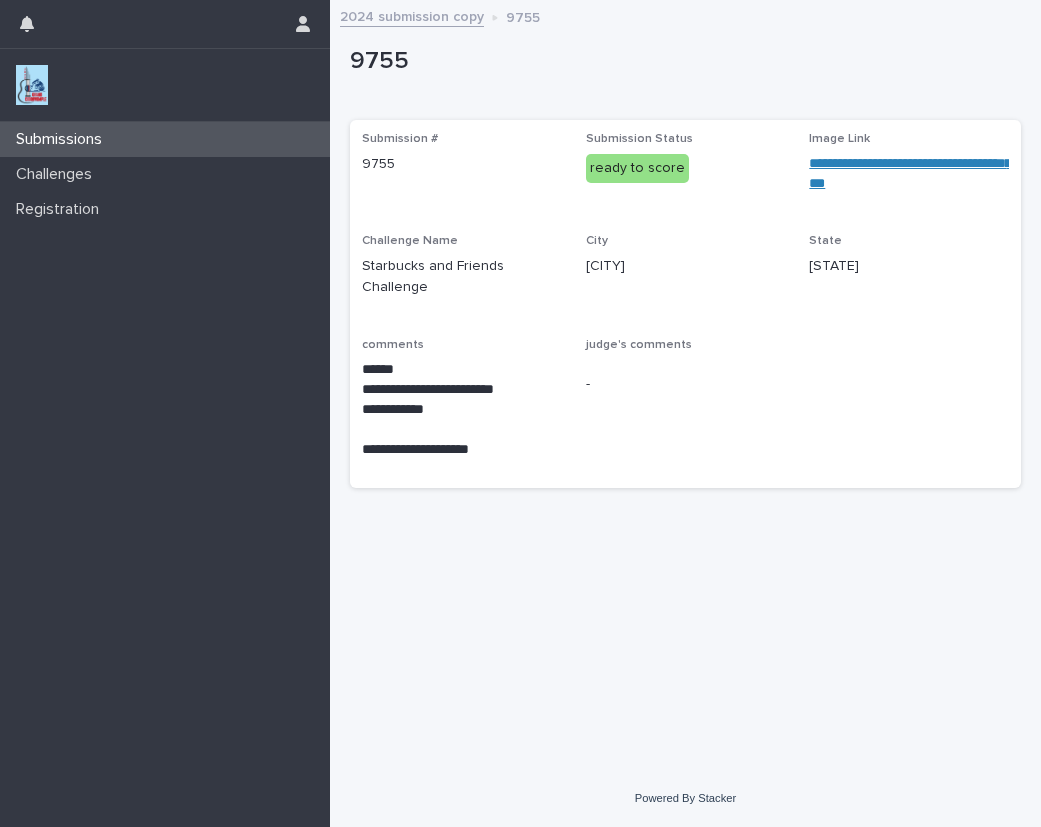 click at bounding box center [32, 85] 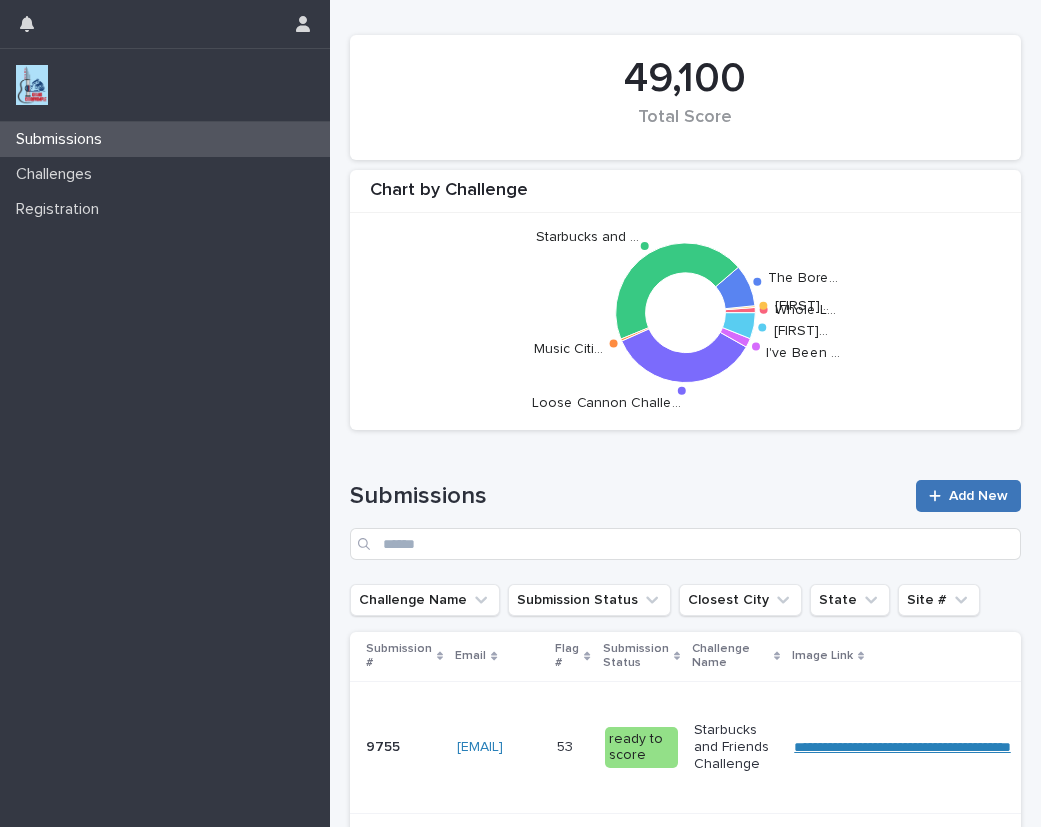 click on "Add New" at bounding box center (968, 496) 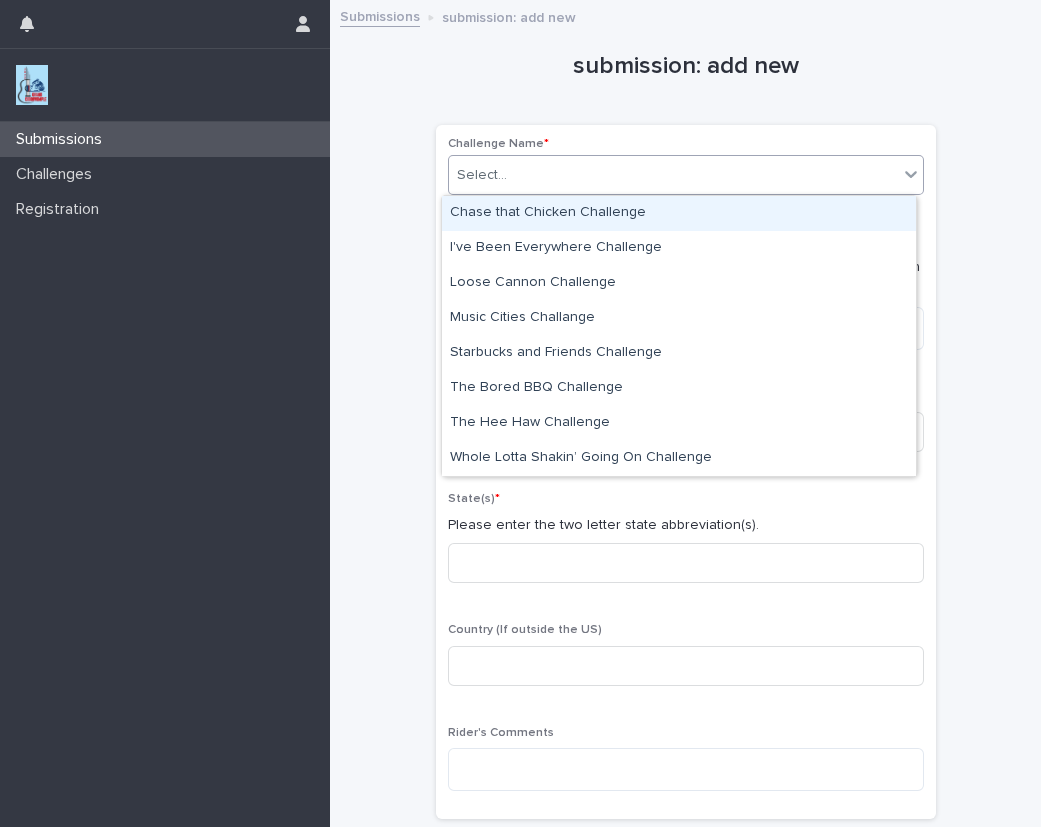 click on "Select..." at bounding box center [673, 175] 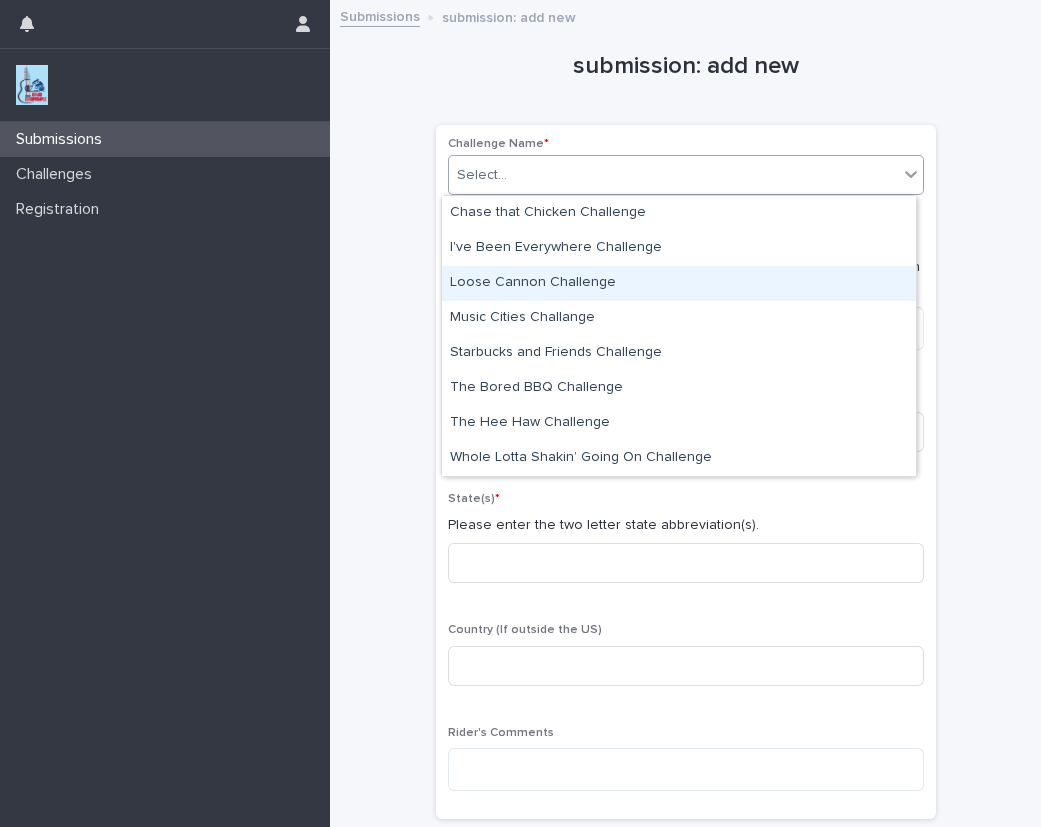 click on "Loose Cannon Challenge" at bounding box center [679, 283] 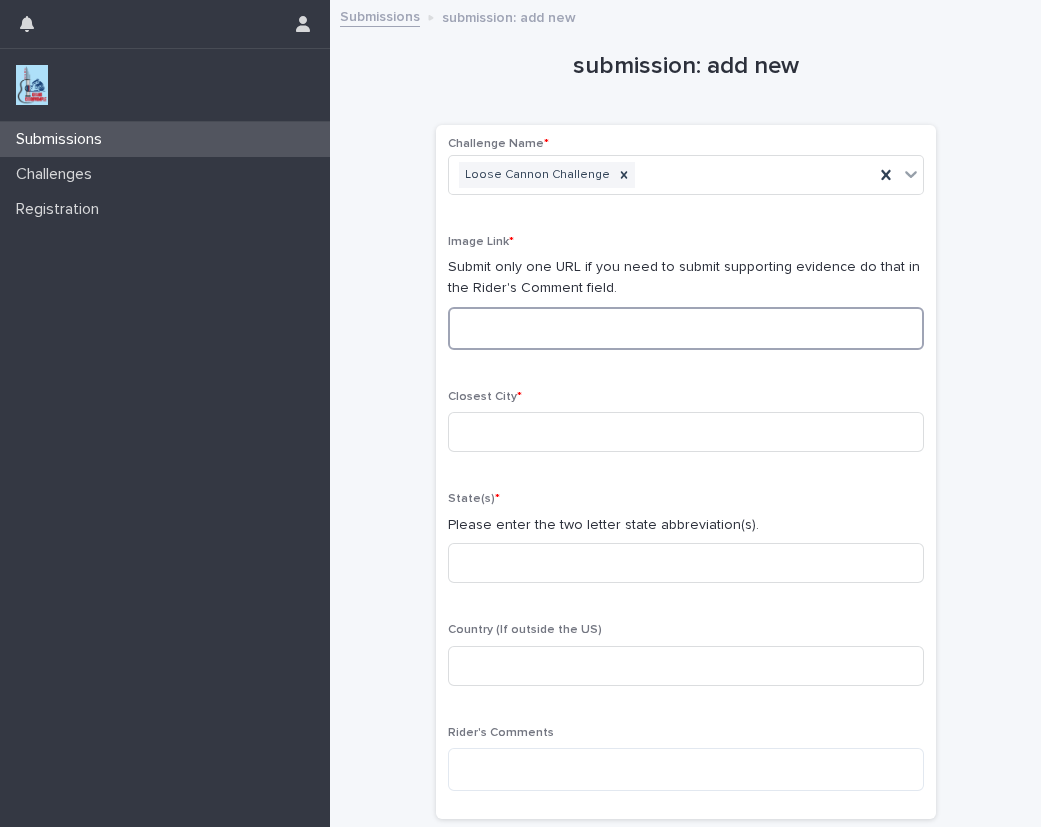click at bounding box center [686, 328] 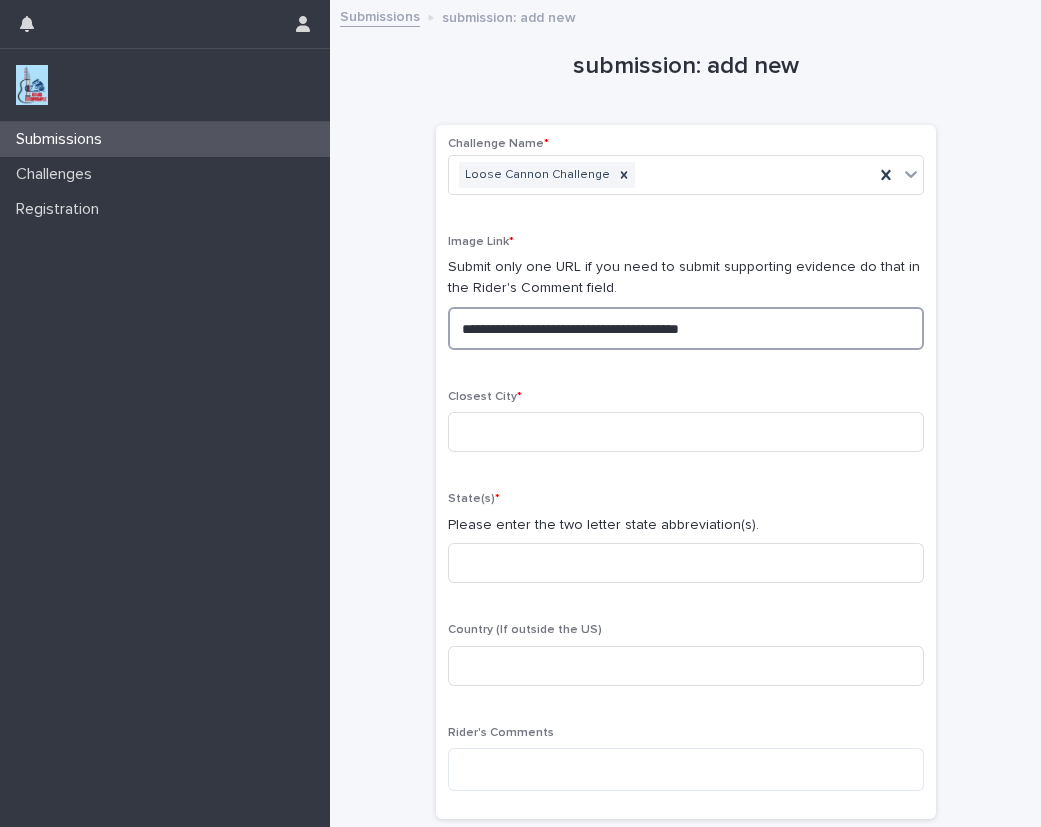 drag, startPoint x: 807, startPoint y: 324, endPoint x: 319, endPoint y: 316, distance: 488.06558 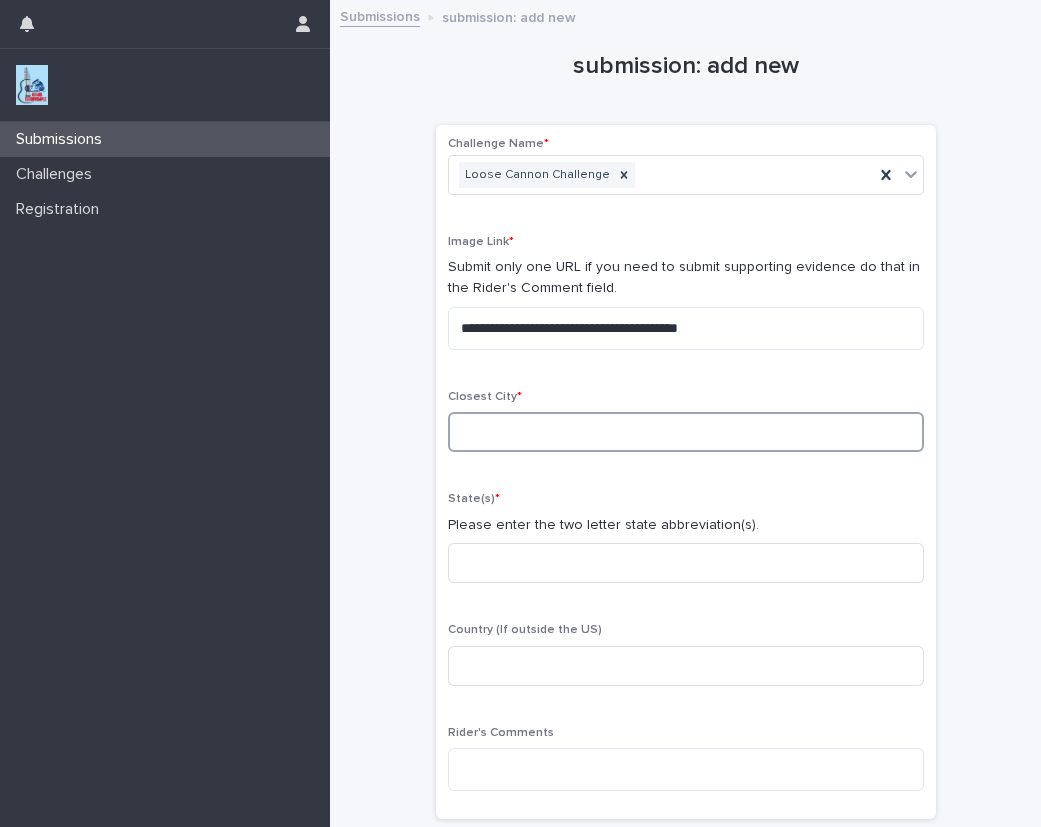 click at bounding box center [686, 432] 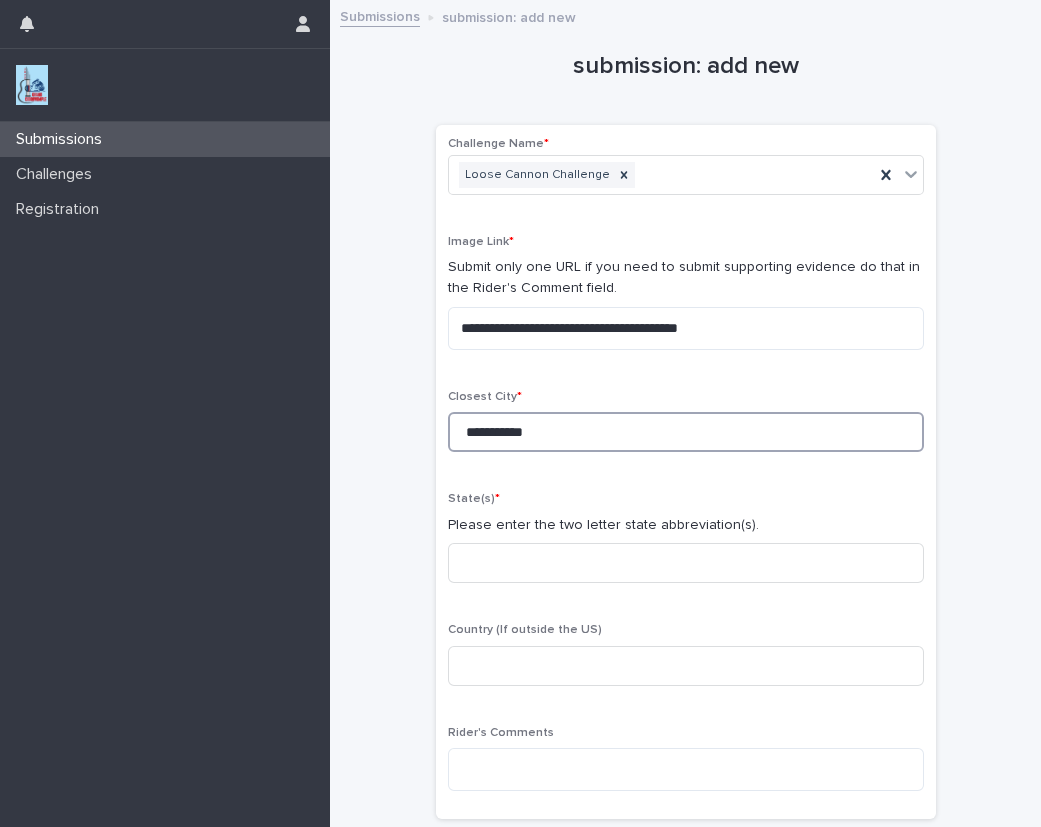 type on "**********" 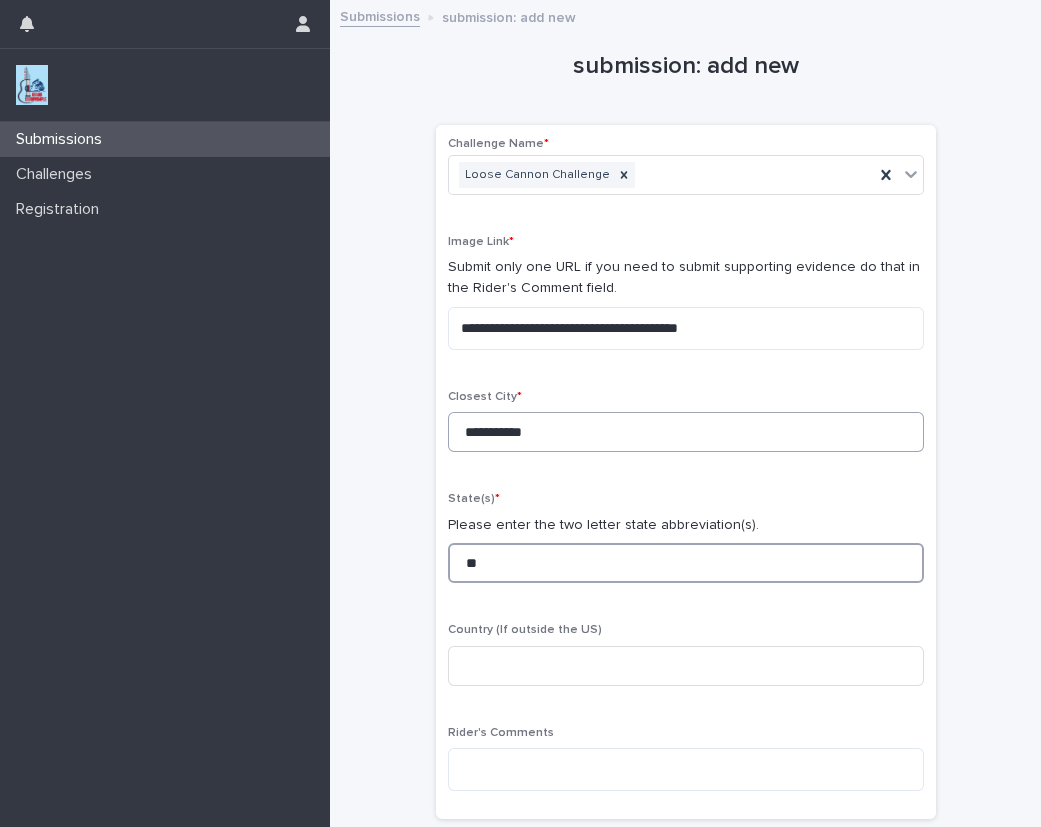type on "**" 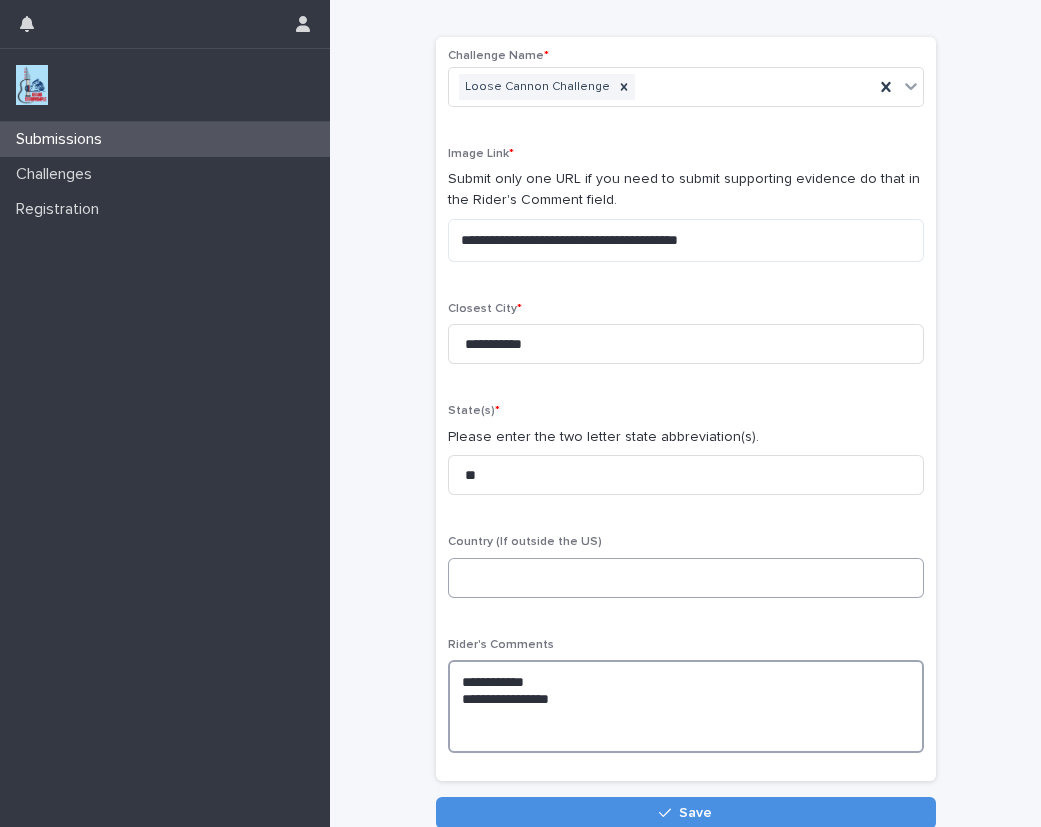 scroll, scrollTop: 90, scrollLeft: 0, axis: vertical 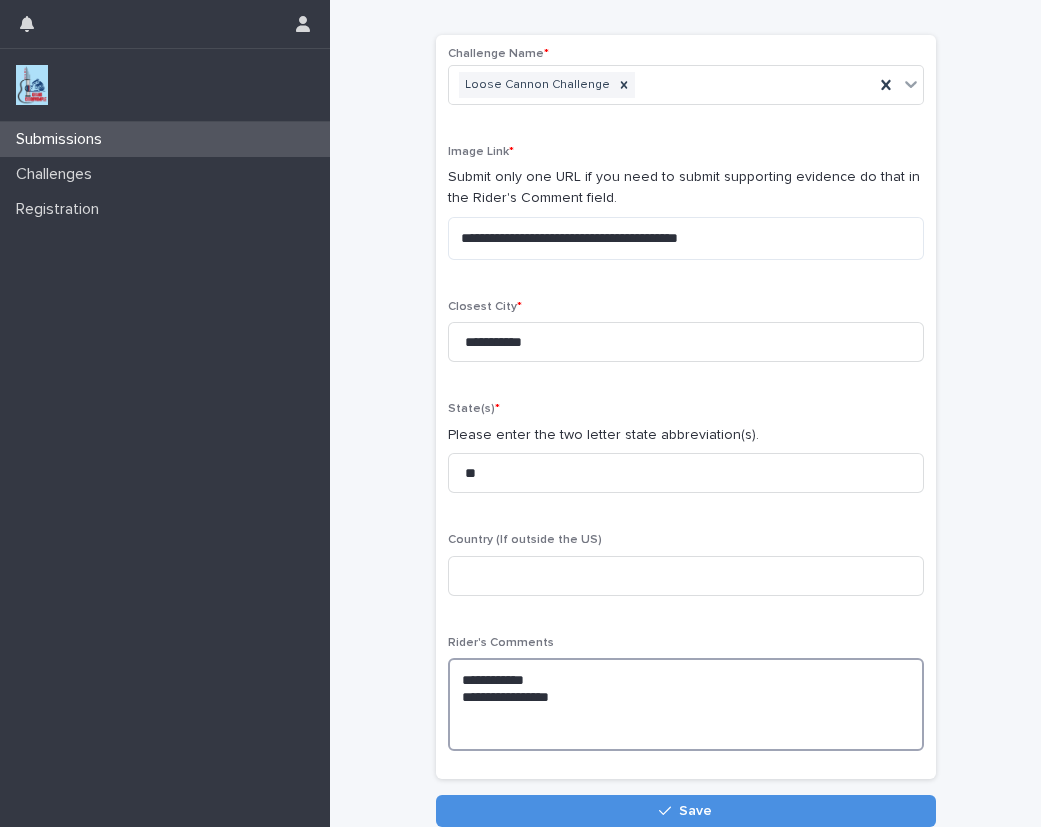 click on "**********" at bounding box center (686, 704) 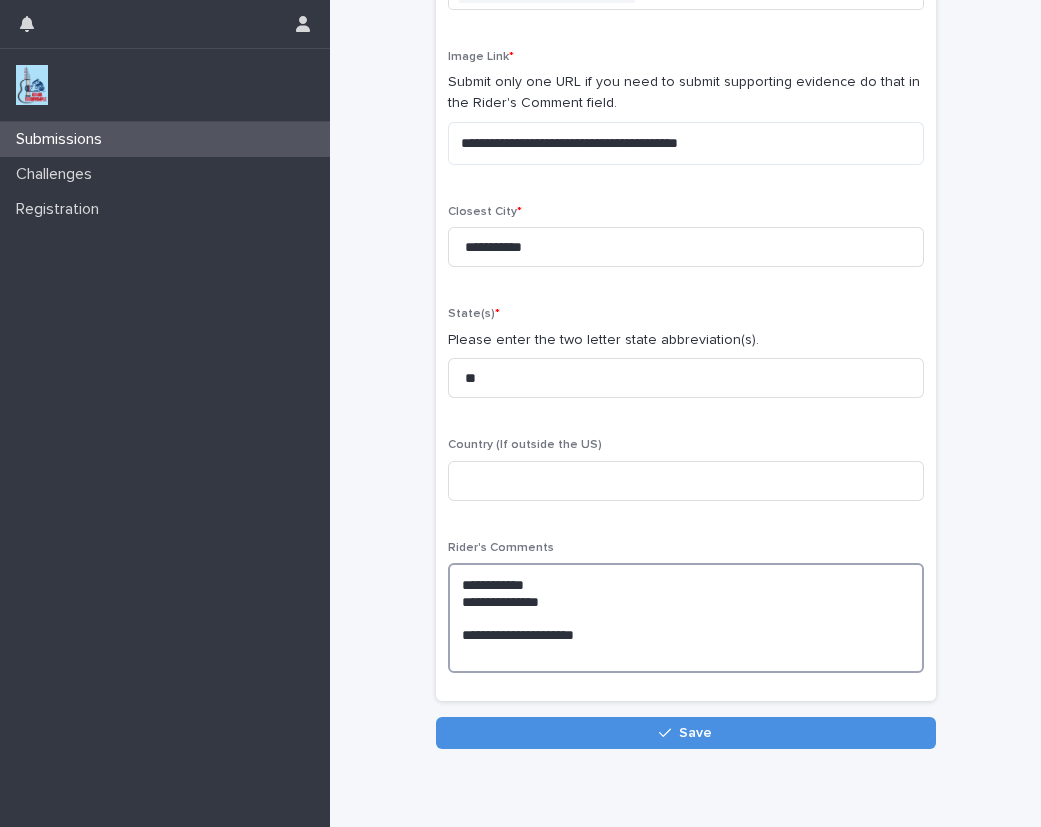 scroll, scrollTop: 212, scrollLeft: 0, axis: vertical 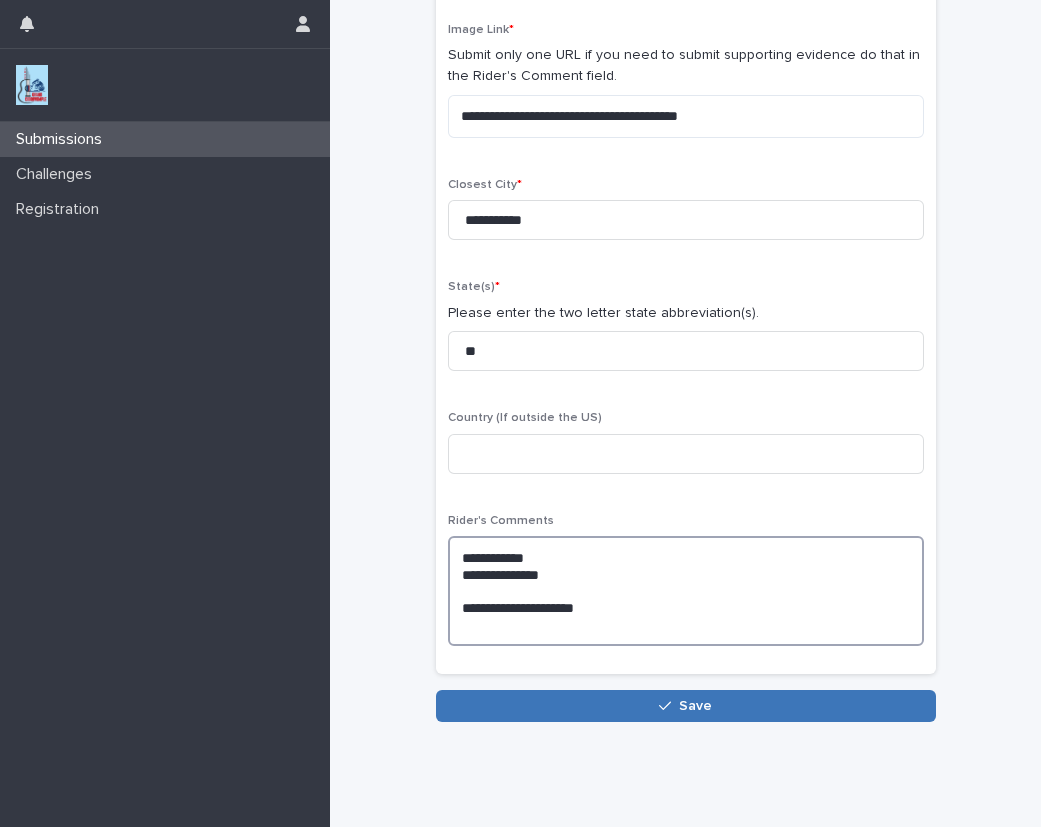 type on "**********" 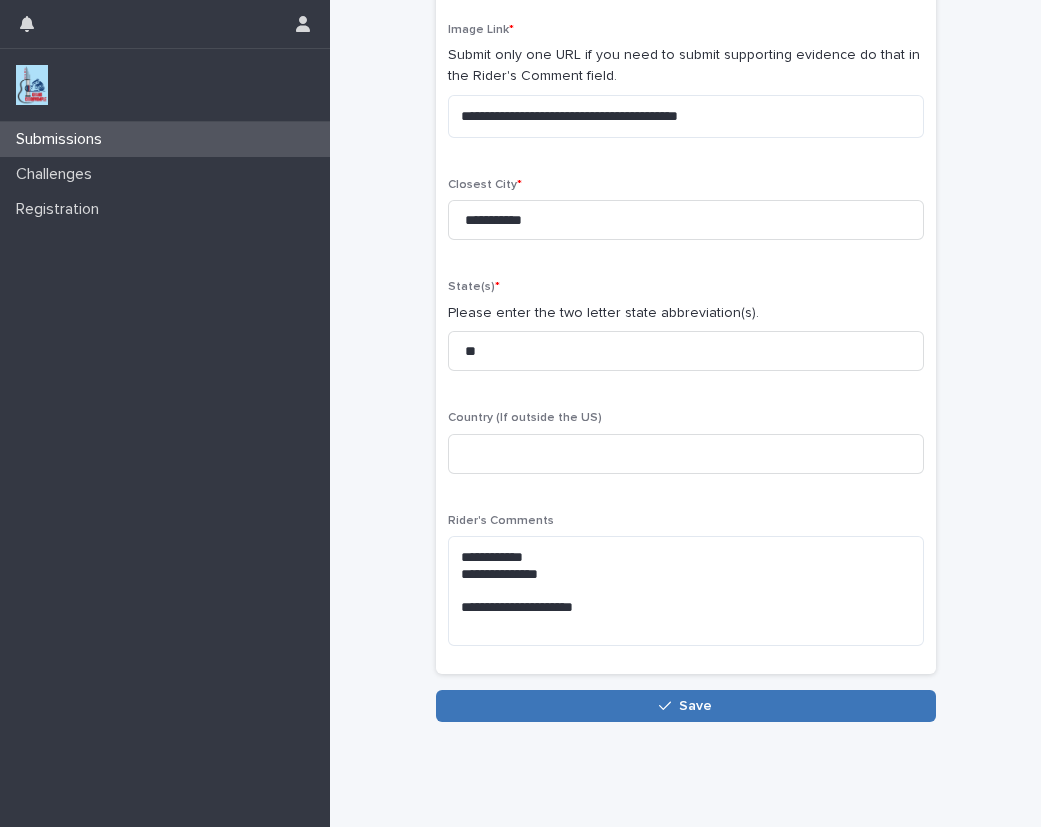 click on "Save" at bounding box center (686, 706) 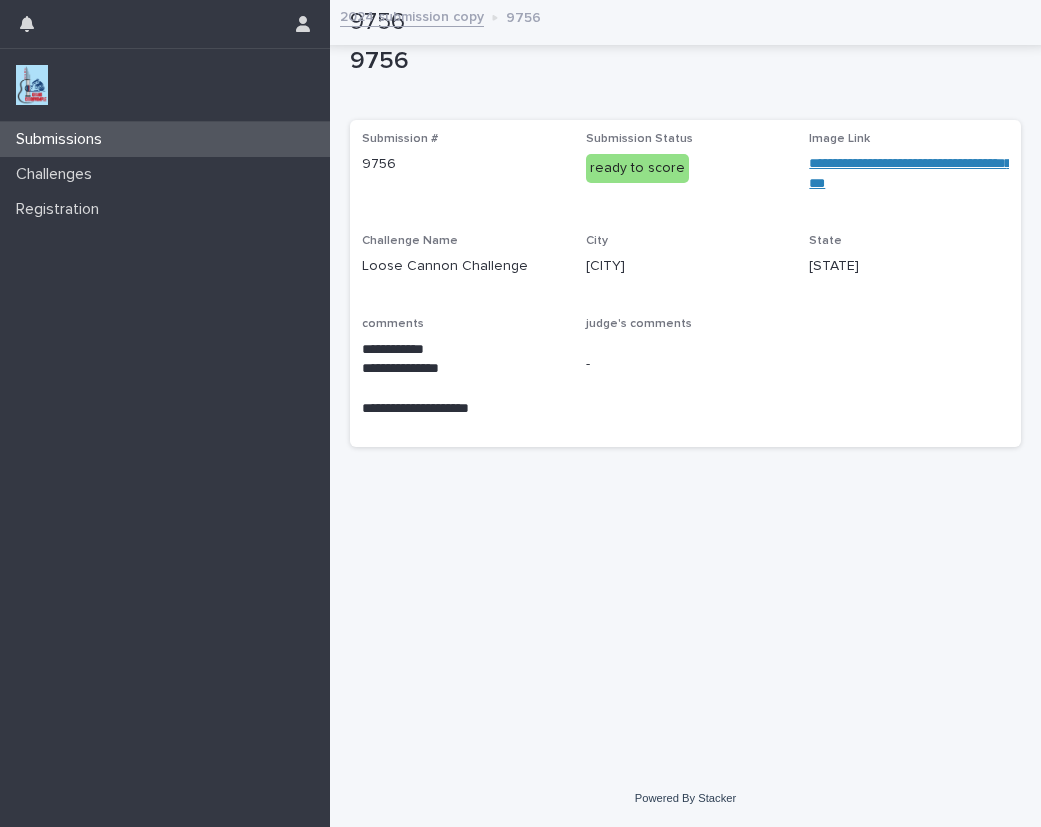 scroll, scrollTop: 0, scrollLeft: 0, axis: both 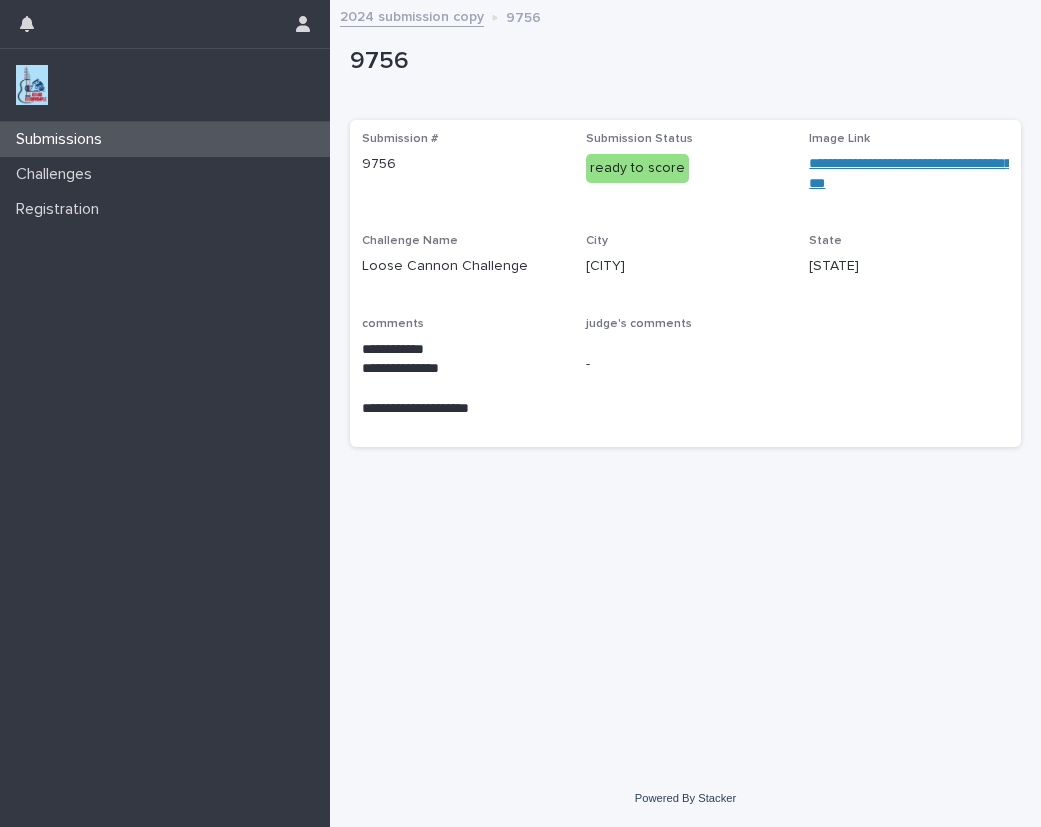 click at bounding box center [32, 85] 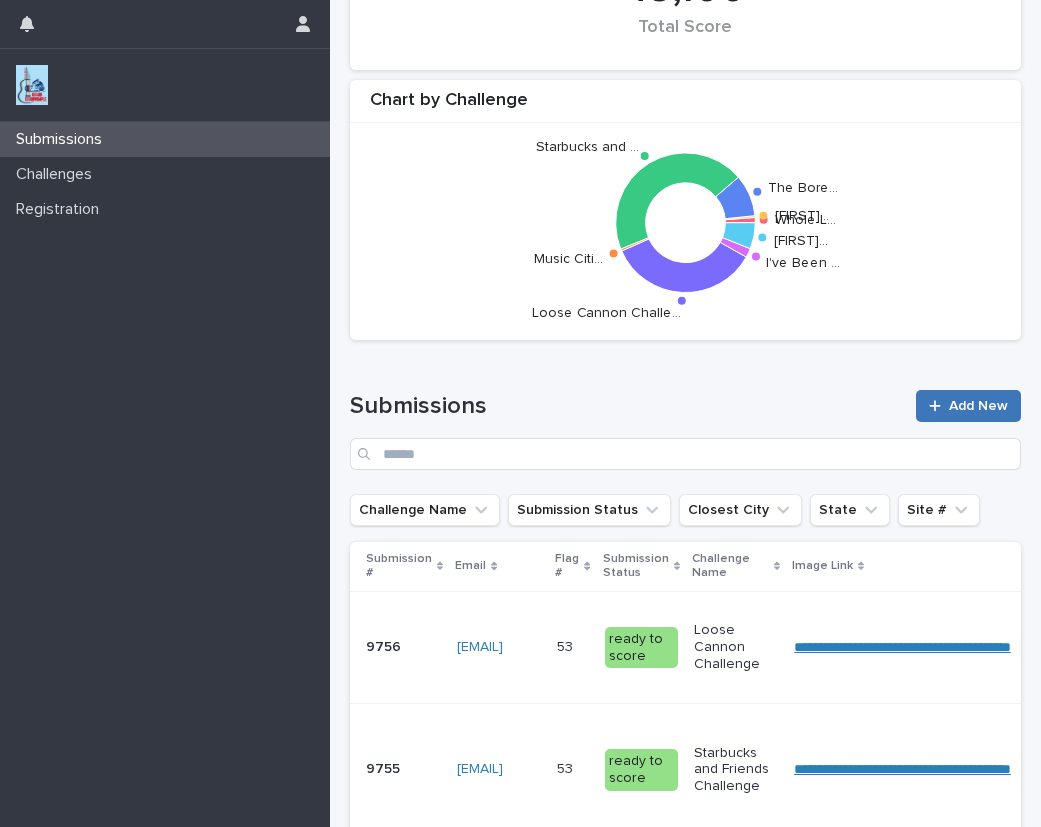 click on "Add New" at bounding box center [968, 406] 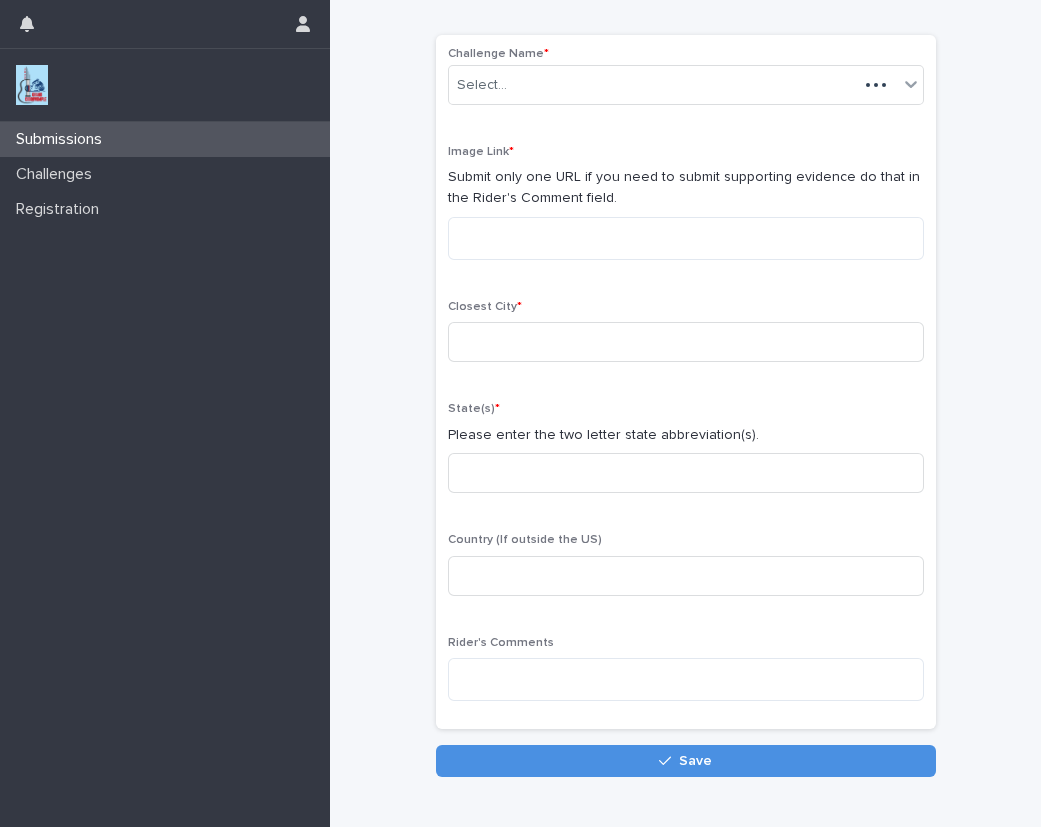 scroll, scrollTop: 102, scrollLeft: 0, axis: vertical 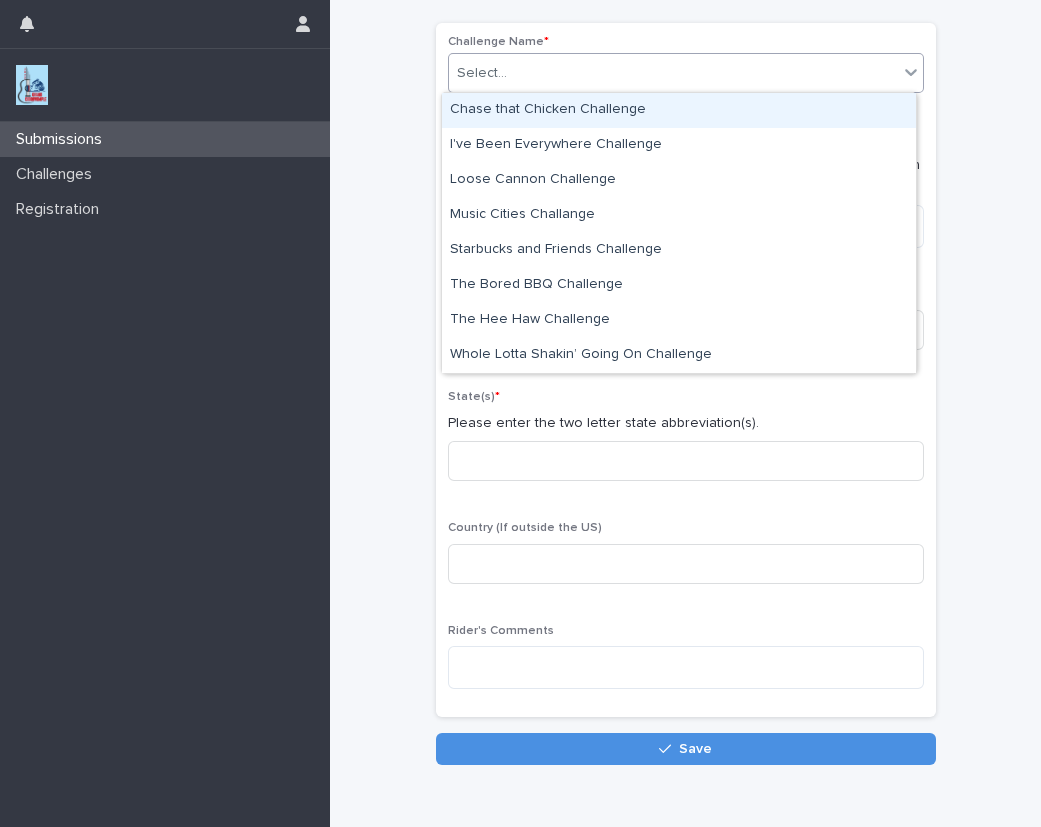 click on "Select..." at bounding box center (673, 73) 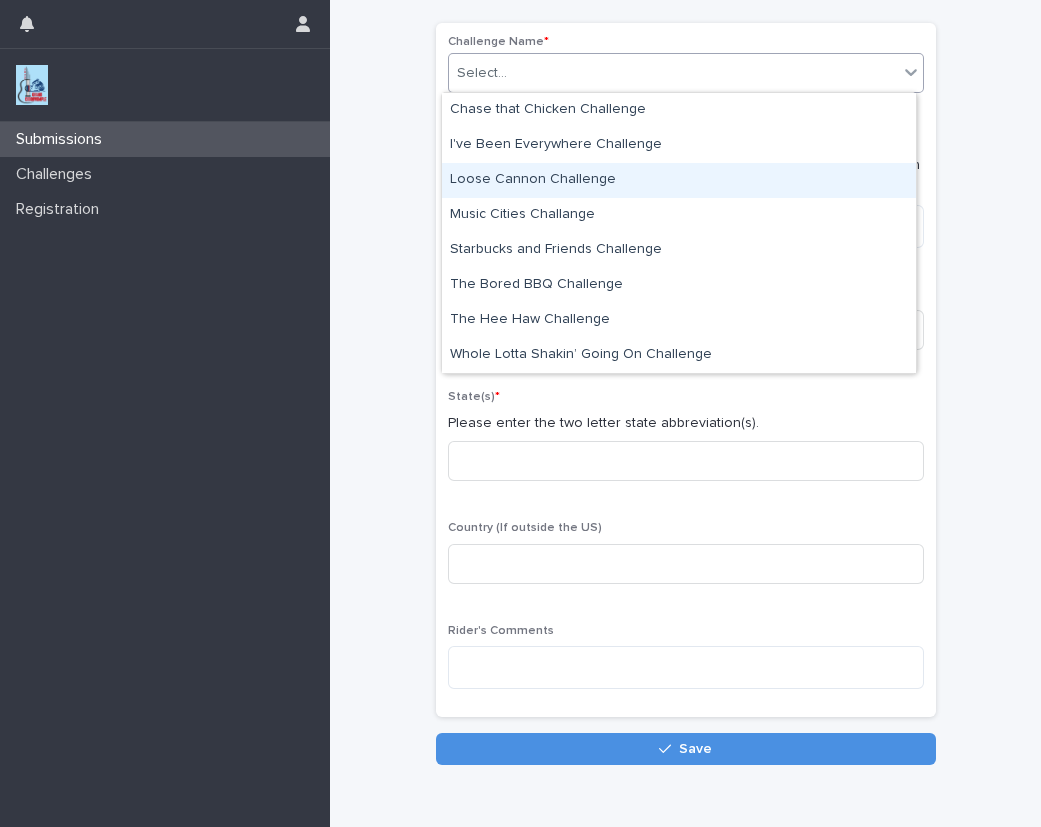 click on "Loose Cannon Challenge" at bounding box center [679, 180] 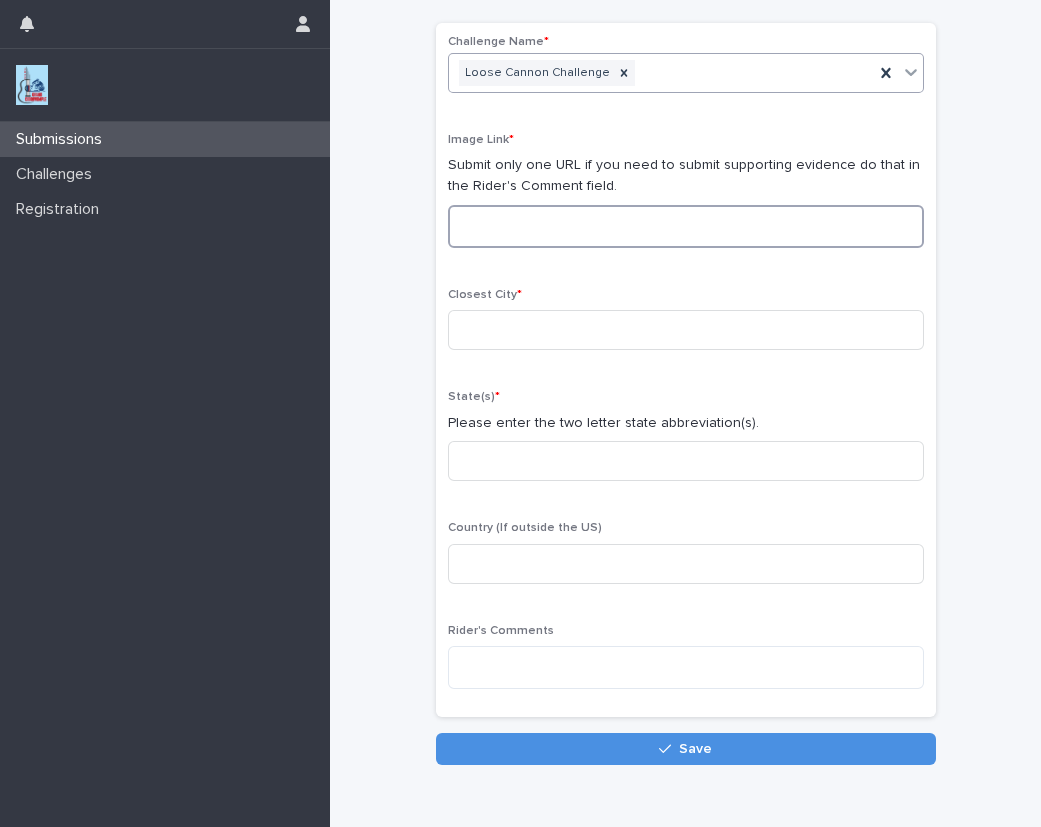 click at bounding box center (686, 226) 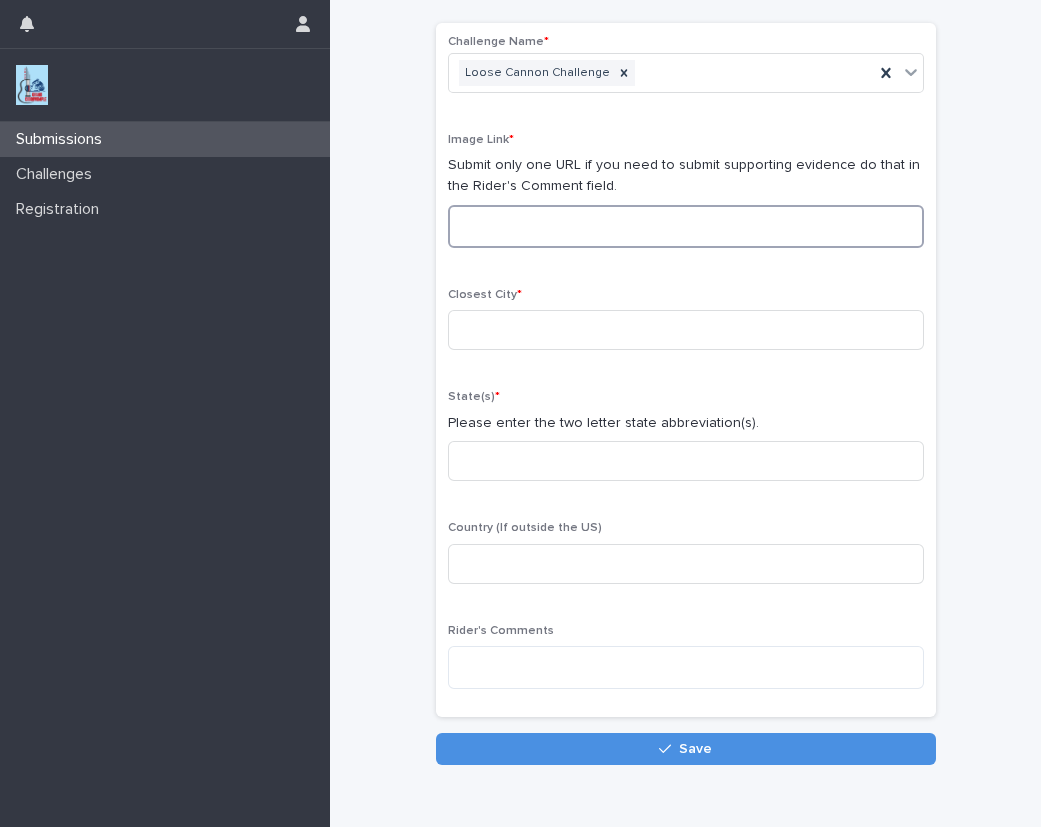 paste on "**********" 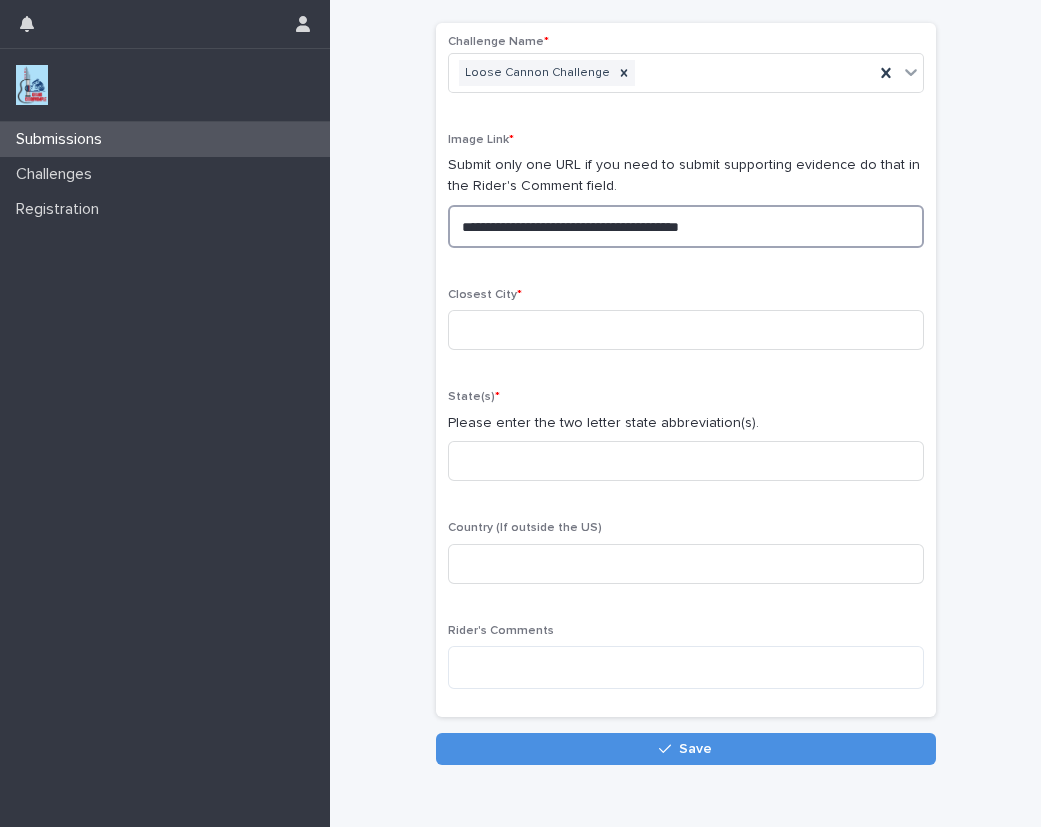 drag, startPoint x: 693, startPoint y: 225, endPoint x: 363, endPoint y: 211, distance: 330.29684 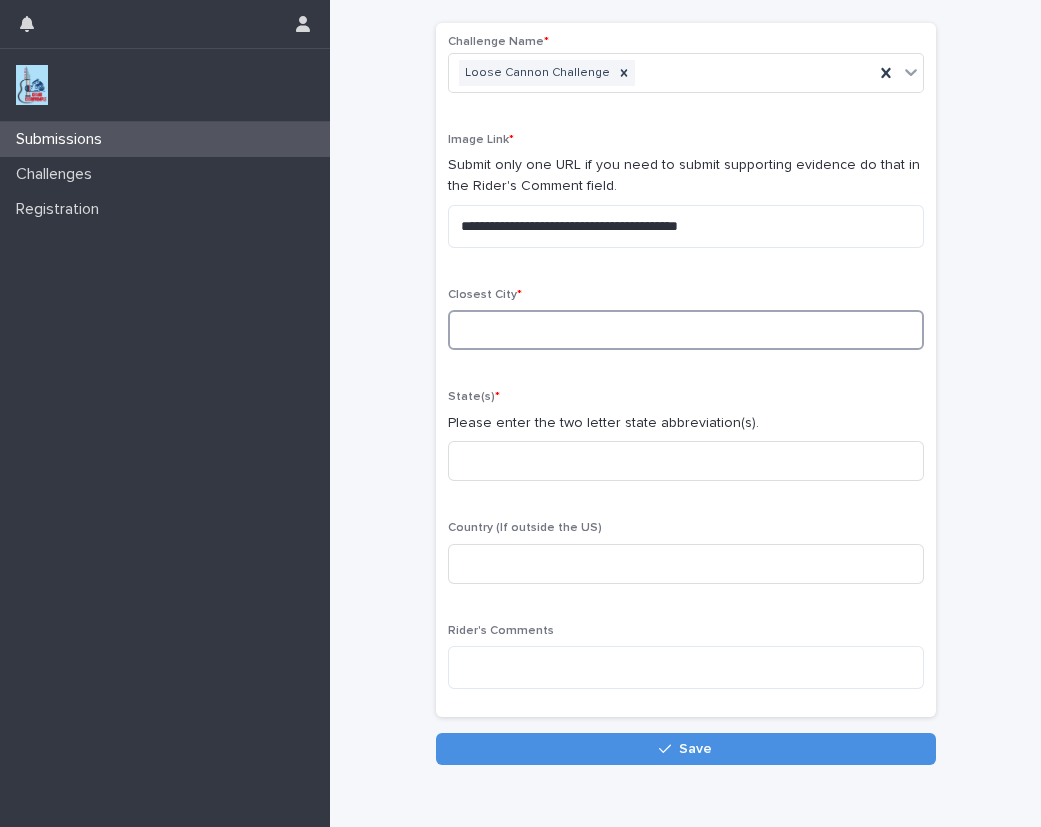 click at bounding box center (686, 330) 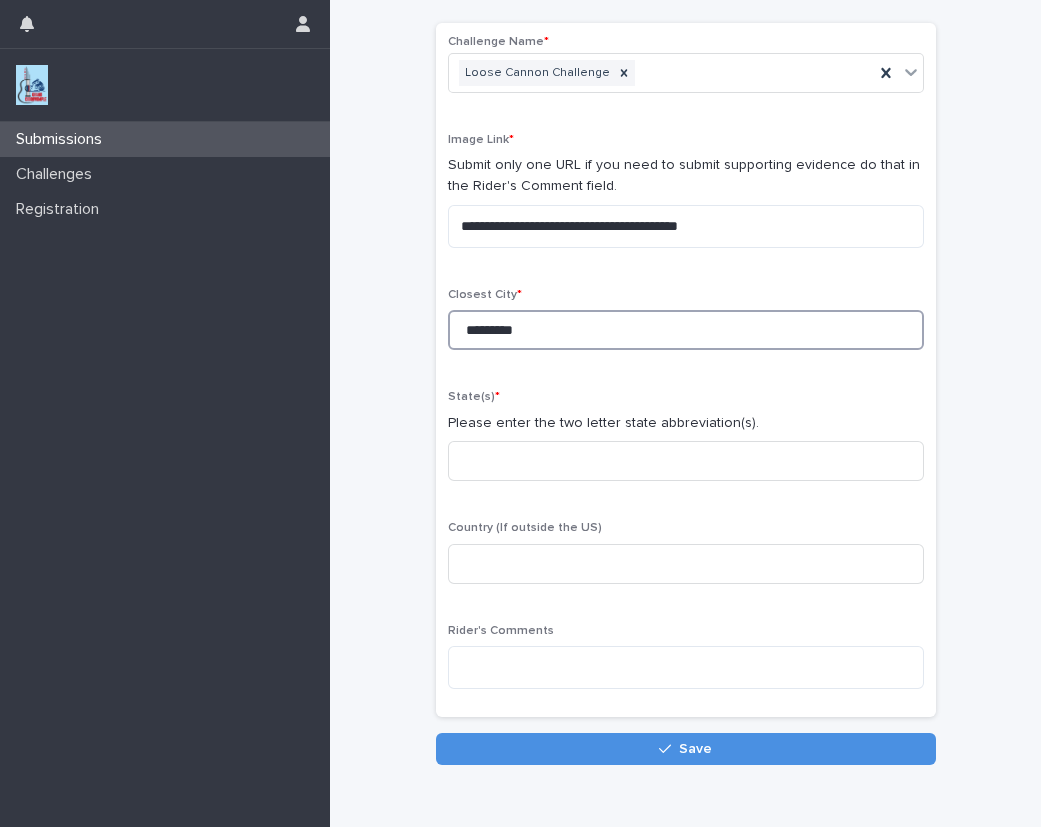type on "*********" 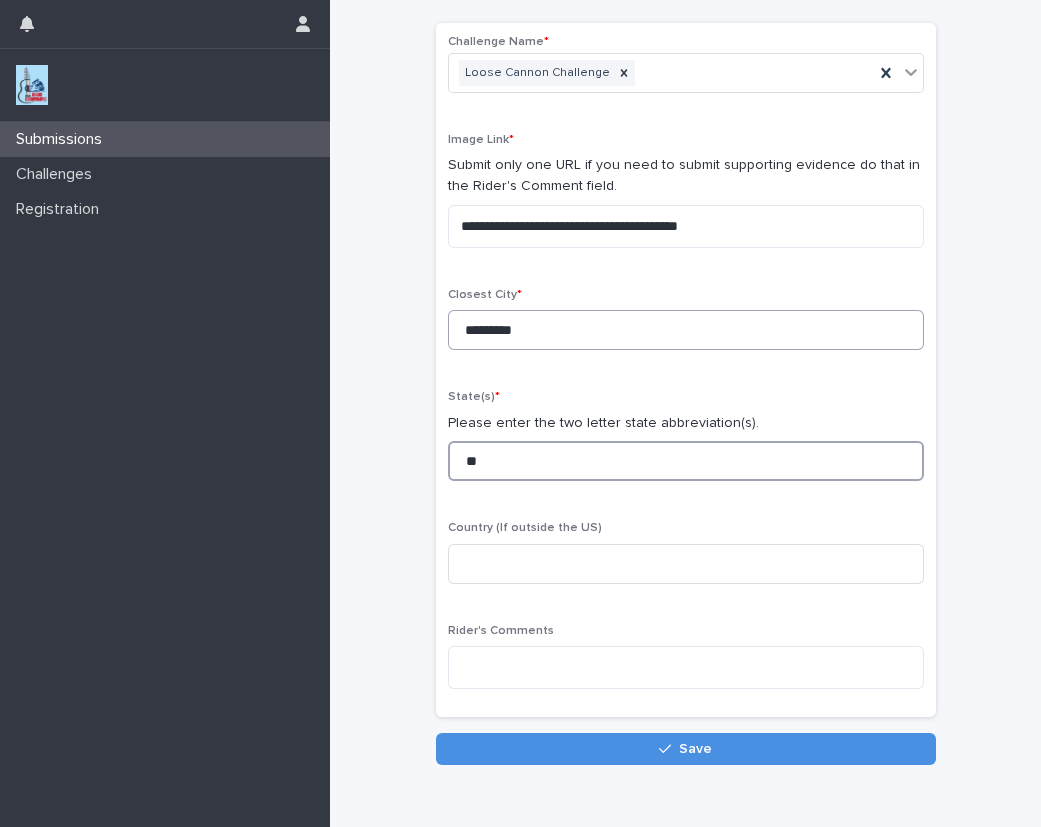 type on "**" 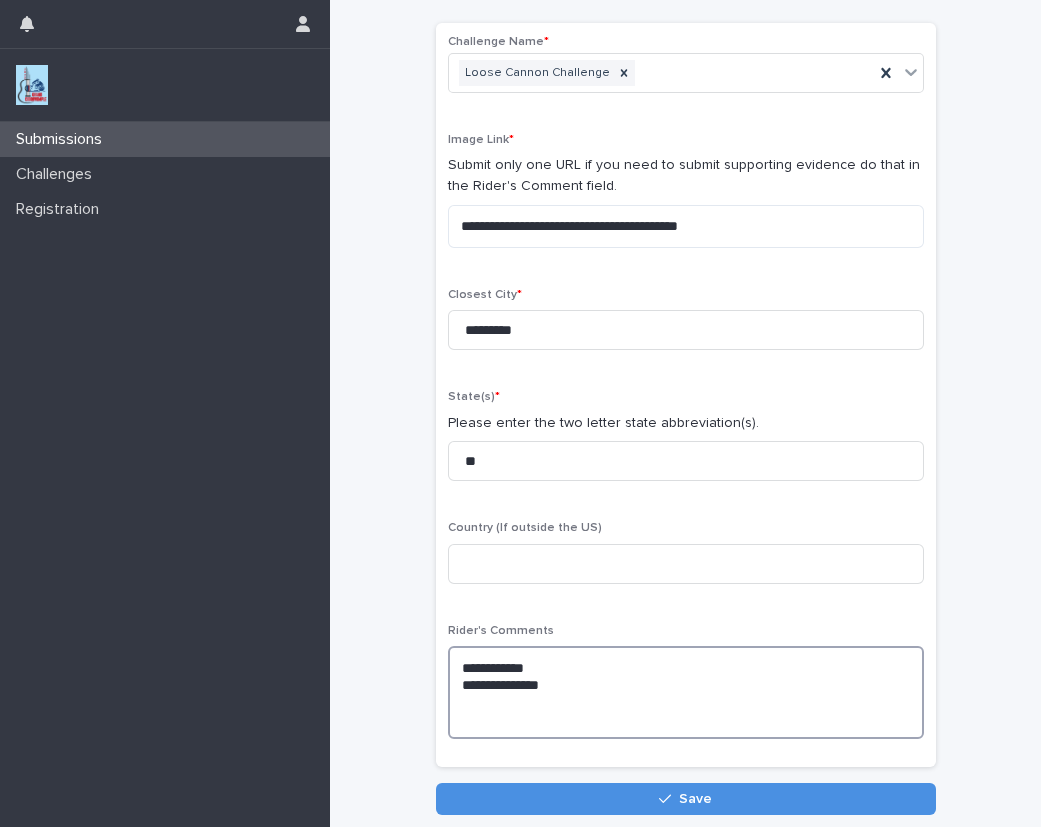 click on "**********" at bounding box center (686, 692) 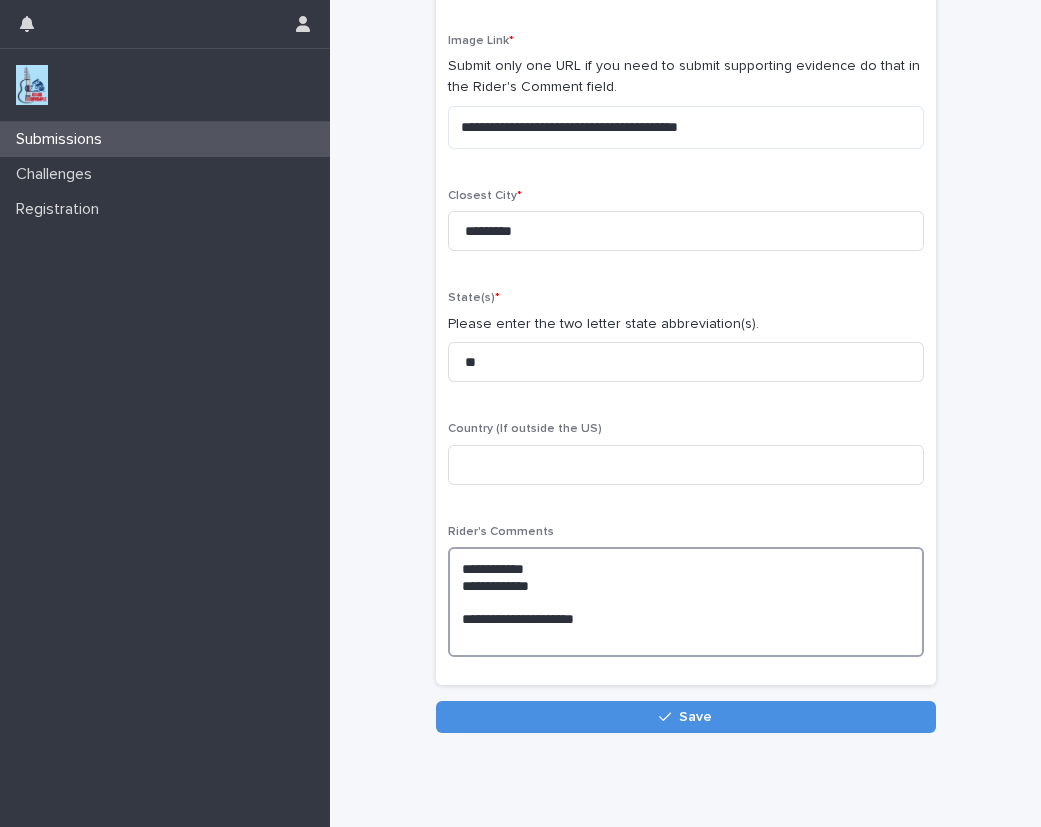scroll, scrollTop: 223, scrollLeft: 0, axis: vertical 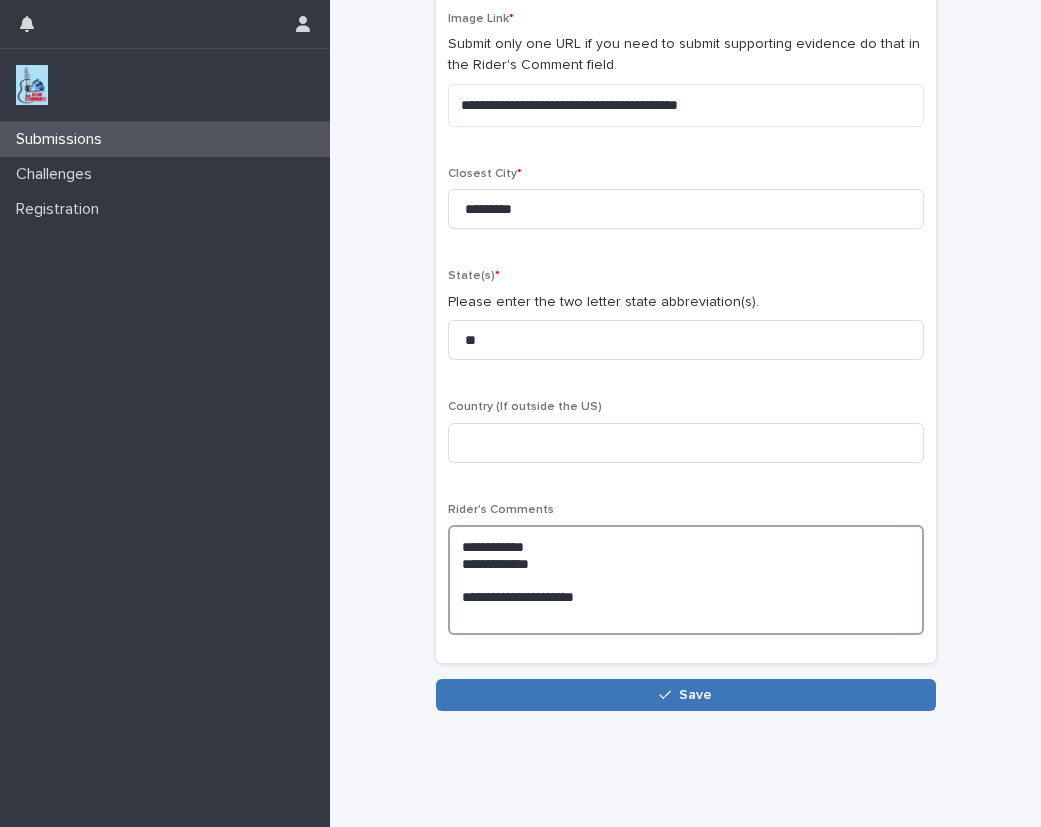 type on "**********" 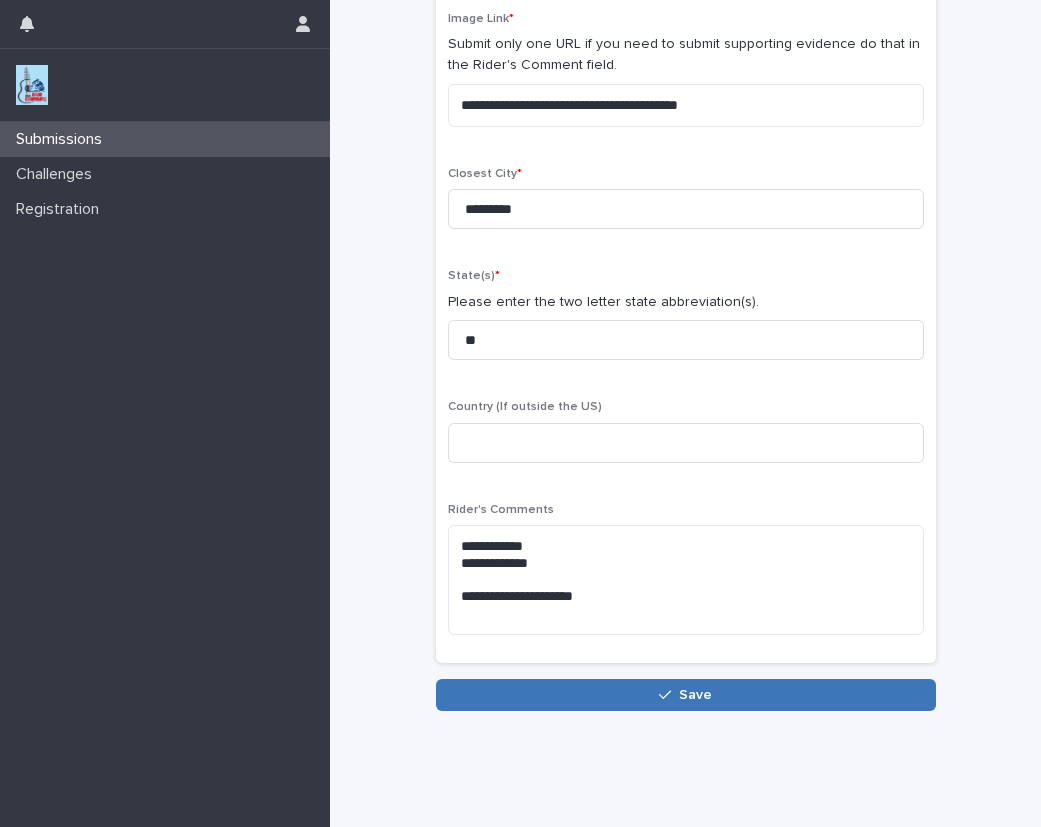 click on "Save" at bounding box center [695, 695] 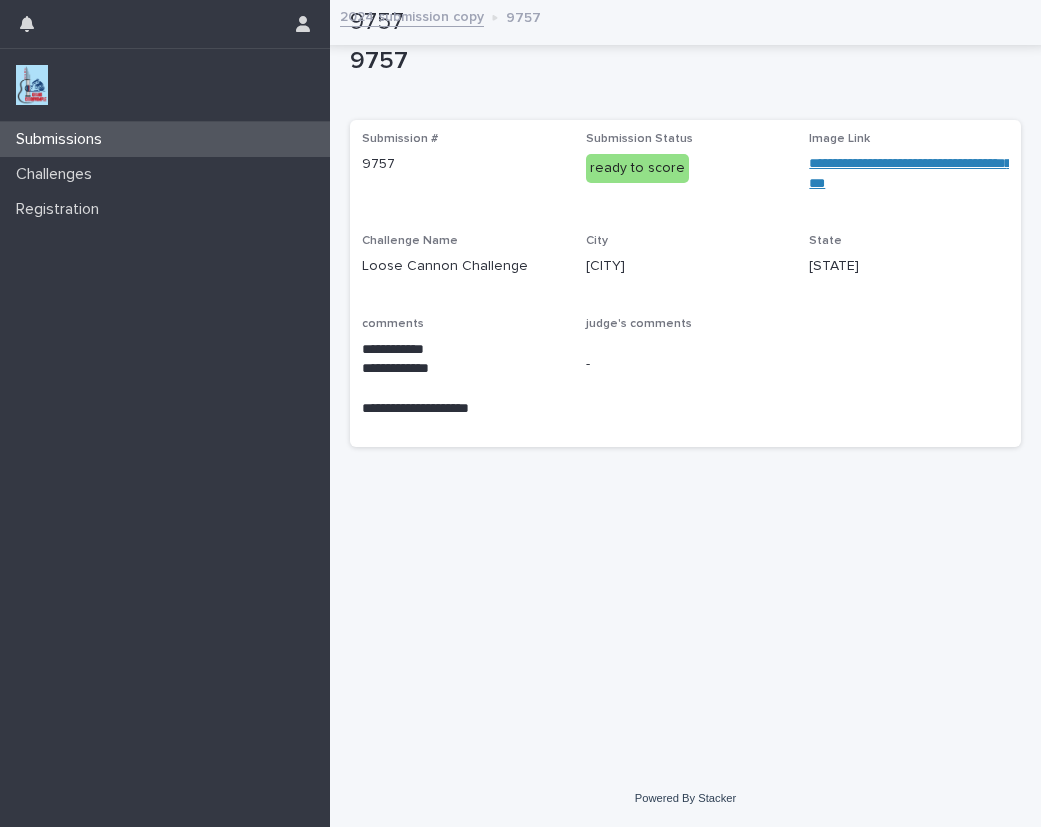 scroll, scrollTop: 0, scrollLeft: 0, axis: both 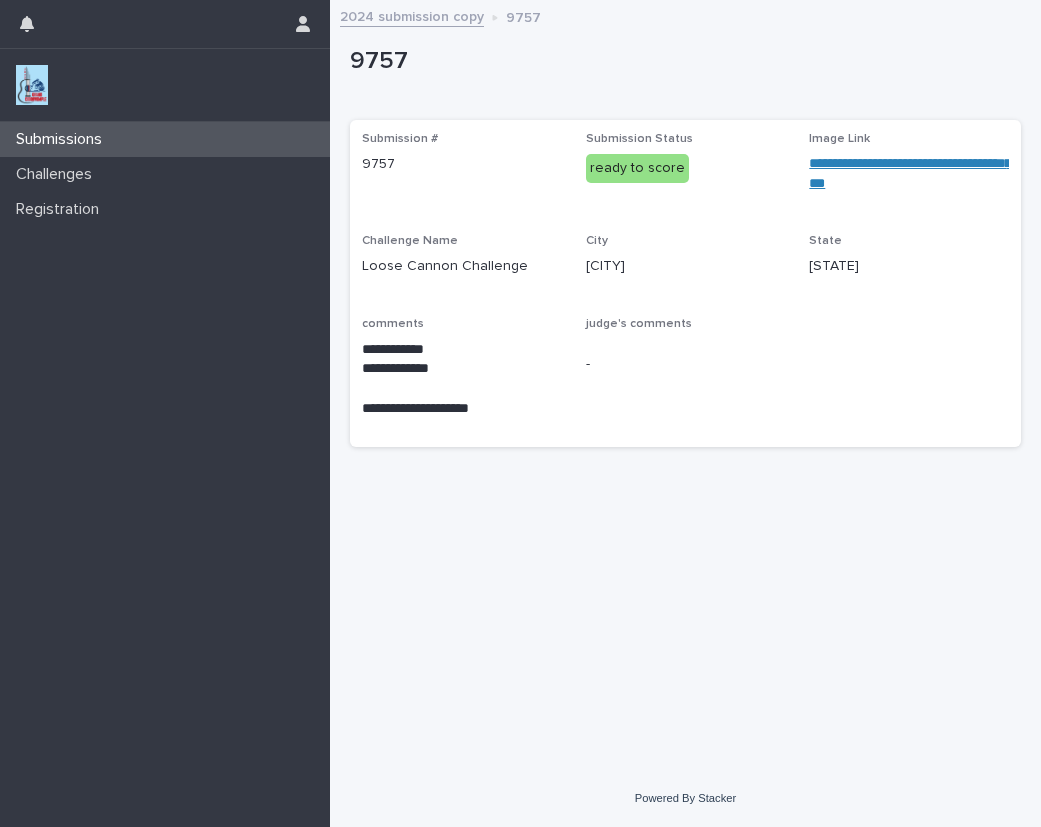 click at bounding box center [32, 85] 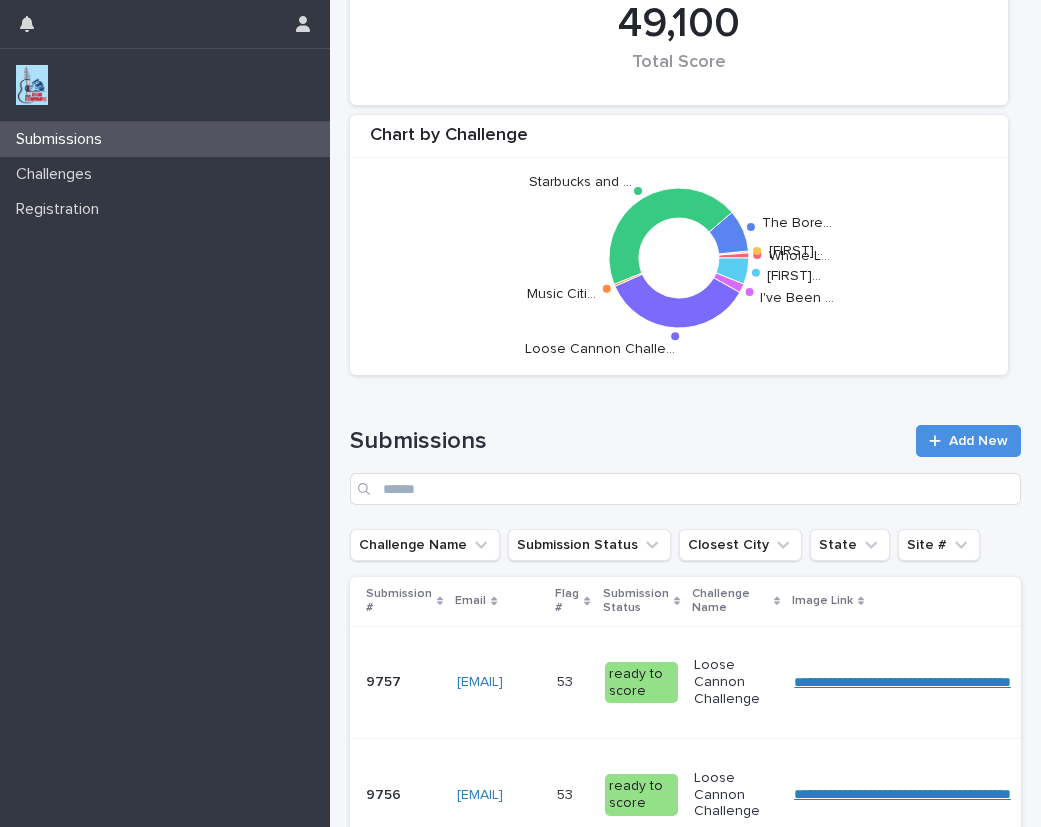 scroll, scrollTop: 60, scrollLeft: 0, axis: vertical 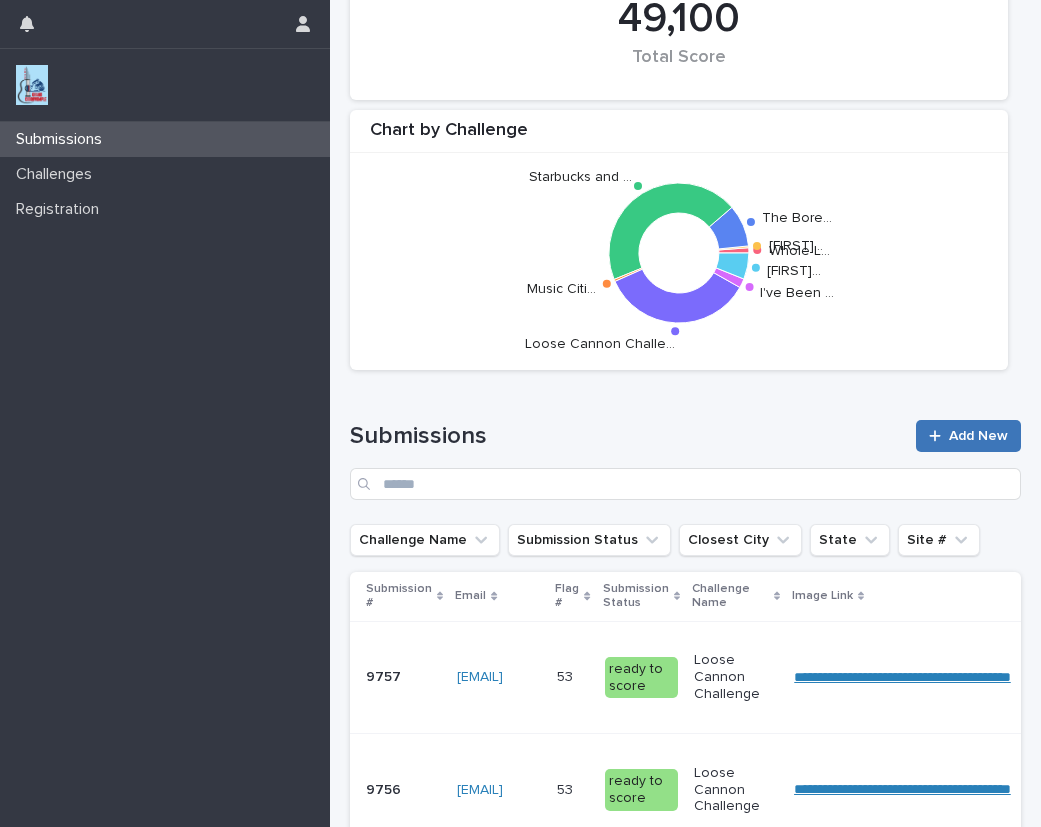 click on "Add New" at bounding box center [978, 436] 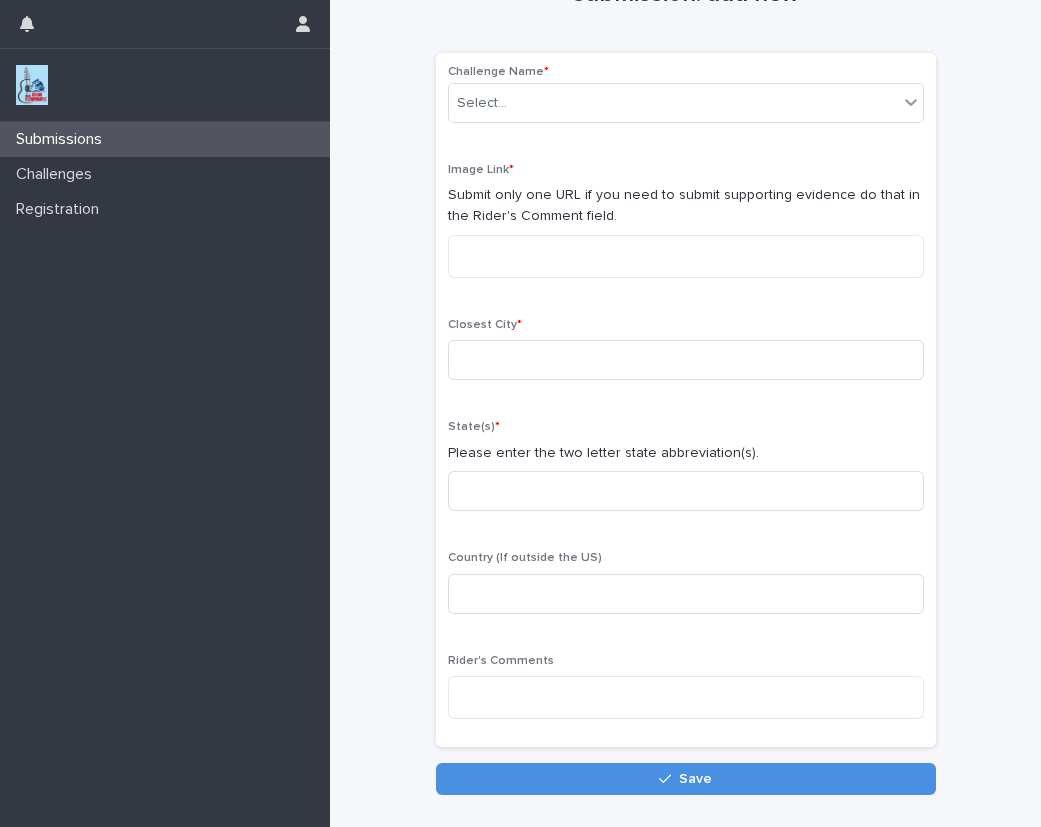 scroll, scrollTop: 102, scrollLeft: 0, axis: vertical 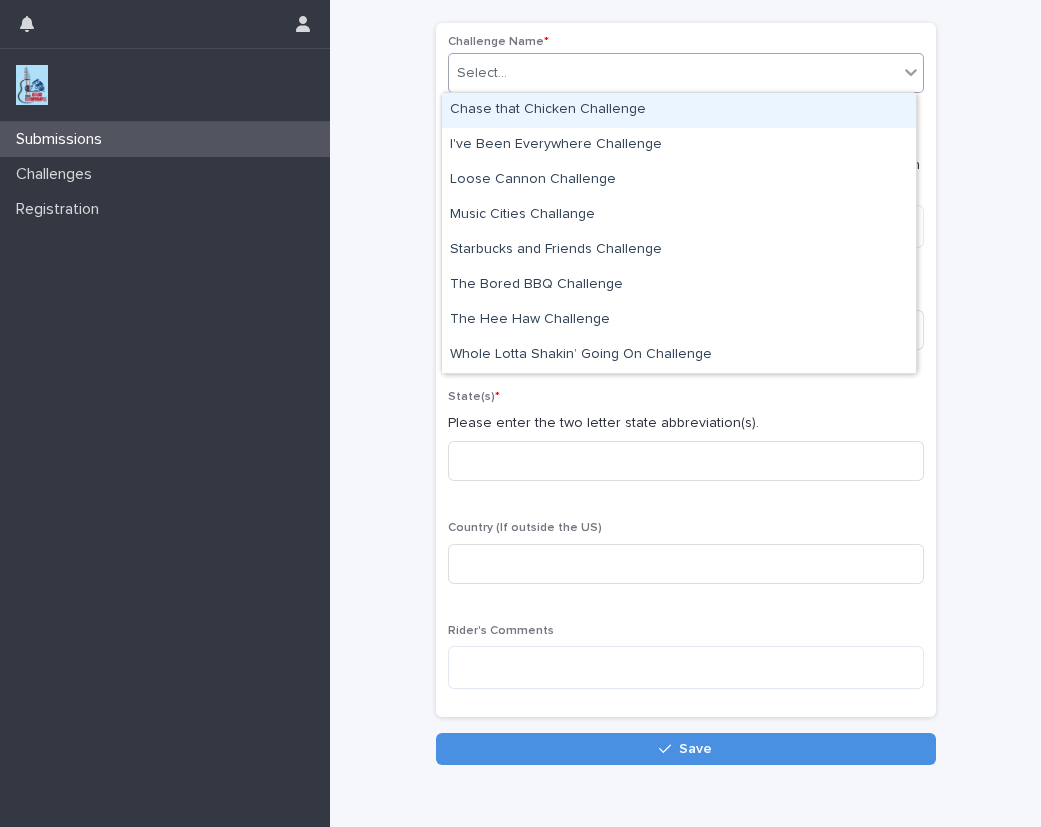 drag, startPoint x: 647, startPoint y: 79, endPoint x: 629, endPoint y: 94, distance: 23.43075 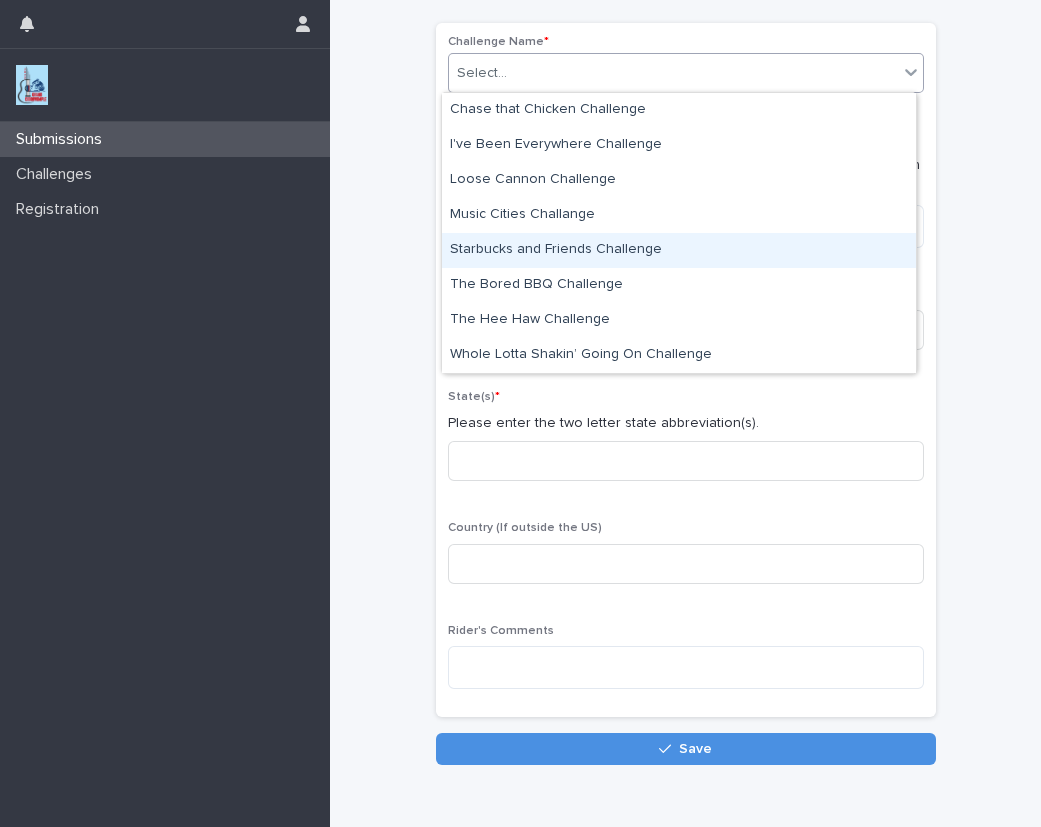 click on "Starbucks and Friends Challenge" at bounding box center (679, 250) 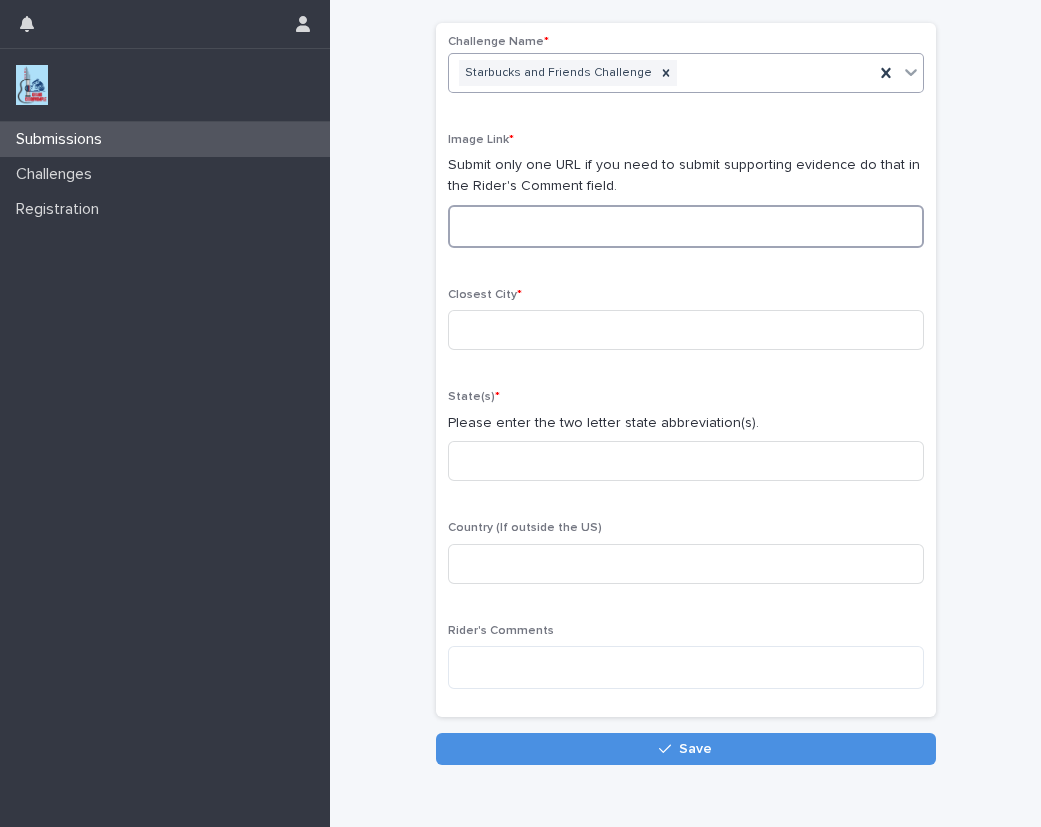 click at bounding box center [686, 226] 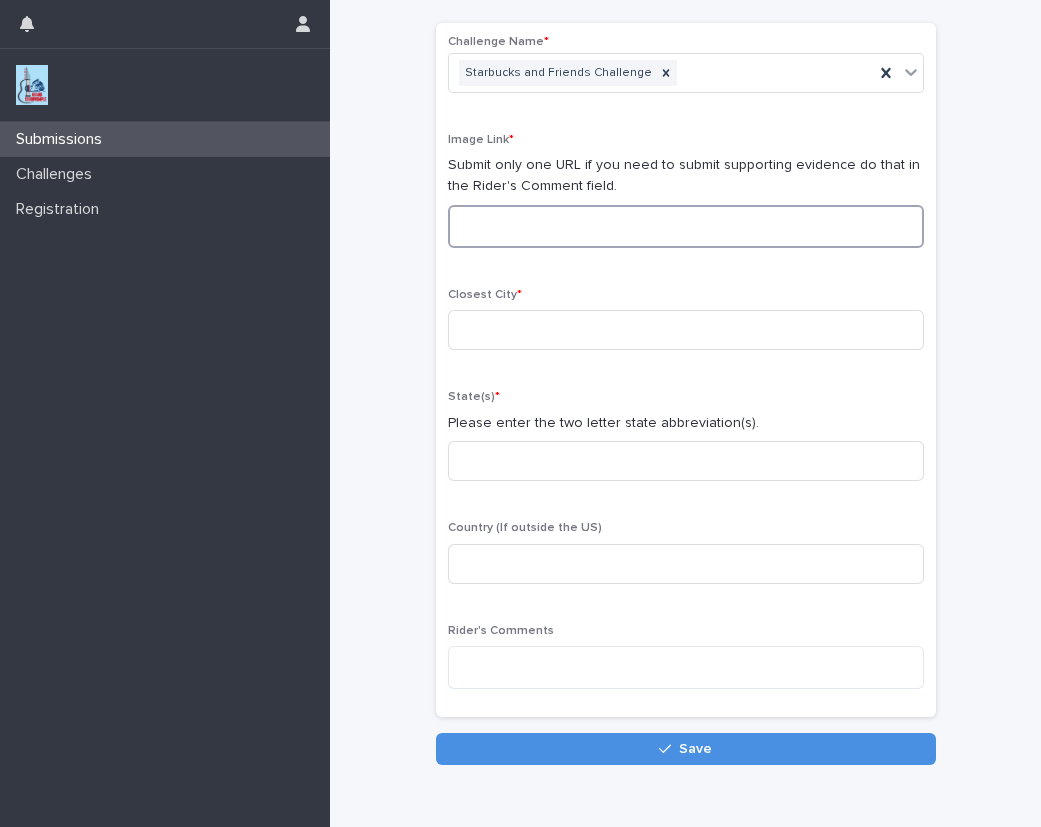 paste on "**********" 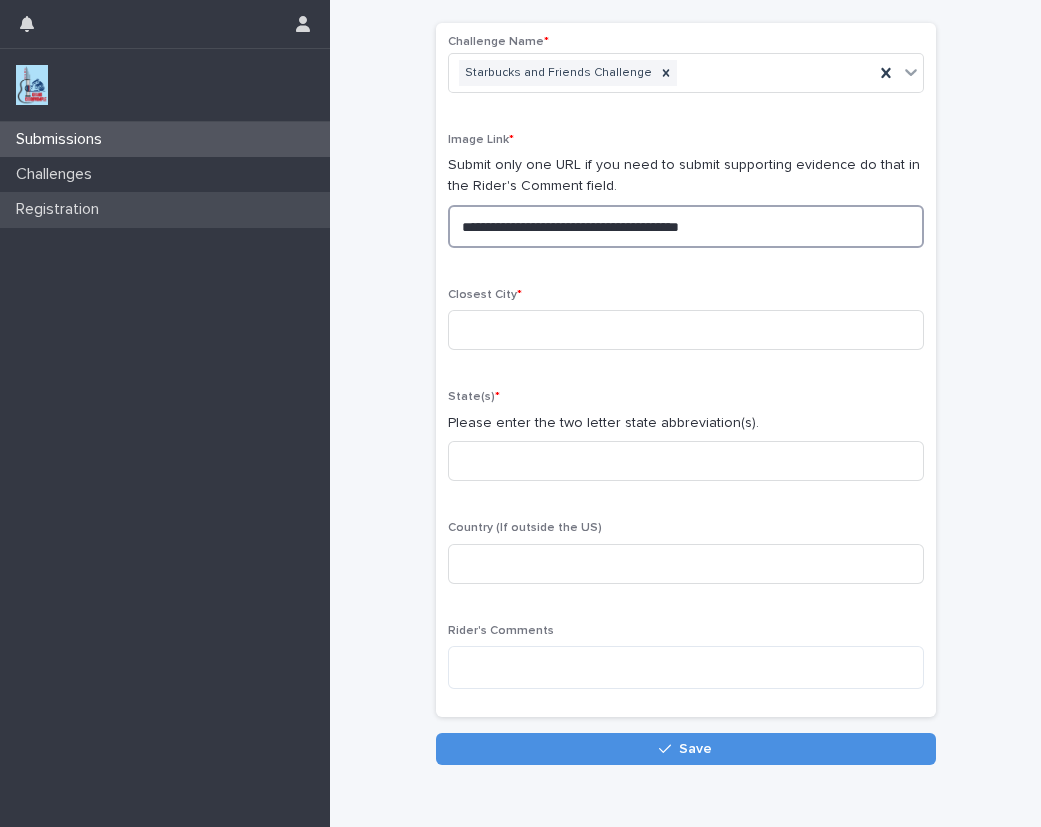 drag, startPoint x: 817, startPoint y: 218, endPoint x: 309, endPoint y: 208, distance: 508.09842 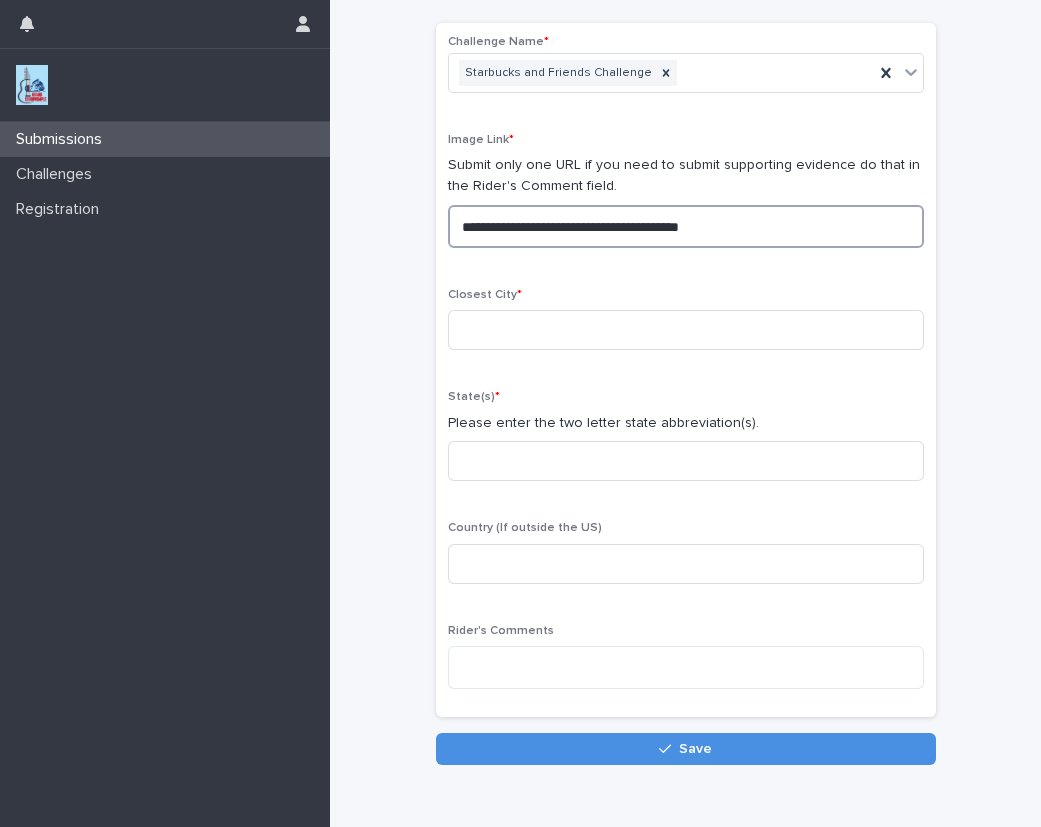 type on "**********" 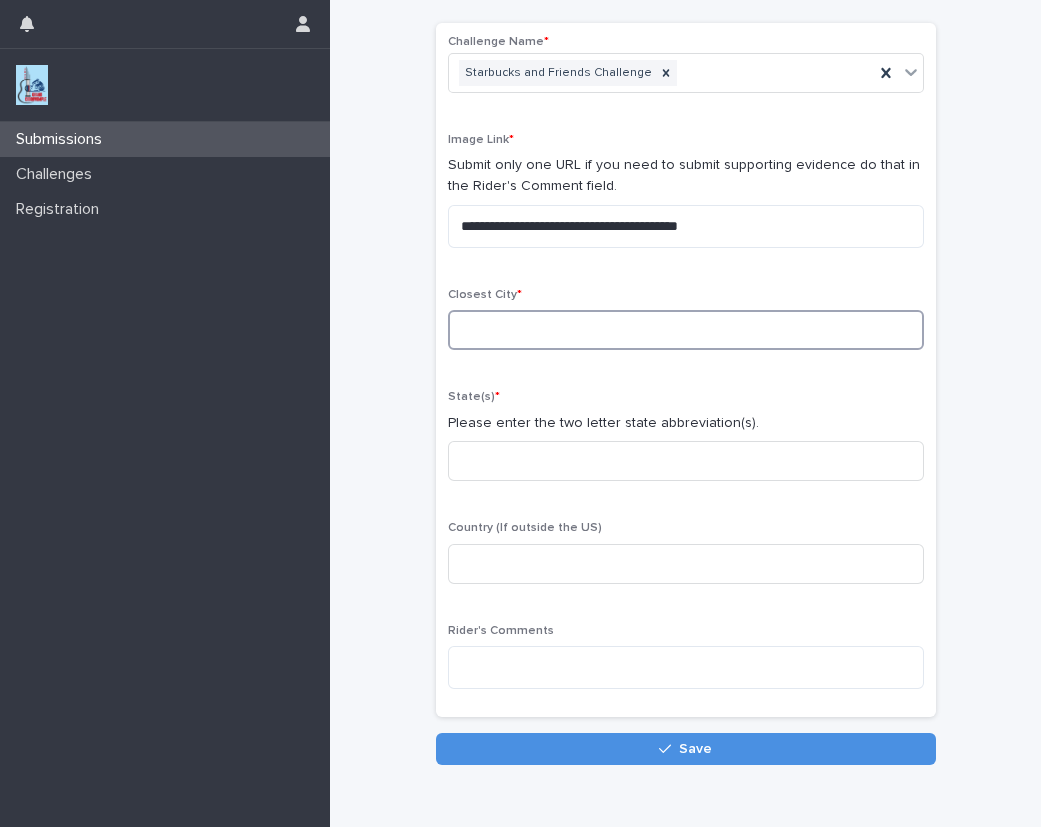 click at bounding box center (686, 330) 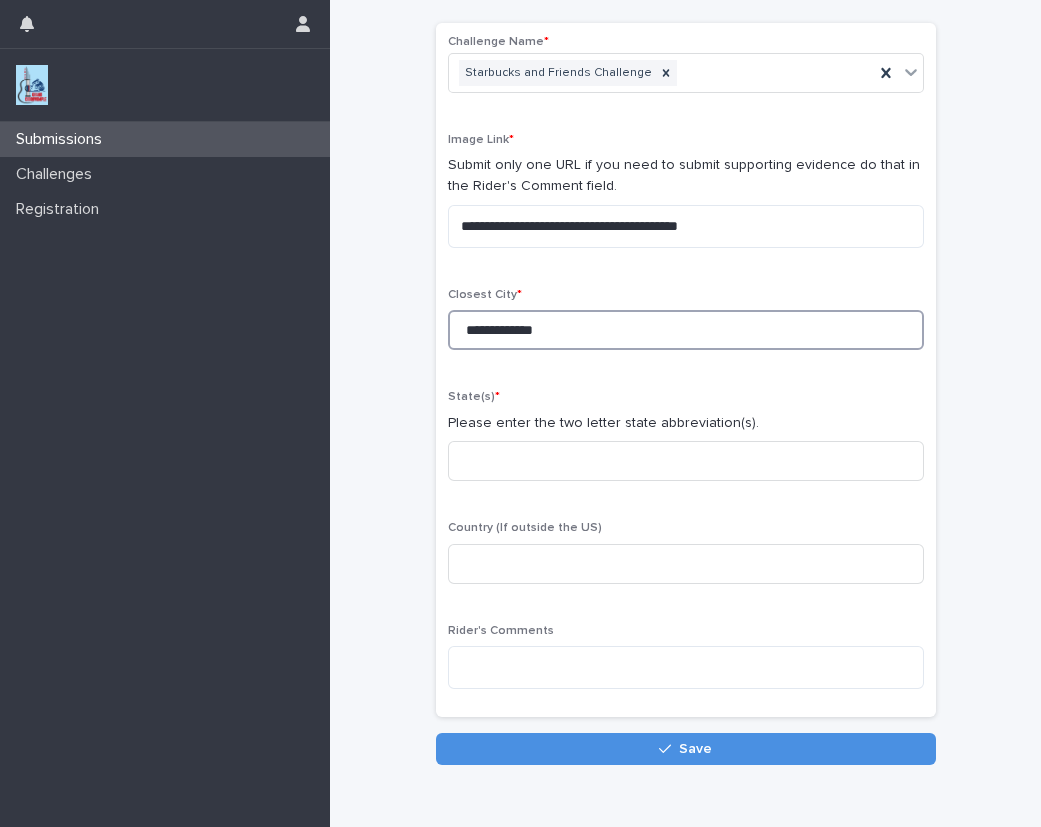 type on "**********" 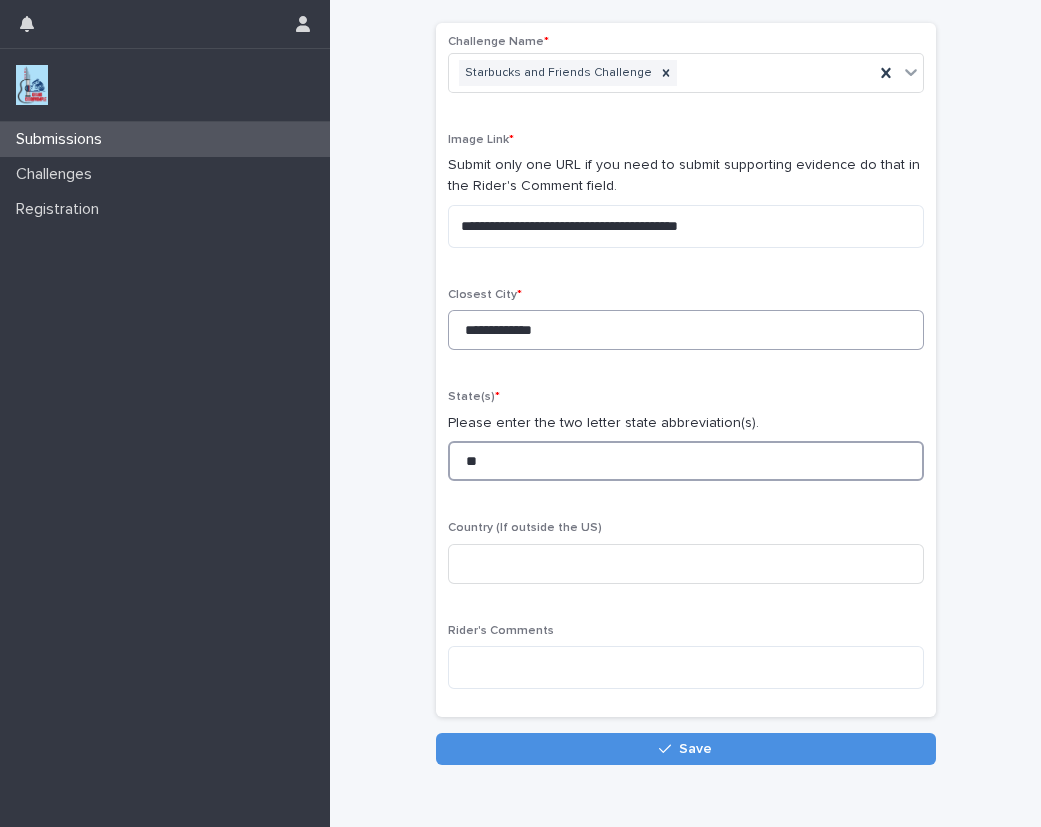 type on "**" 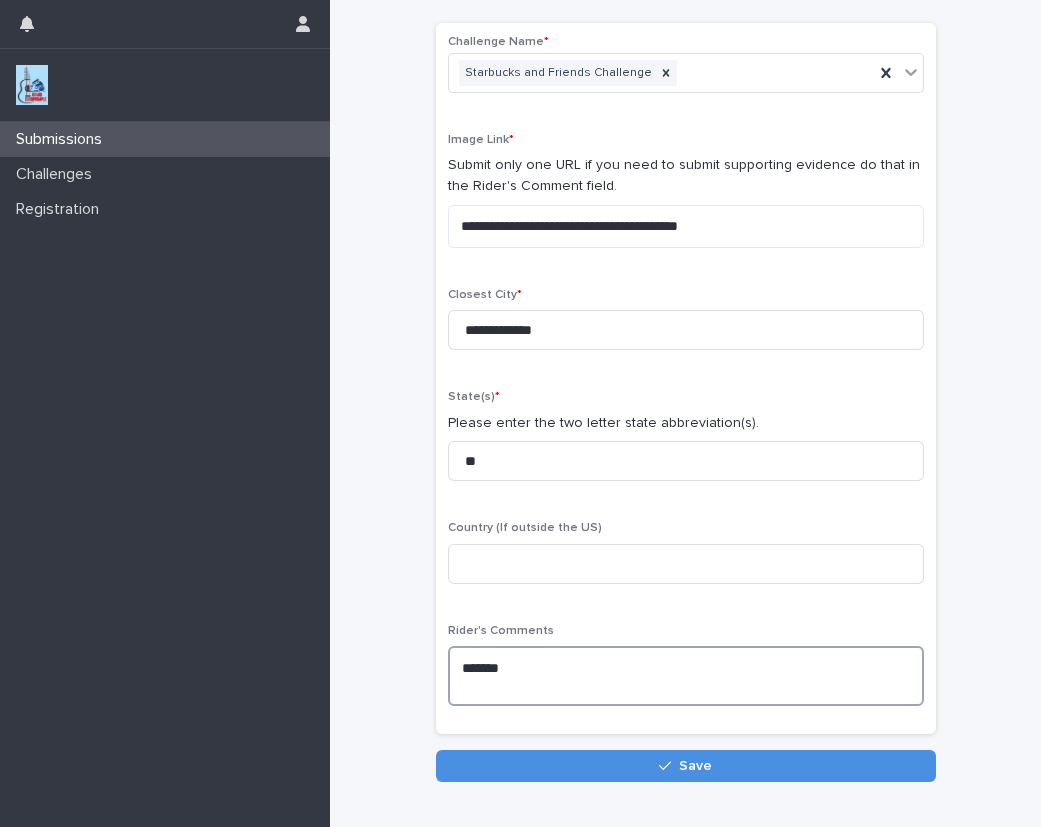 paste on "**********" 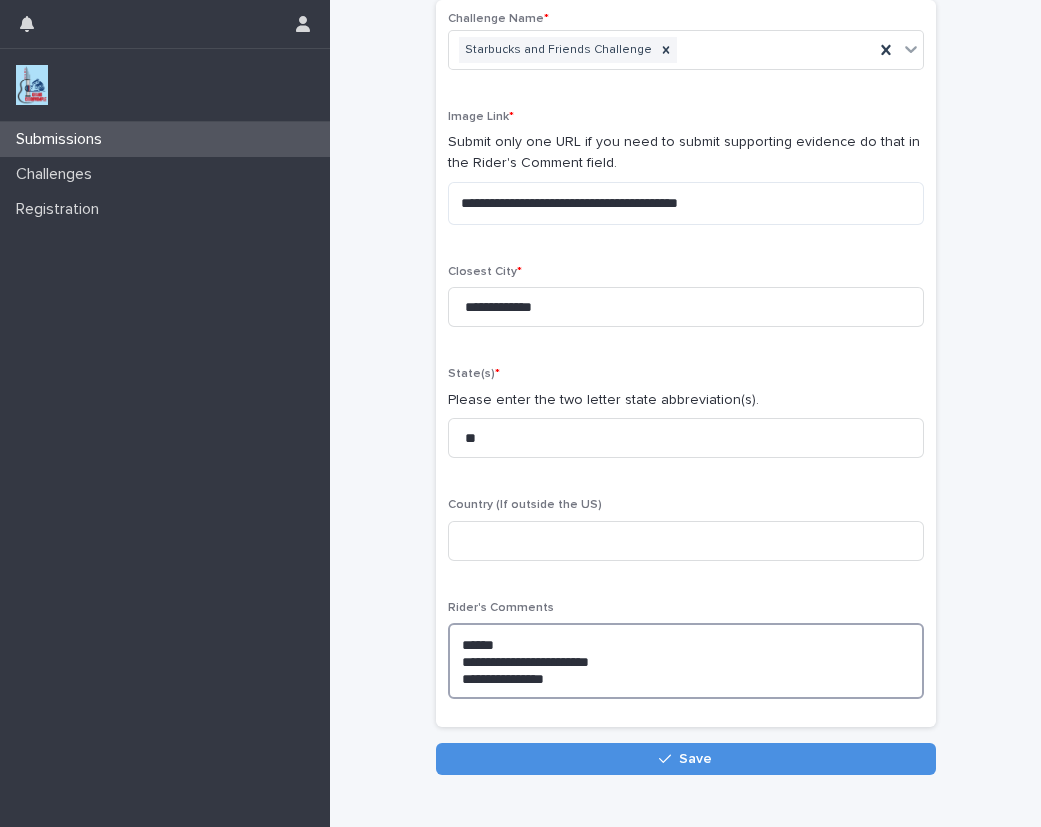 scroll, scrollTop: 132, scrollLeft: 0, axis: vertical 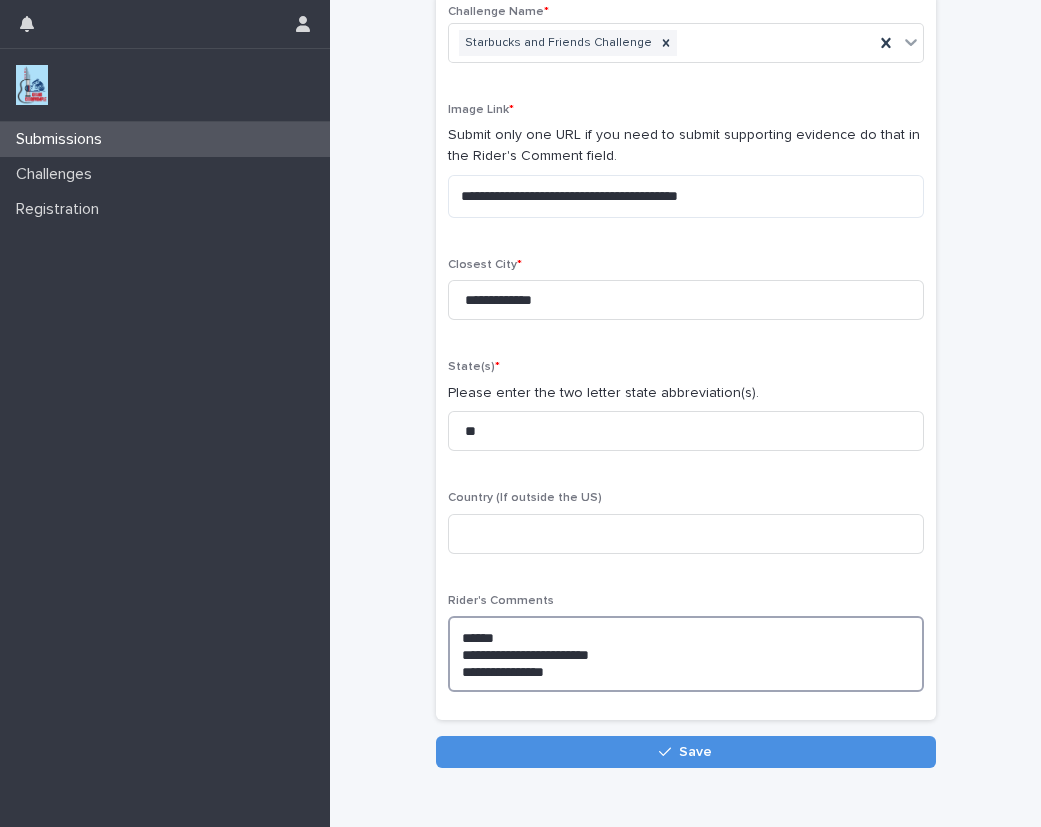 click on "**********" at bounding box center (686, 654) 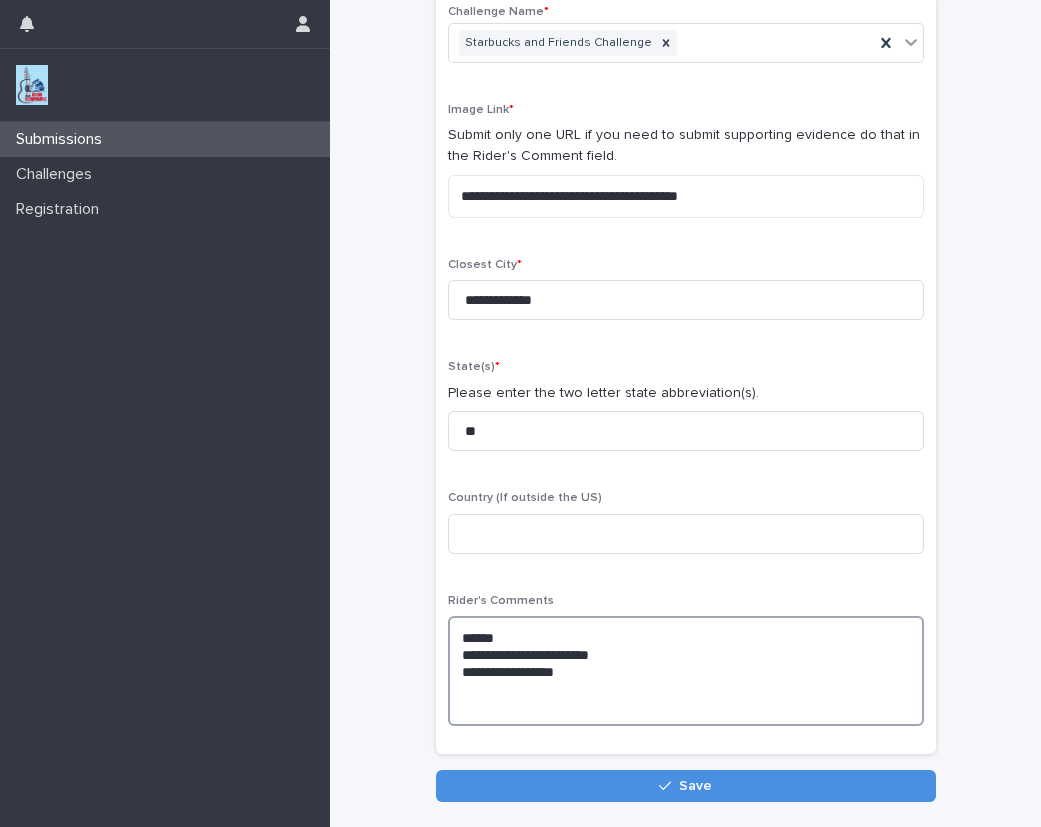 click on "**********" at bounding box center (686, 671) 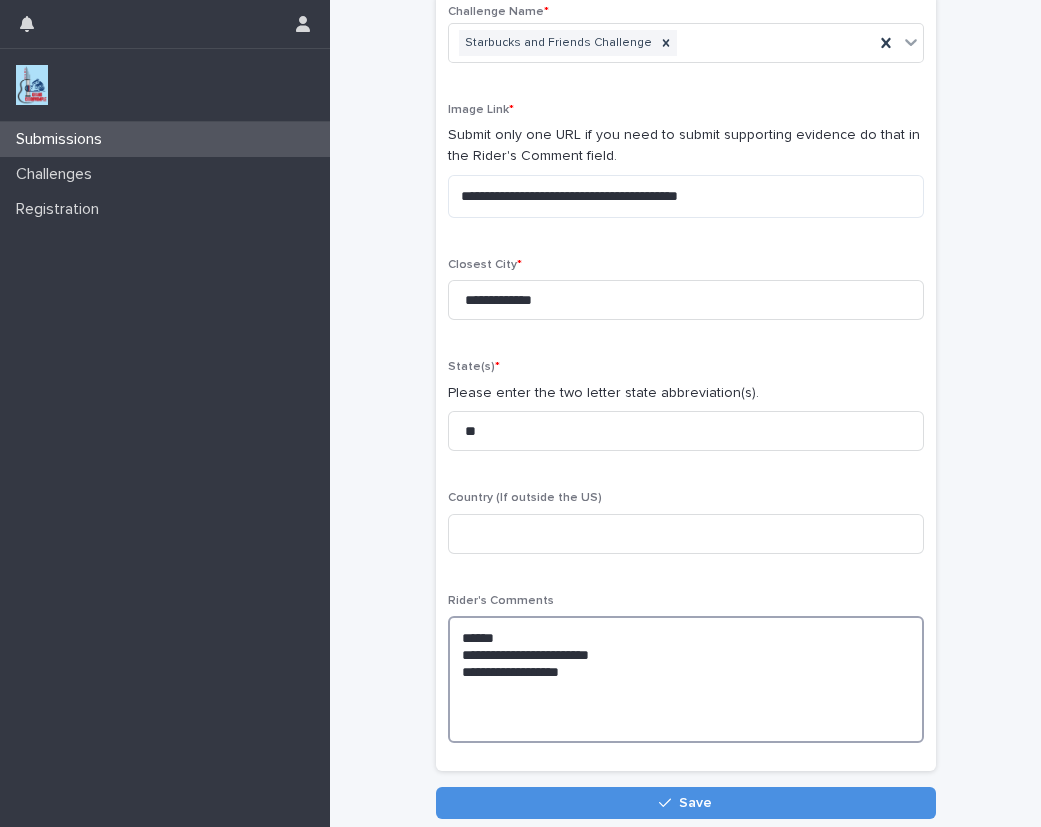 paste on "**********" 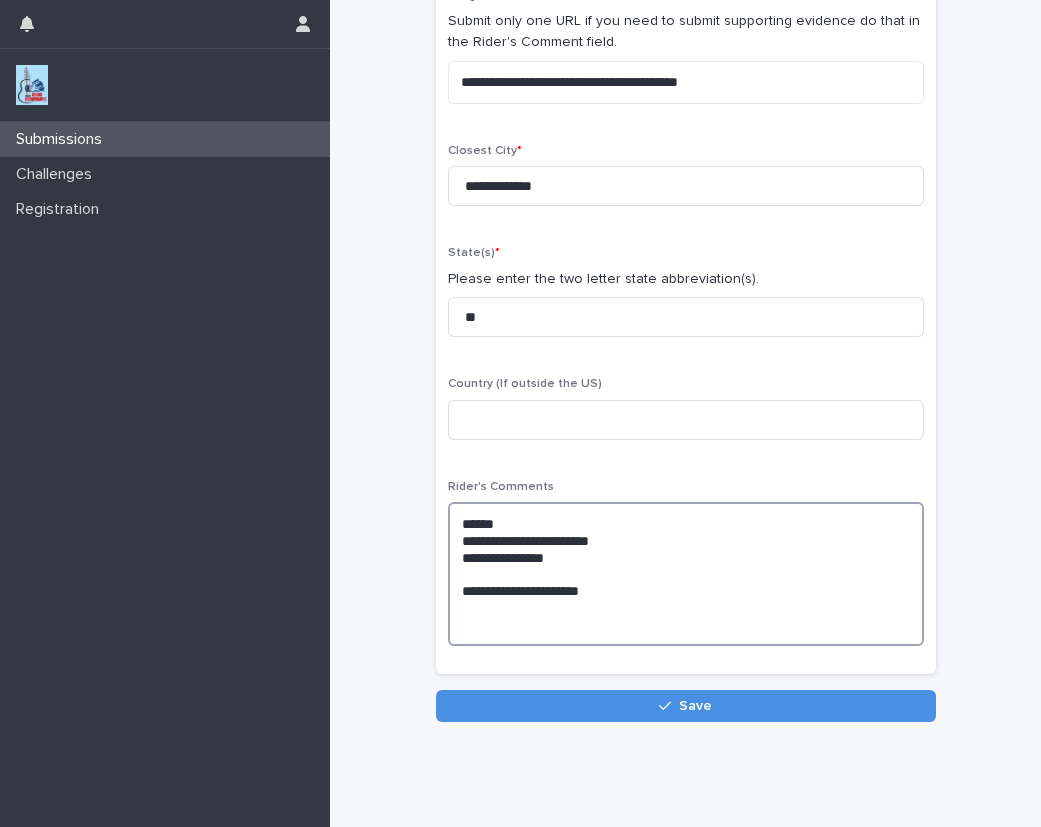 scroll, scrollTop: 284, scrollLeft: 0, axis: vertical 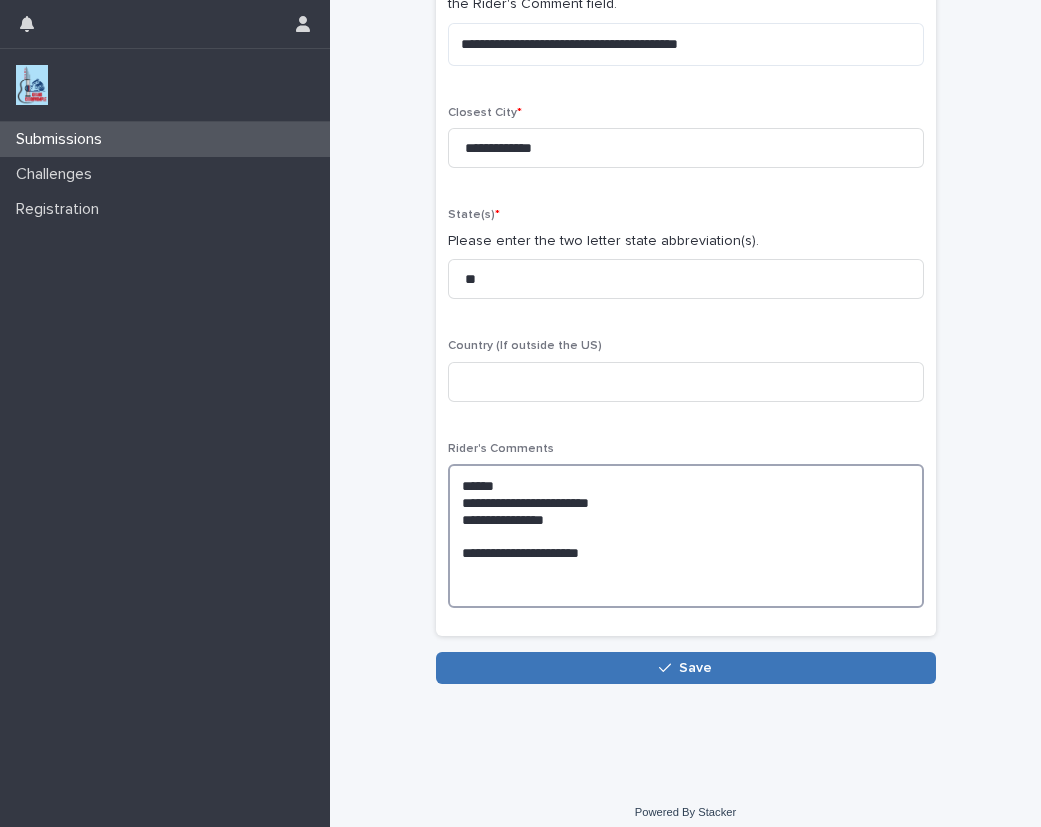 type on "**********" 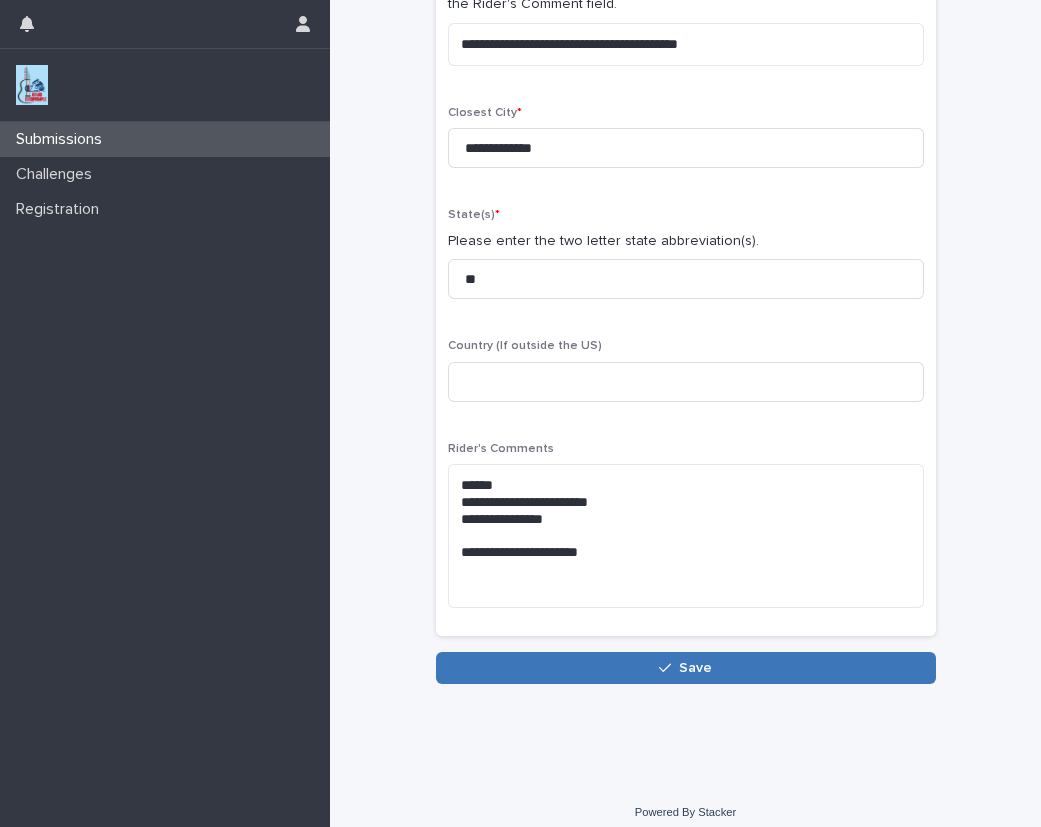 click 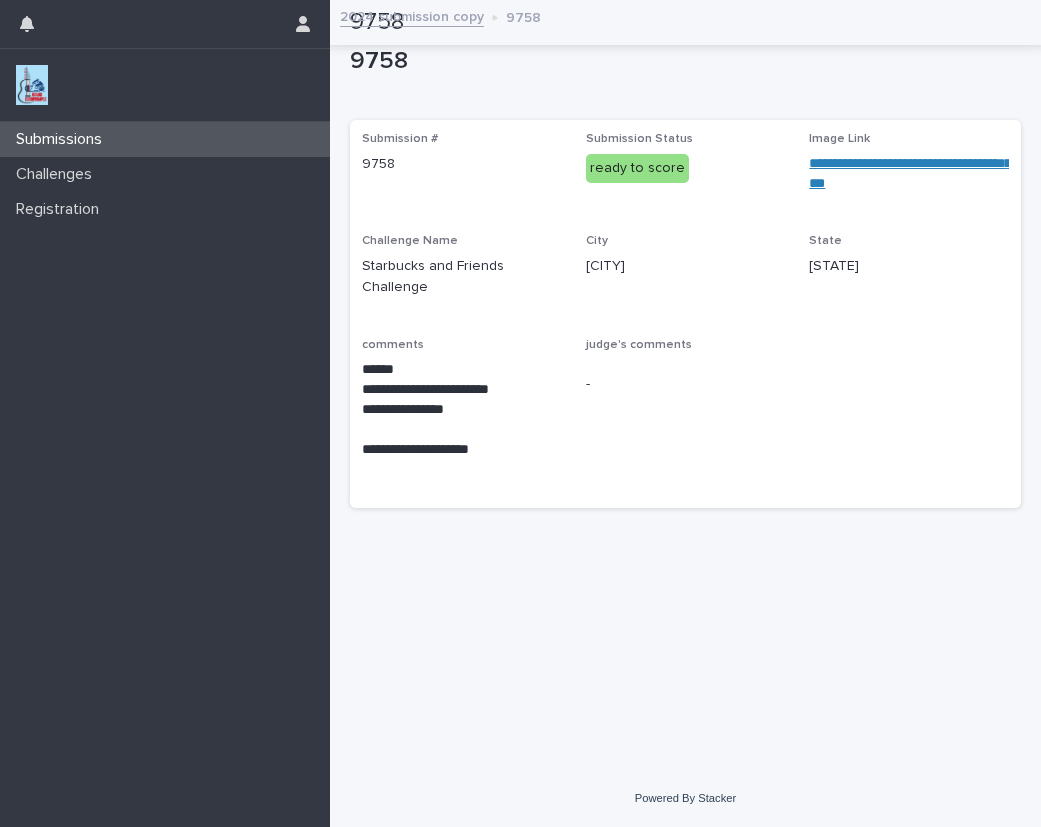 scroll, scrollTop: 0, scrollLeft: 0, axis: both 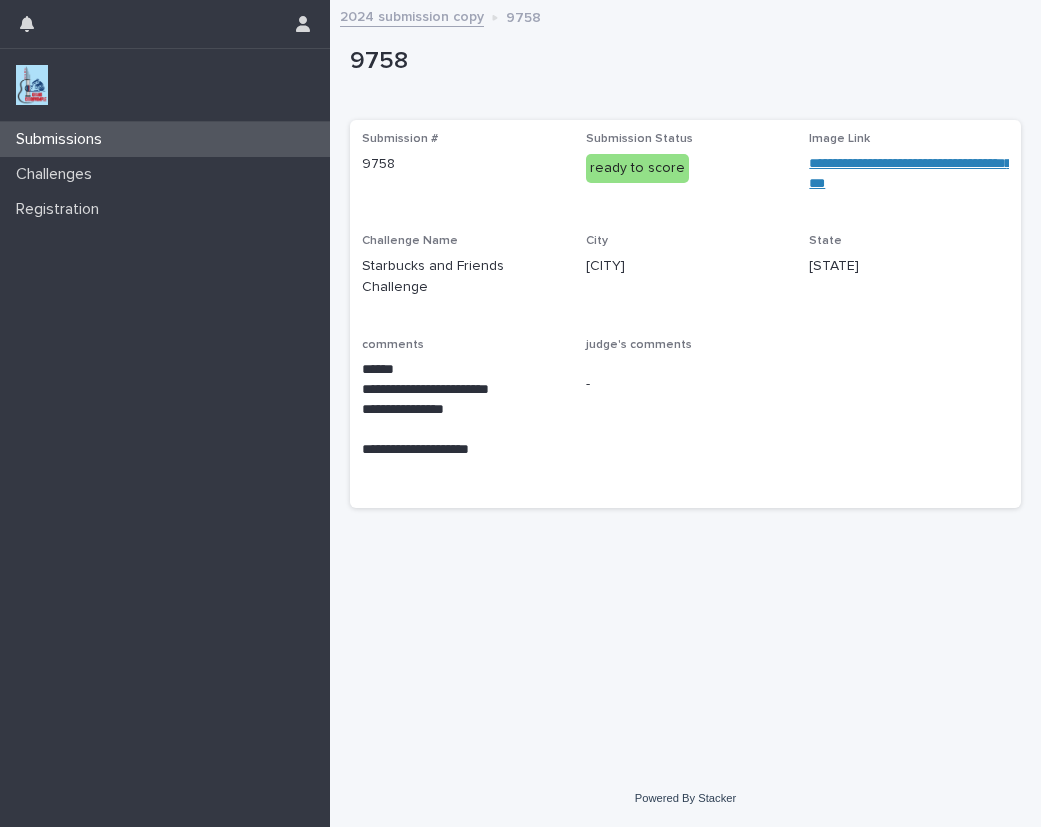 click at bounding box center (32, 85) 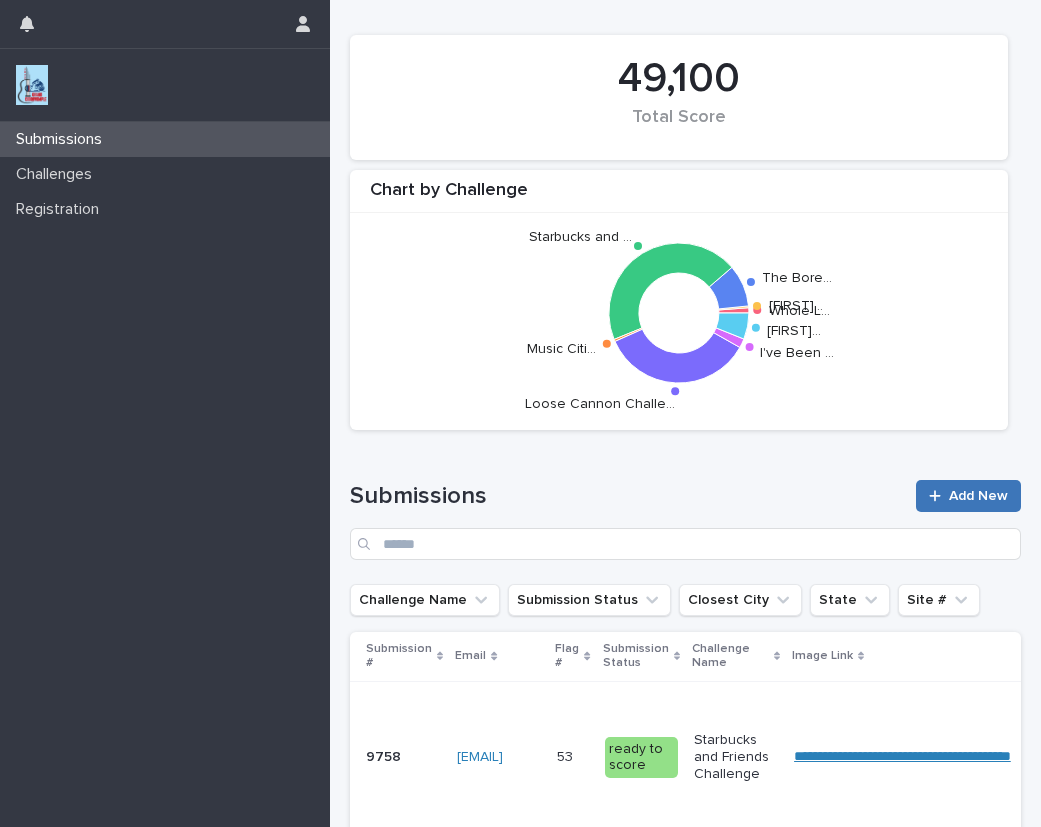 click on "Add New" at bounding box center (968, 496) 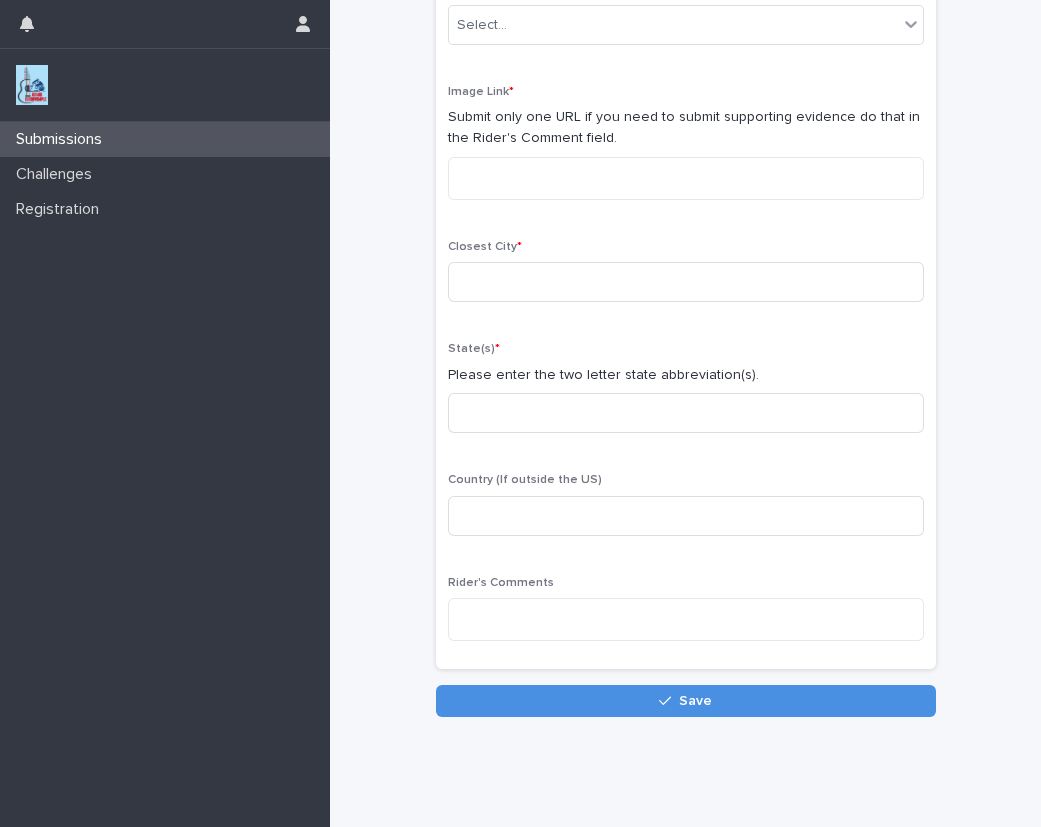 scroll, scrollTop: 151, scrollLeft: 0, axis: vertical 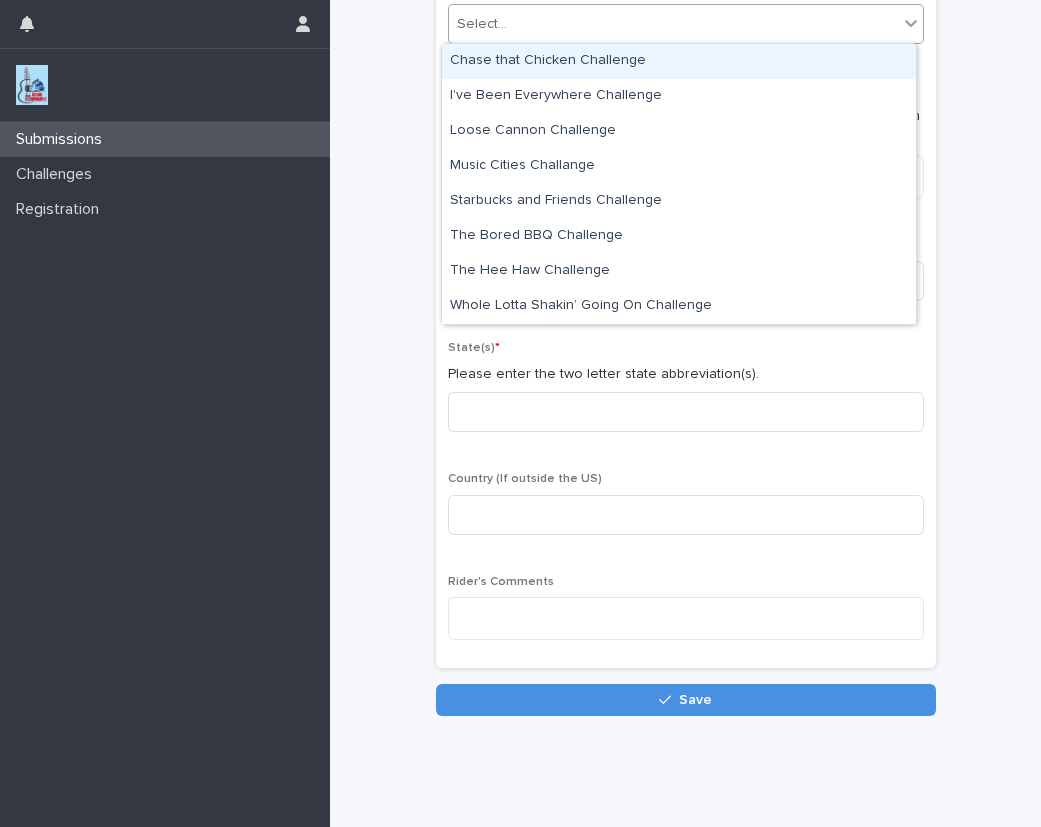 click on "Select..." at bounding box center [673, 24] 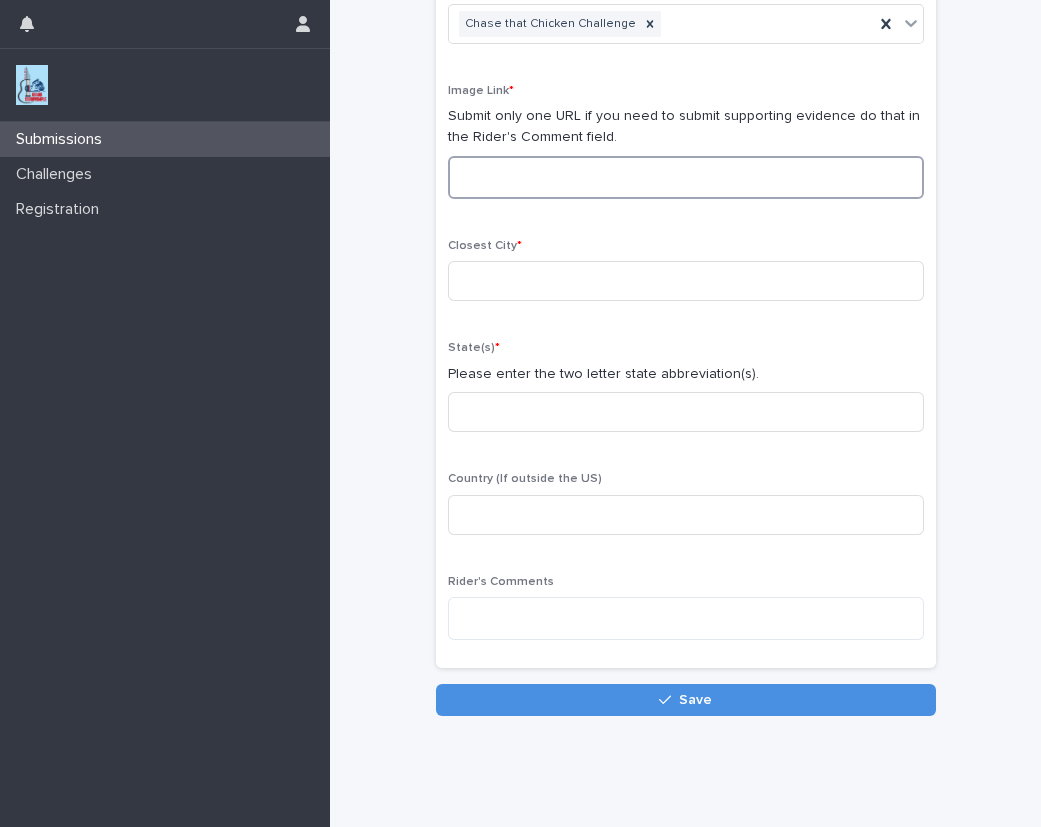 click at bounding box center (686, 177) 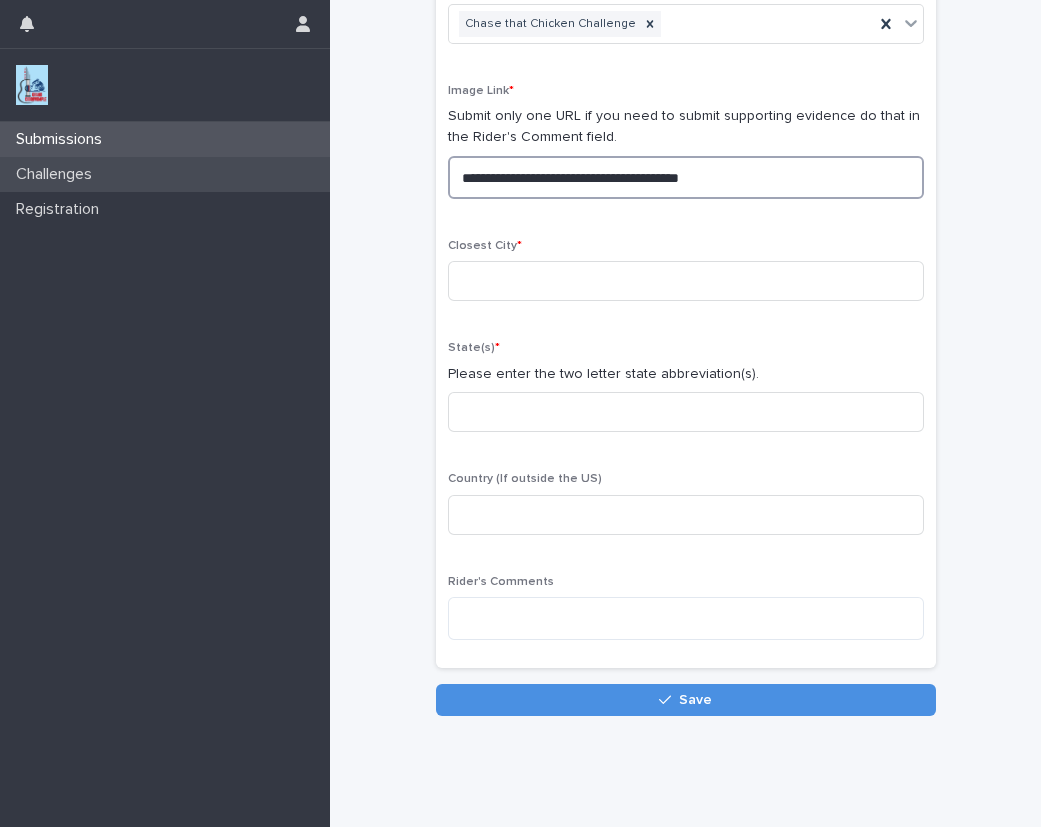 drag, startPoint x: 709, startPoint y: 167, endPoint x: 278, endPoint y: 160, distance: 431.05685 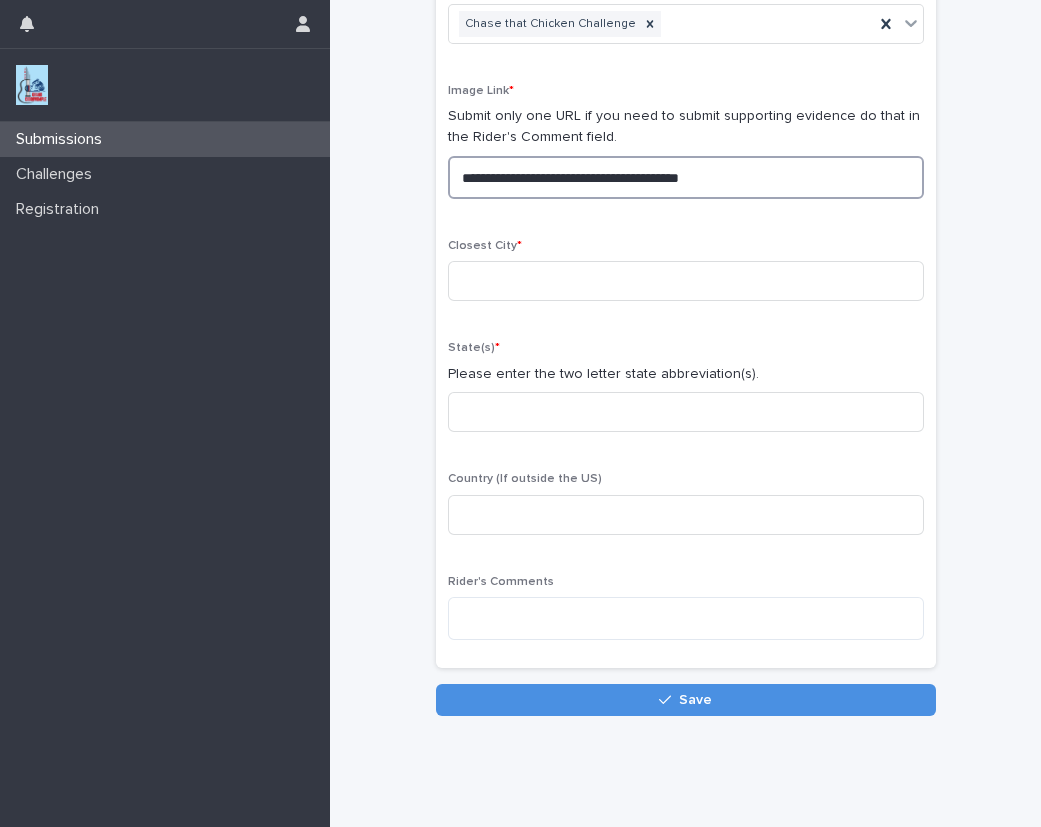 type on "**********" 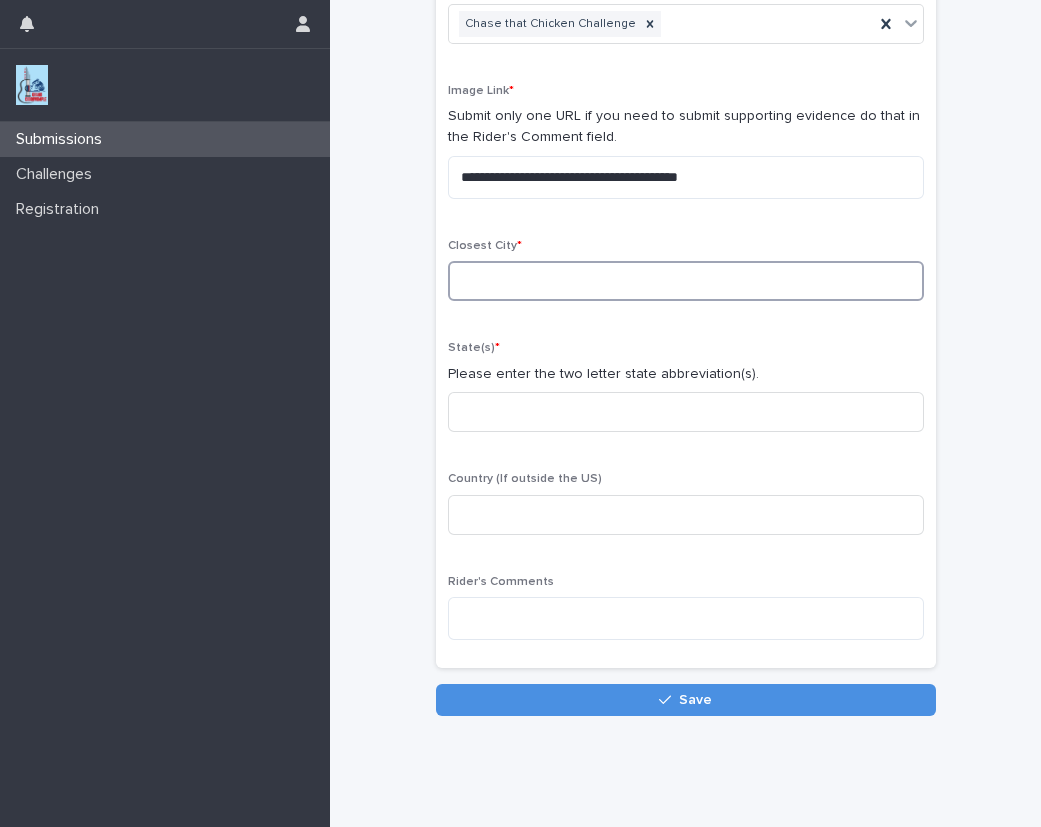 click at bounding box center (686, 281) 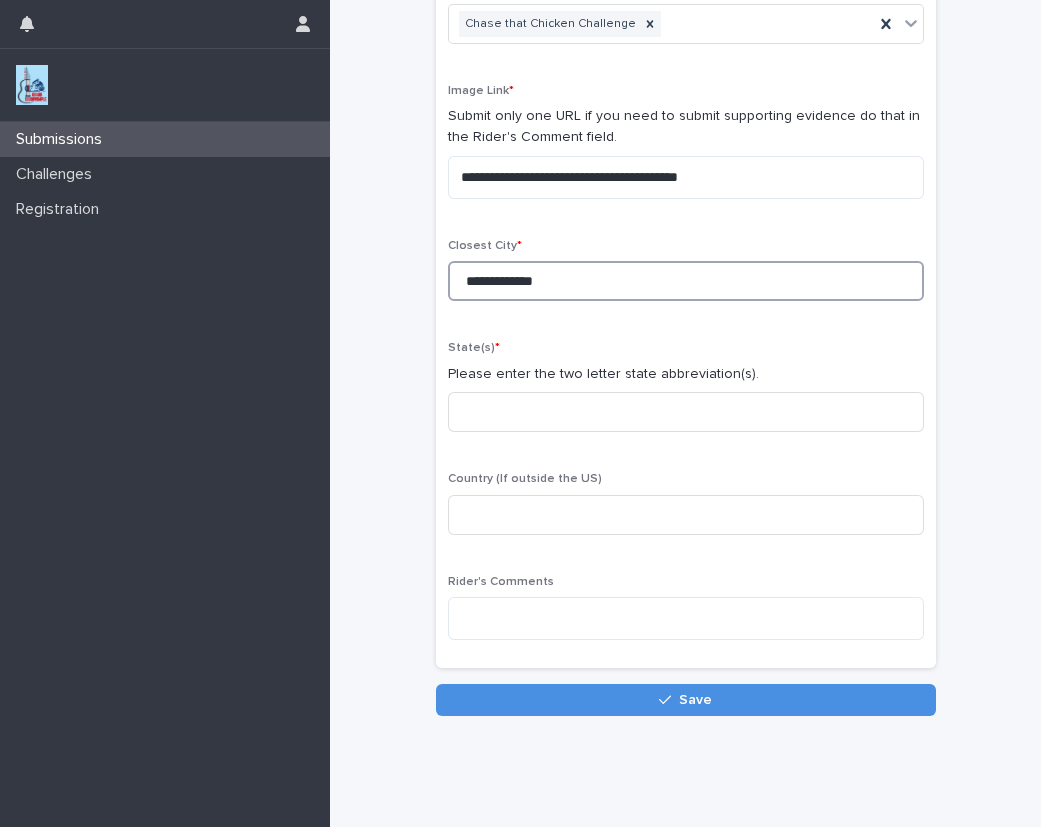 type on "**********" 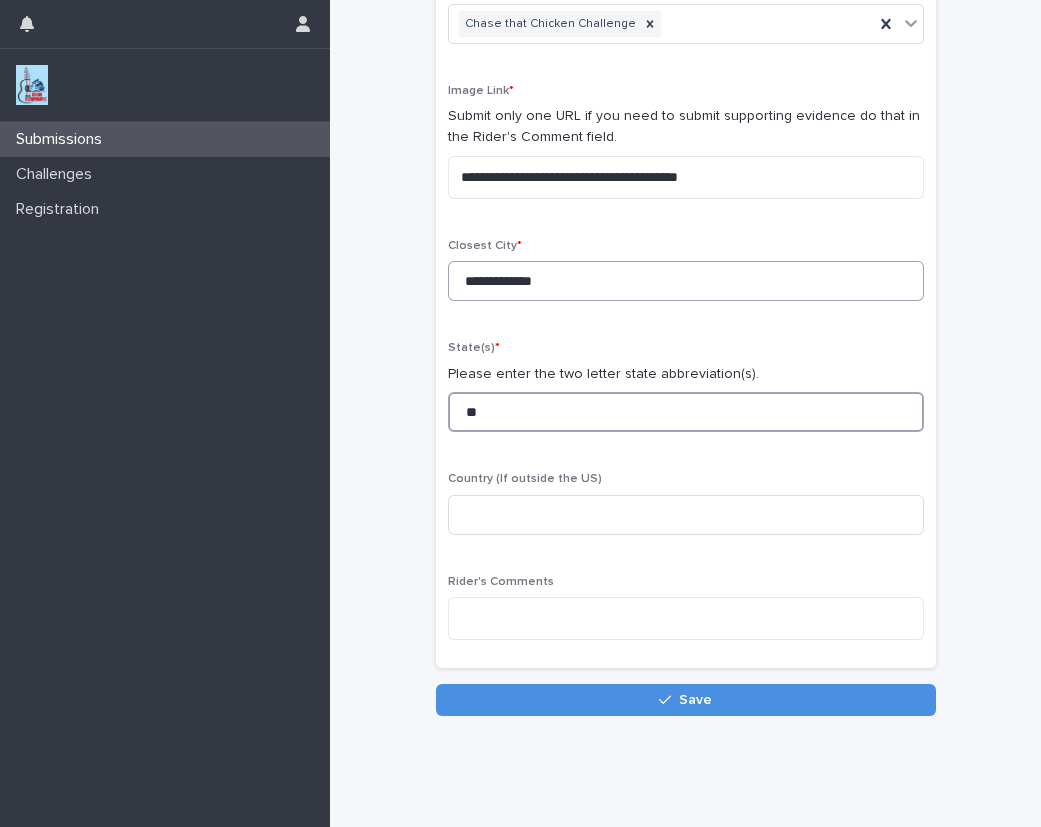 type on "**" 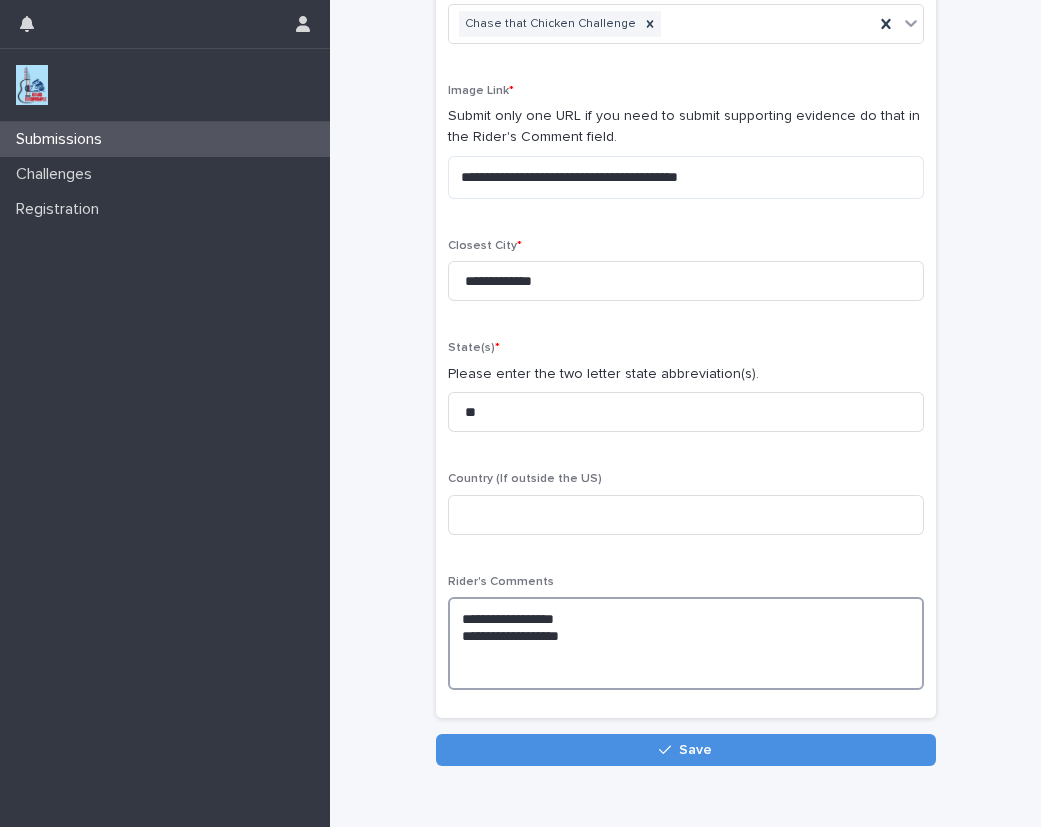 click on "**********" at bounding box center [686, 643] 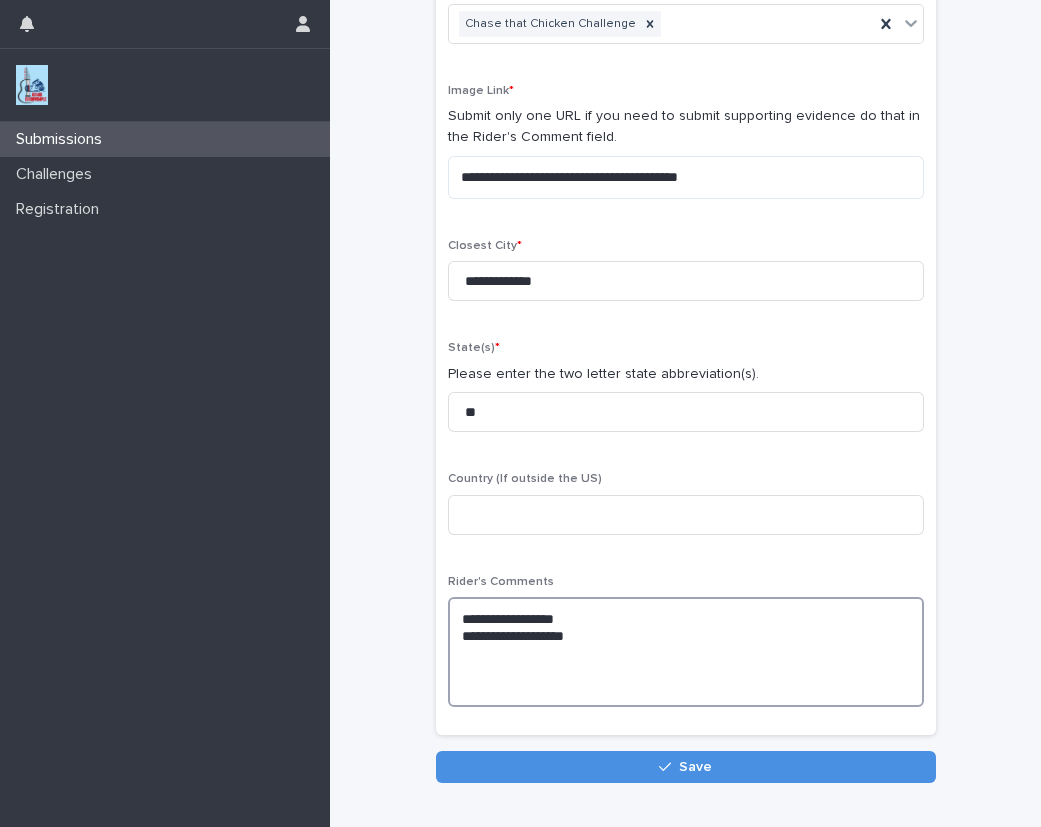 paste on "**********" 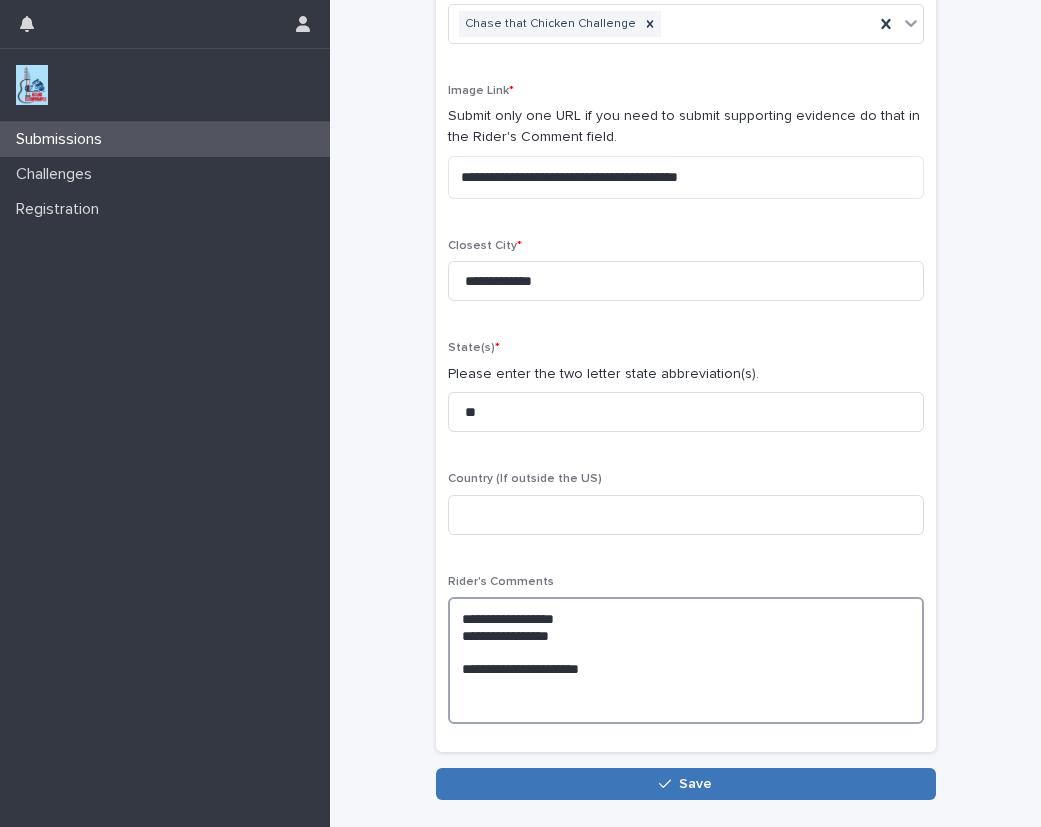 type on "**********" 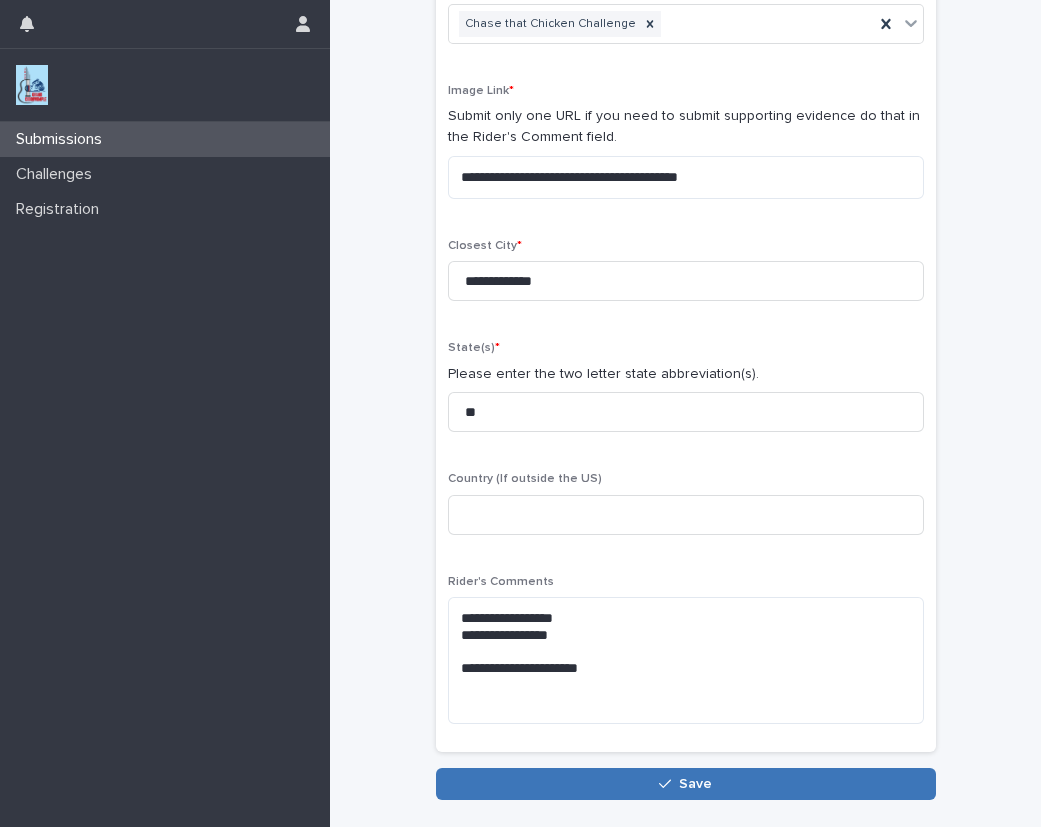 click on "Save" at bounding box center (695, 784) 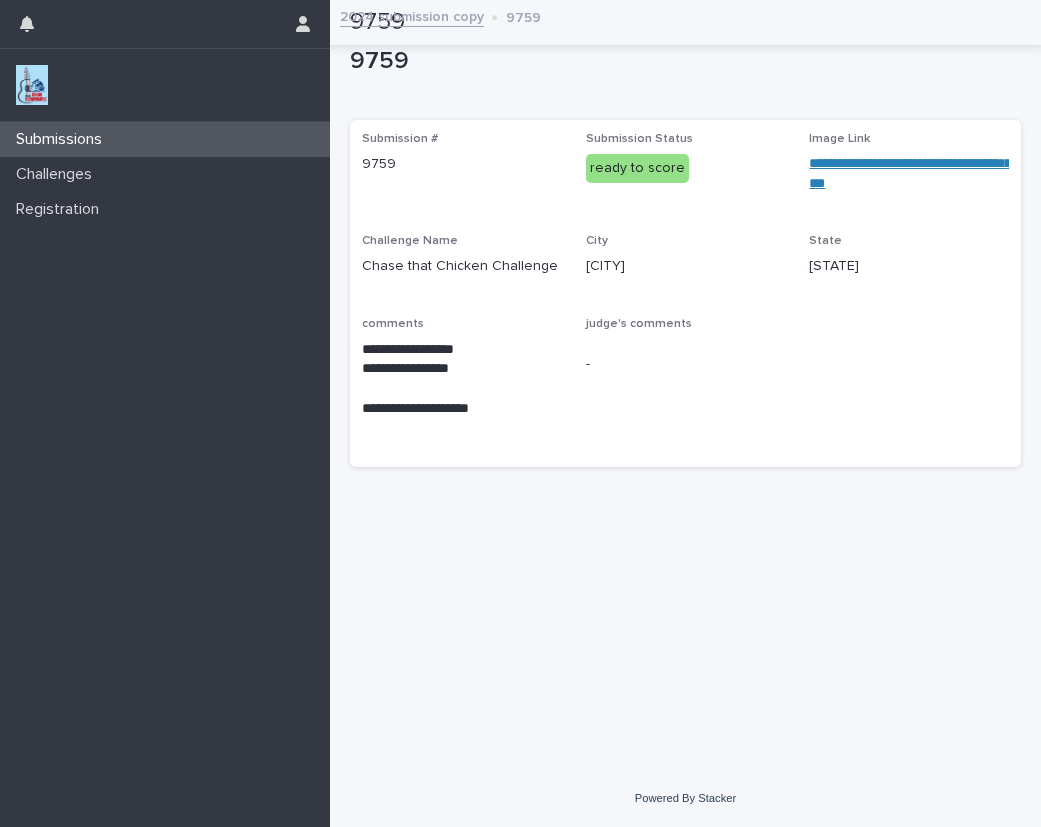 scroll, scrollTop: 0, scrollLeft: 0, axis: both 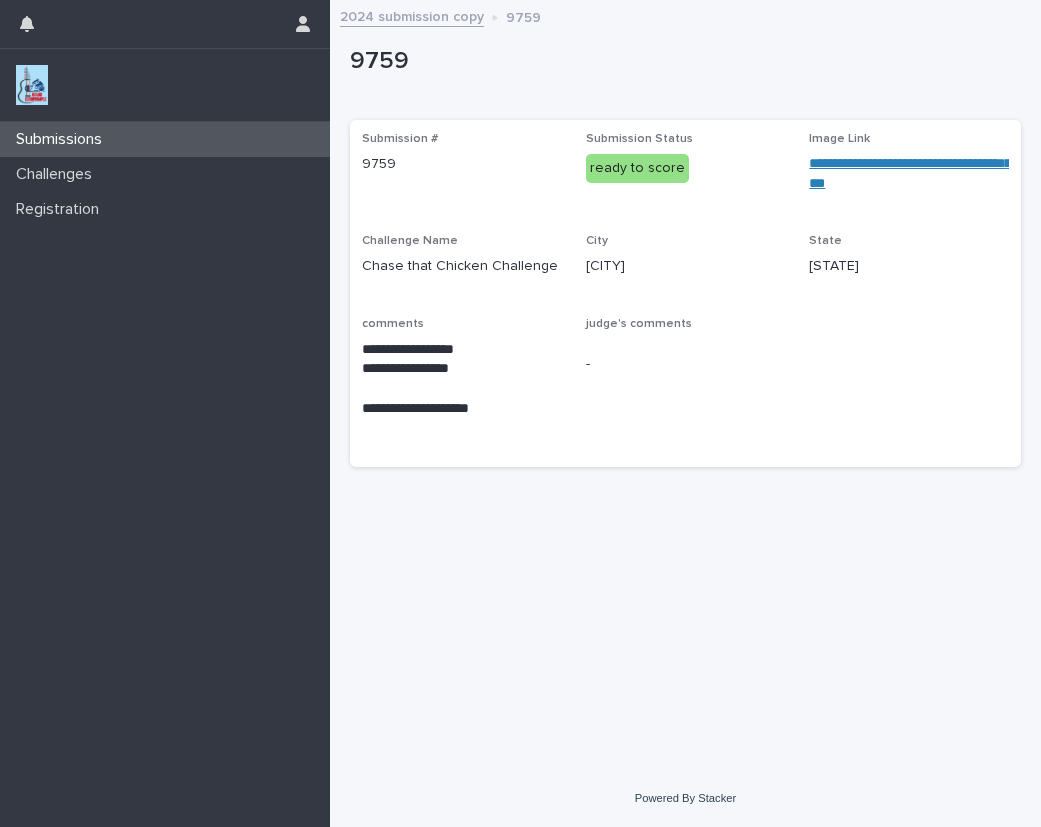 click at bounding box center [32, 85] 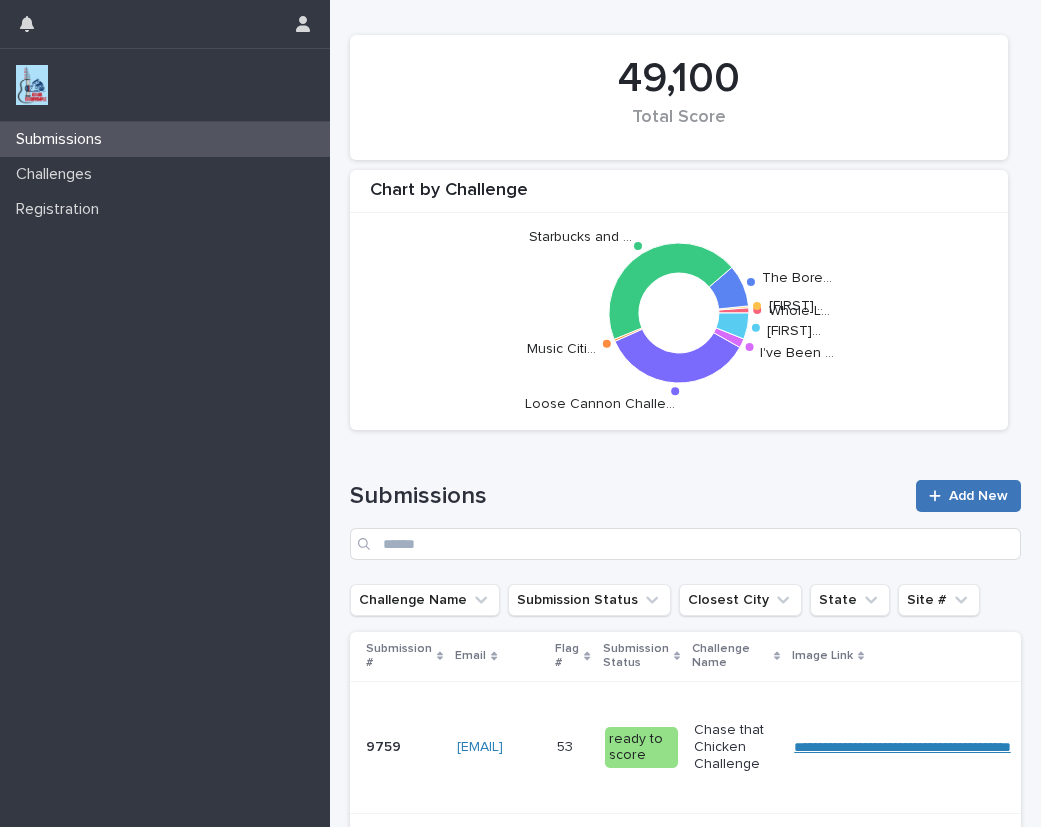 click on "Add New" at bounding box center [978, 496] 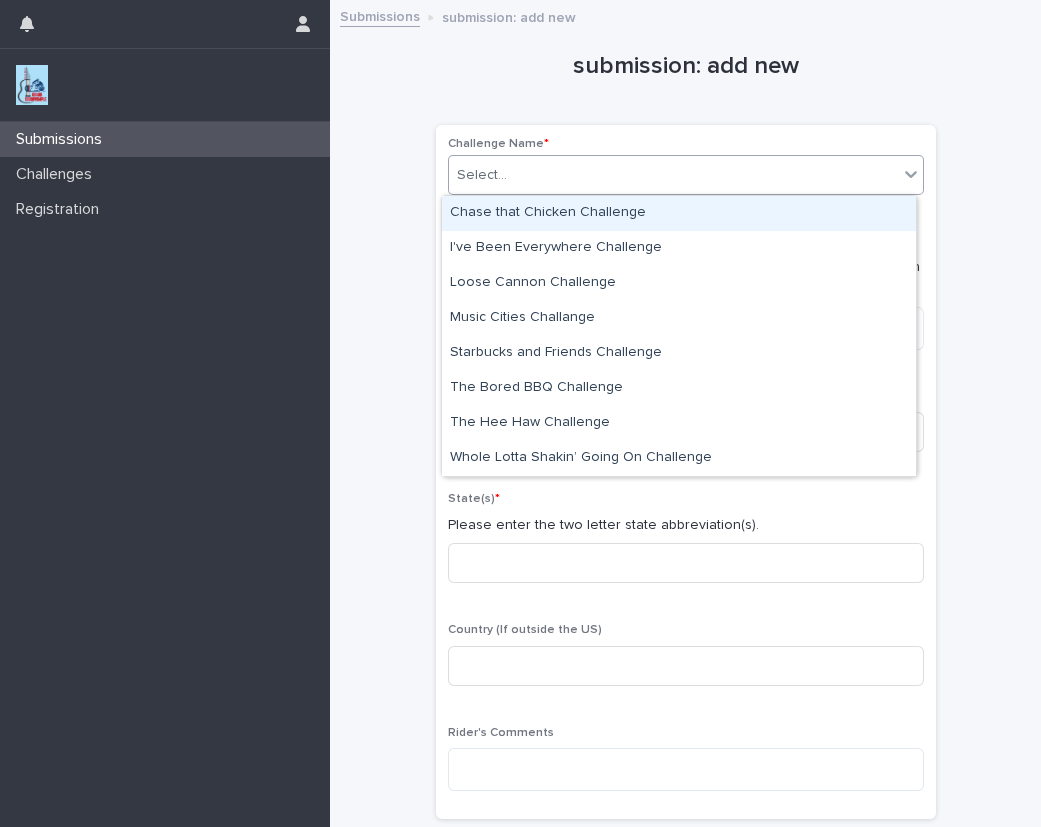 click on "Select..." at bounding box center [482, 175] 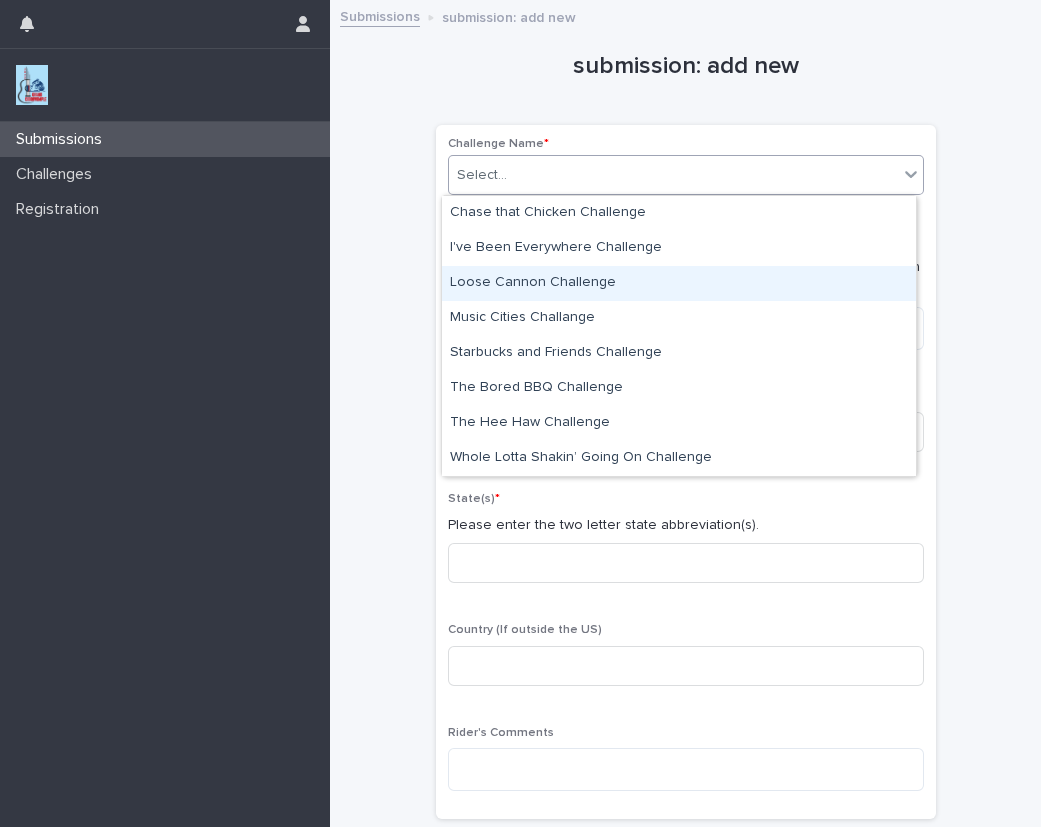 click on "Loose Cannon Challenge" at bounding box center [679, 283] 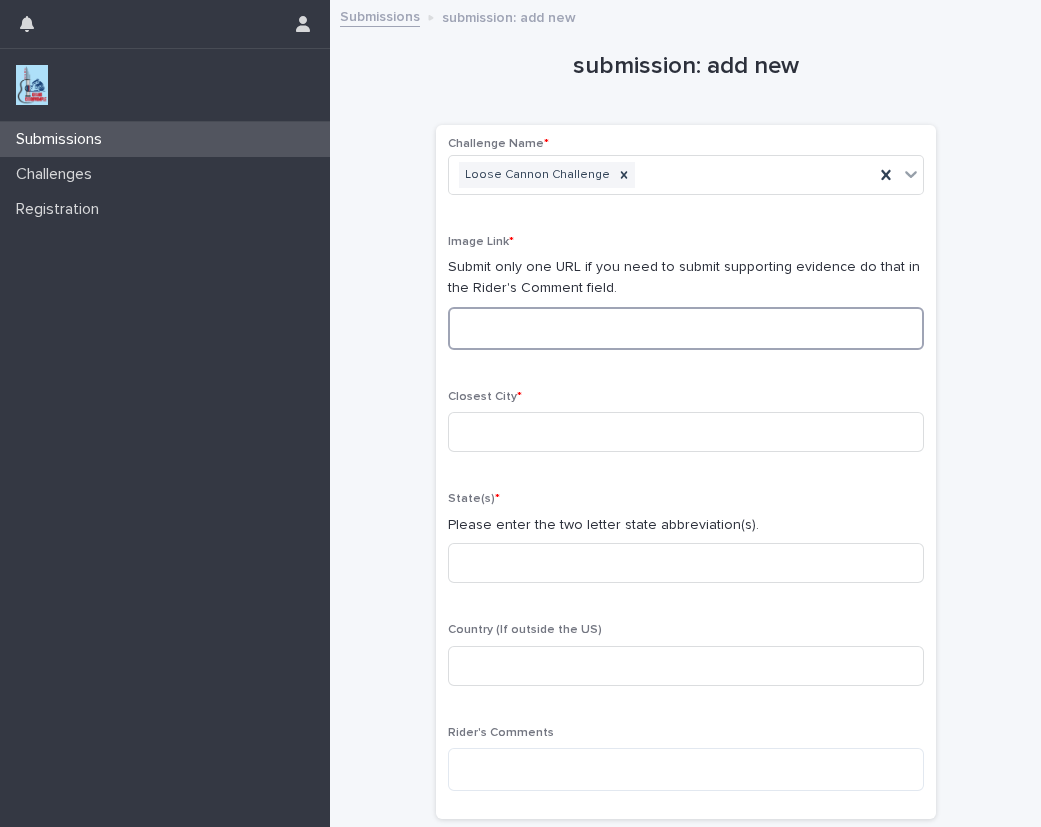 click at bounding box center [686, 328] 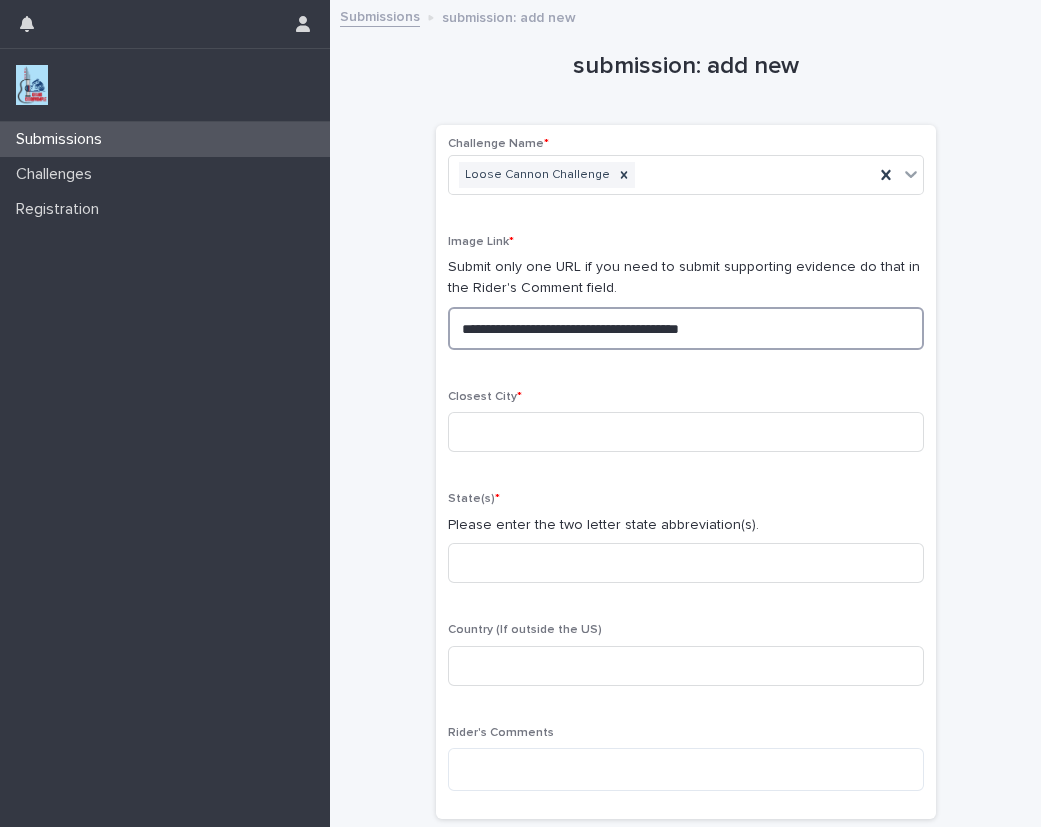 drag, startPoint x: 776, startPoint y: 324, endPoint x: 314, endPoint y: 329, distance: 462.02707 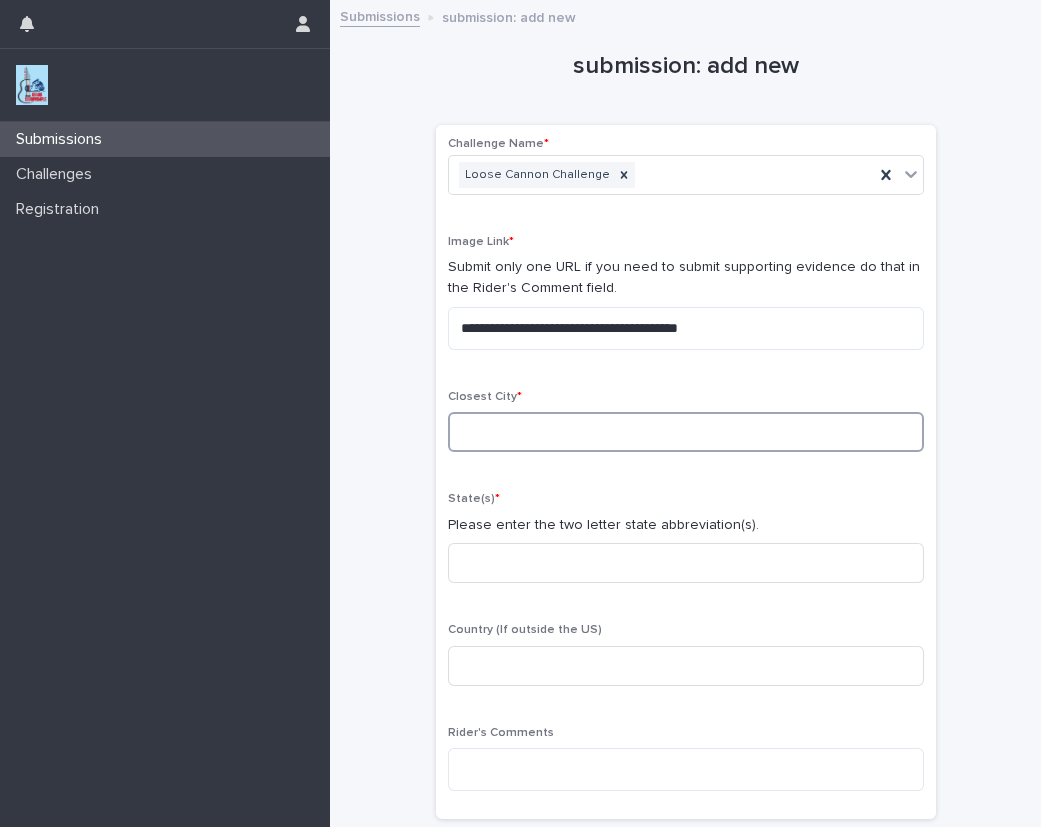 click at bounding box center [686, 432] 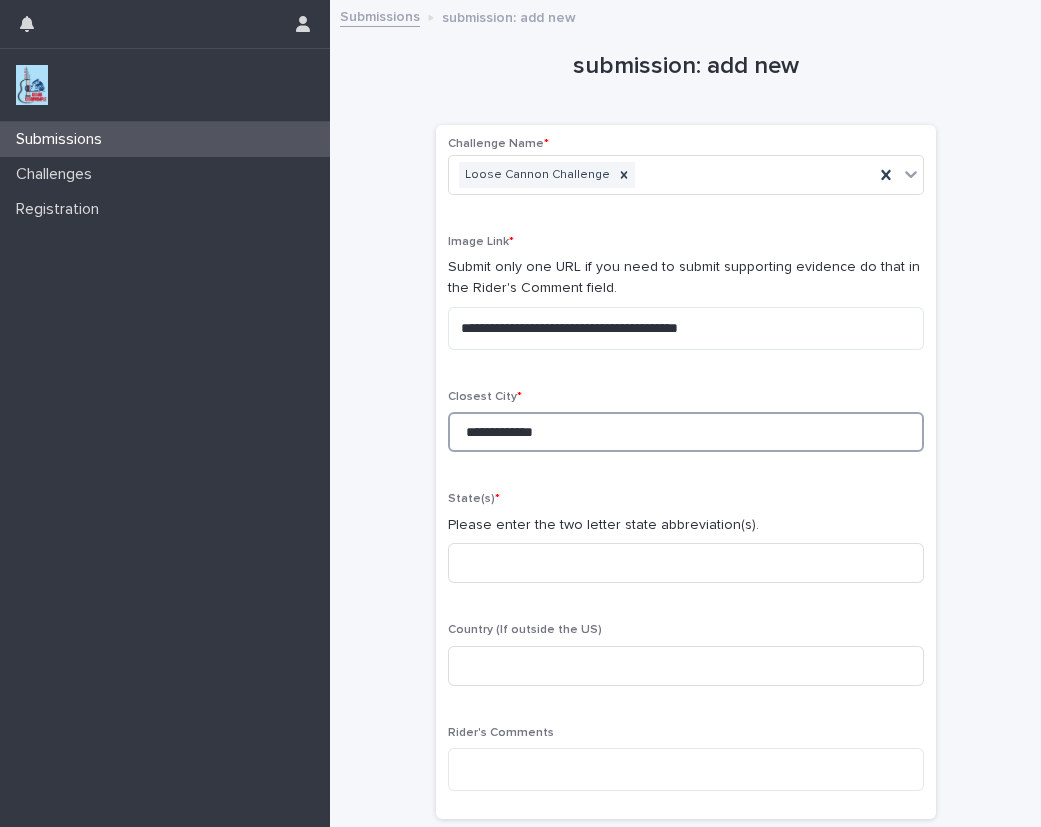 type on "**********" 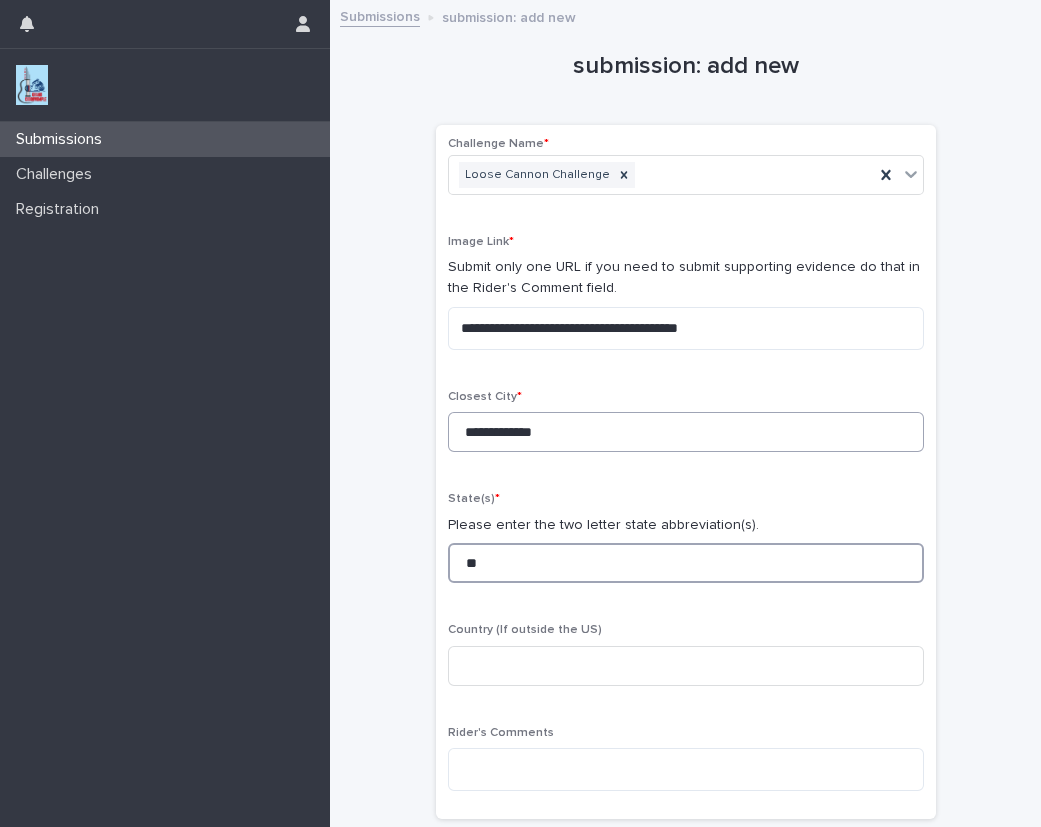 type on "**" 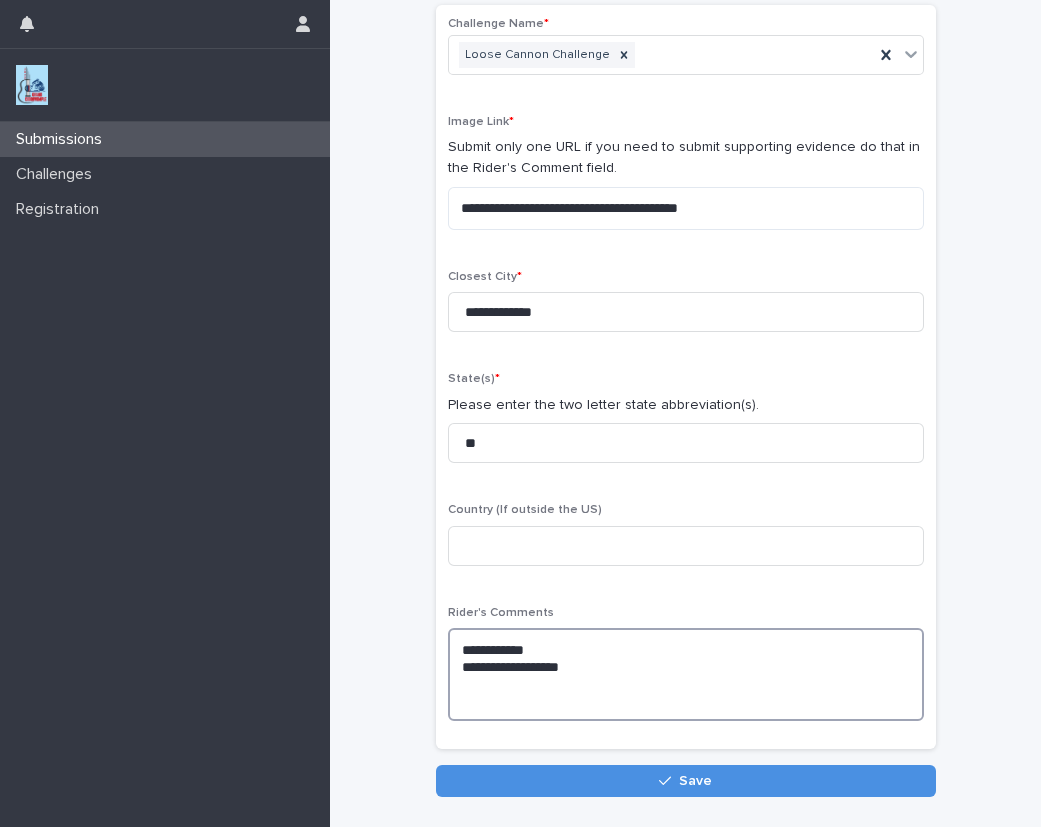 scroll, scrollTop: 121, scrollLeft: 0, axis: vertical 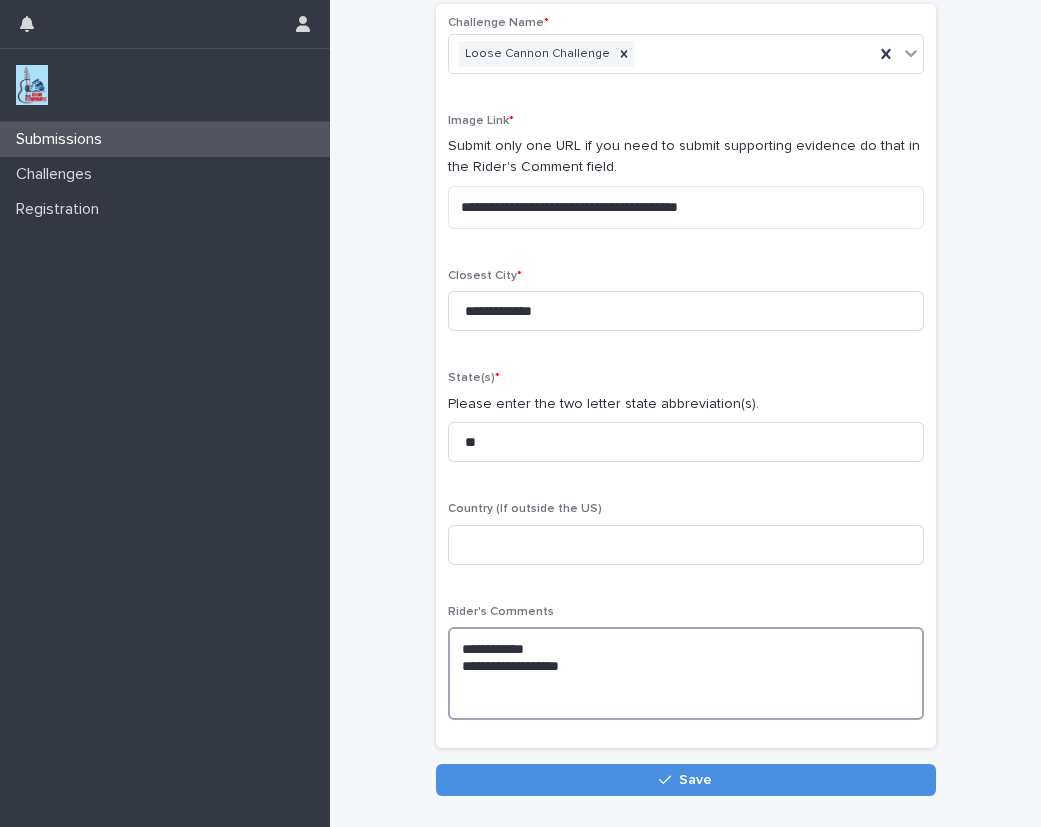 click on "**********" at bounding box center (686, 673) 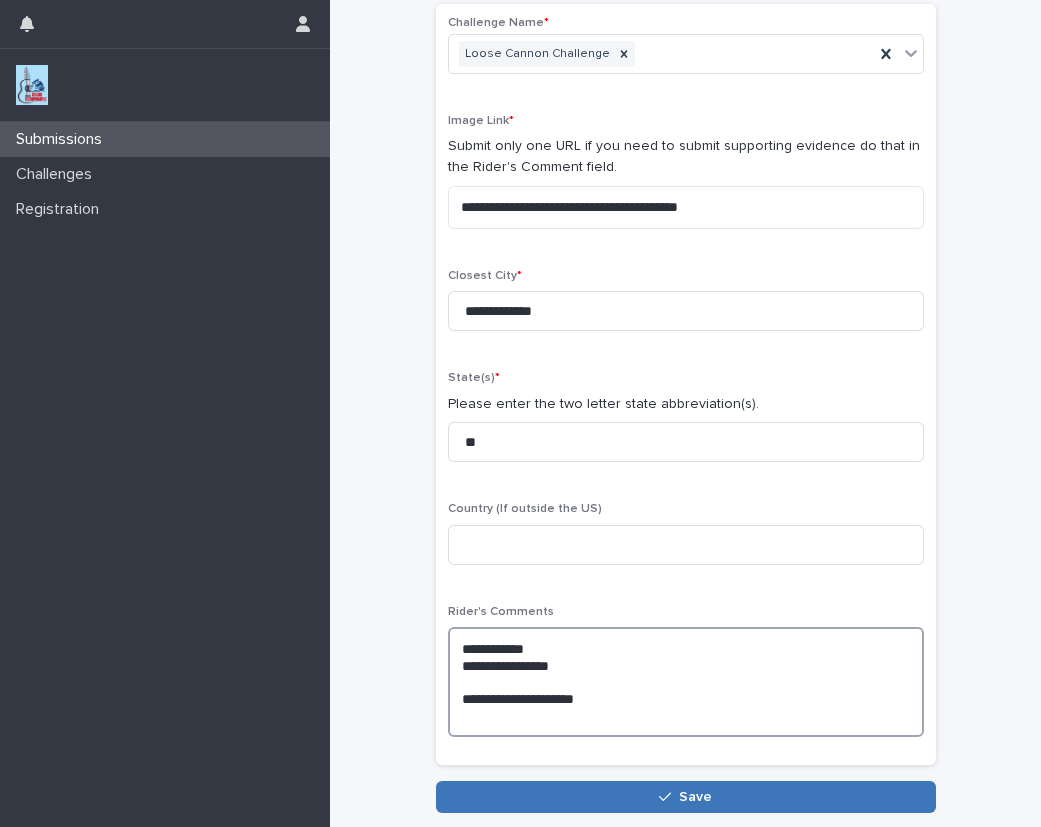 type on "**********" 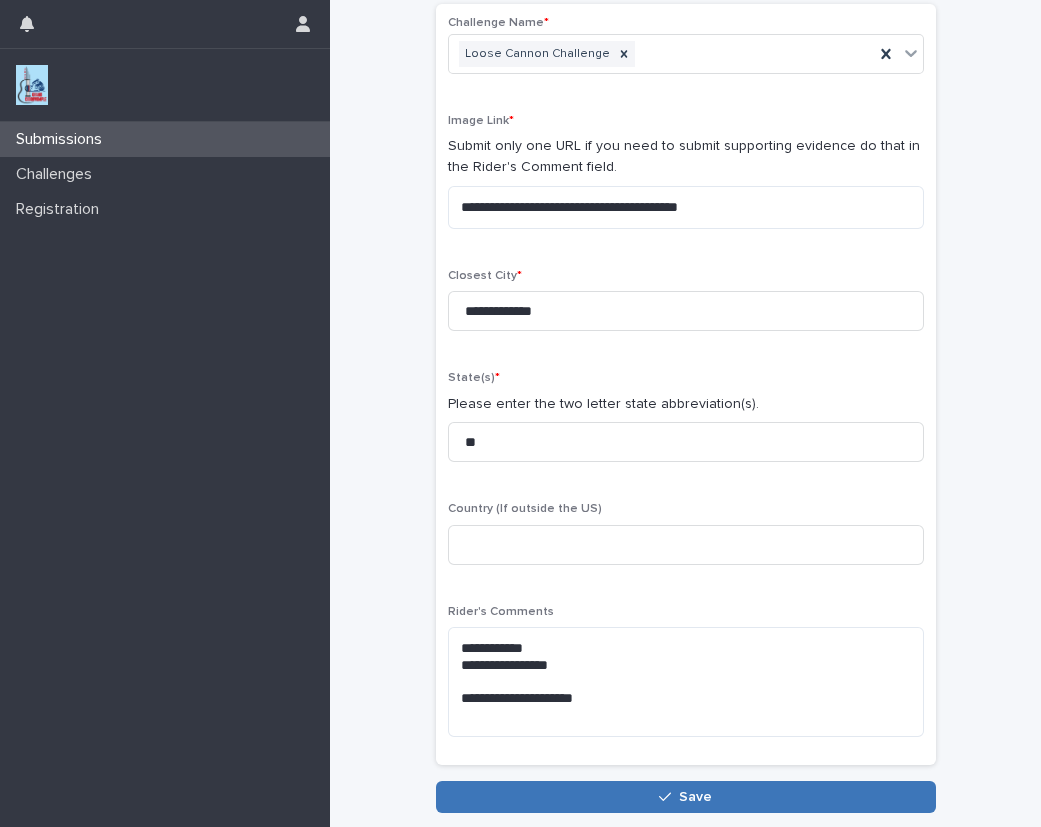 click on "Save" at bounding box center [695, 797] 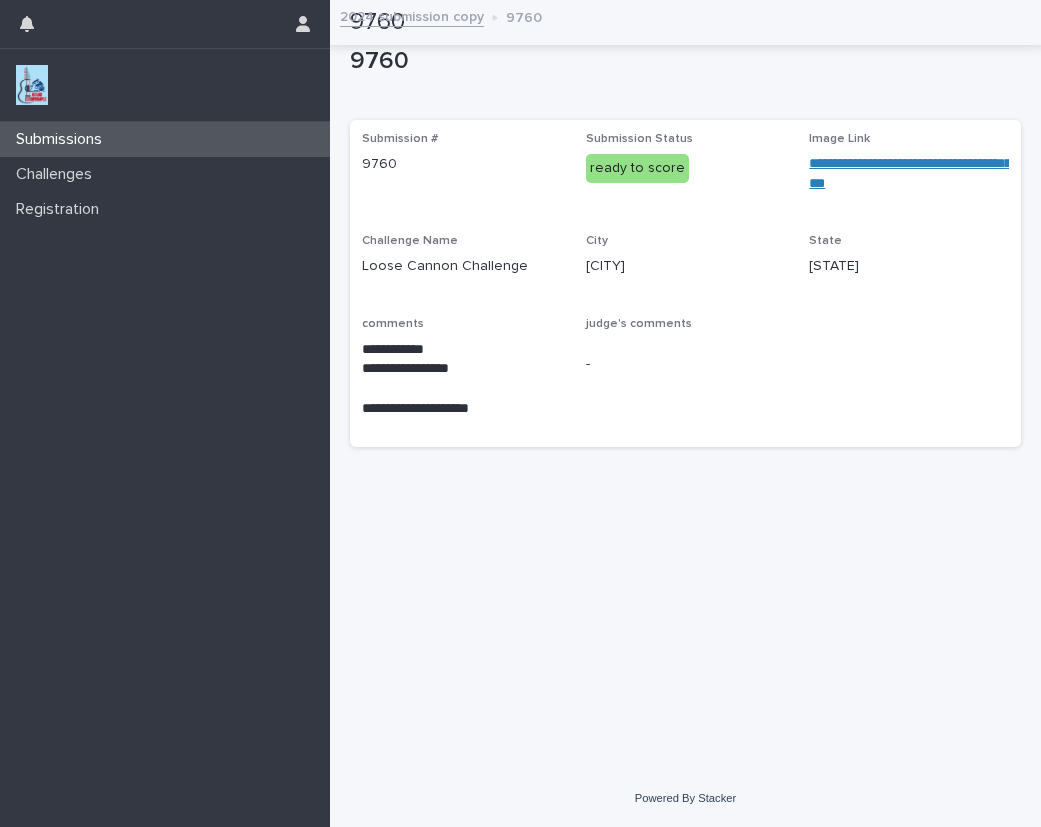 scroll, scrollTop: 0, scrollLeft: 0, axis: both 